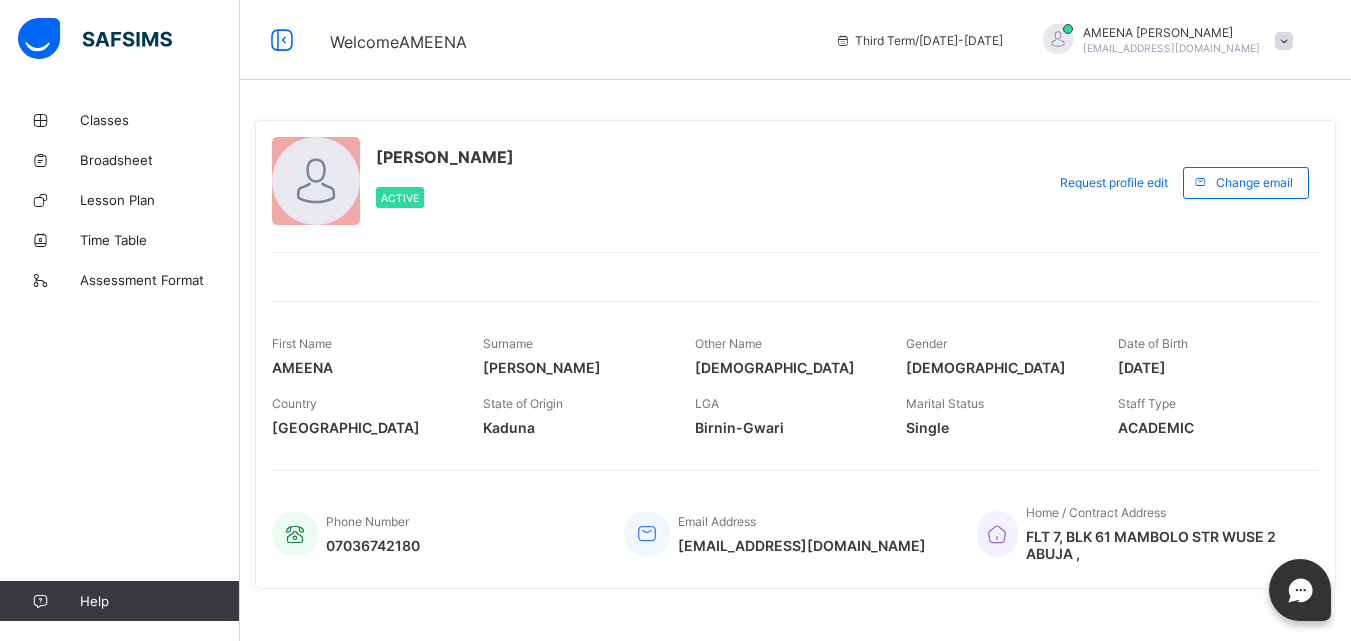 scroll, scrollTop: 0, scrollLeft: 0, axis: both 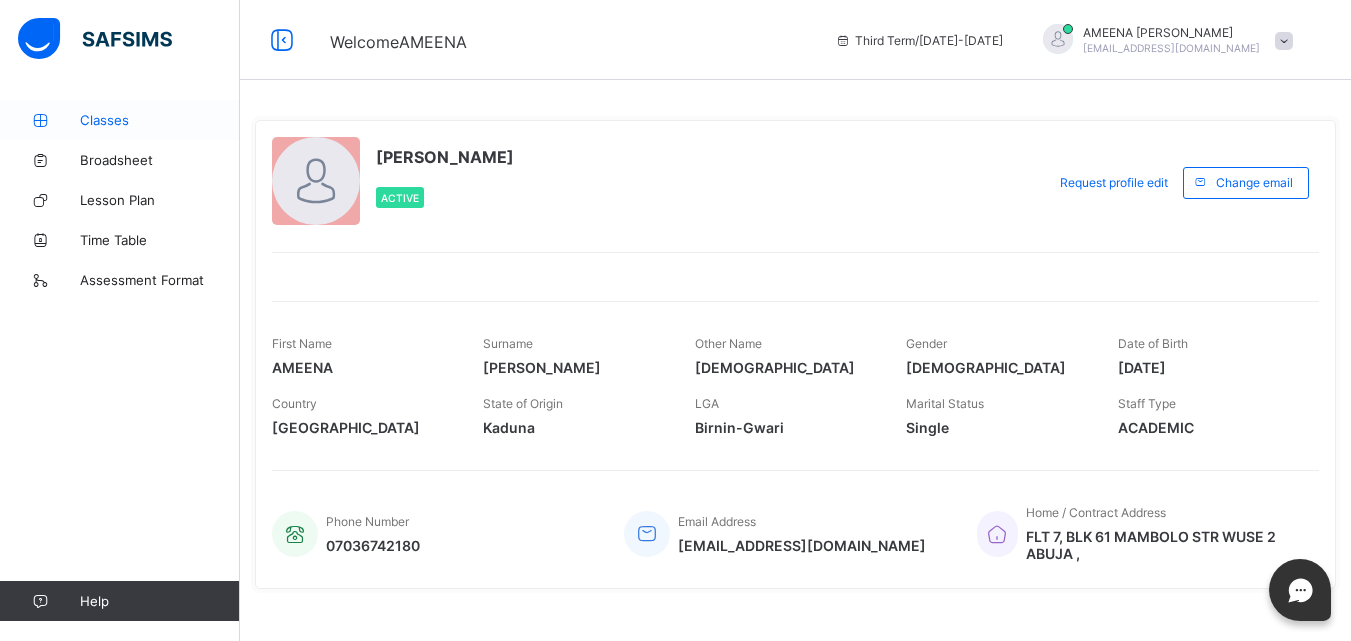 click on "Classes" at bounding box center [160, 120] 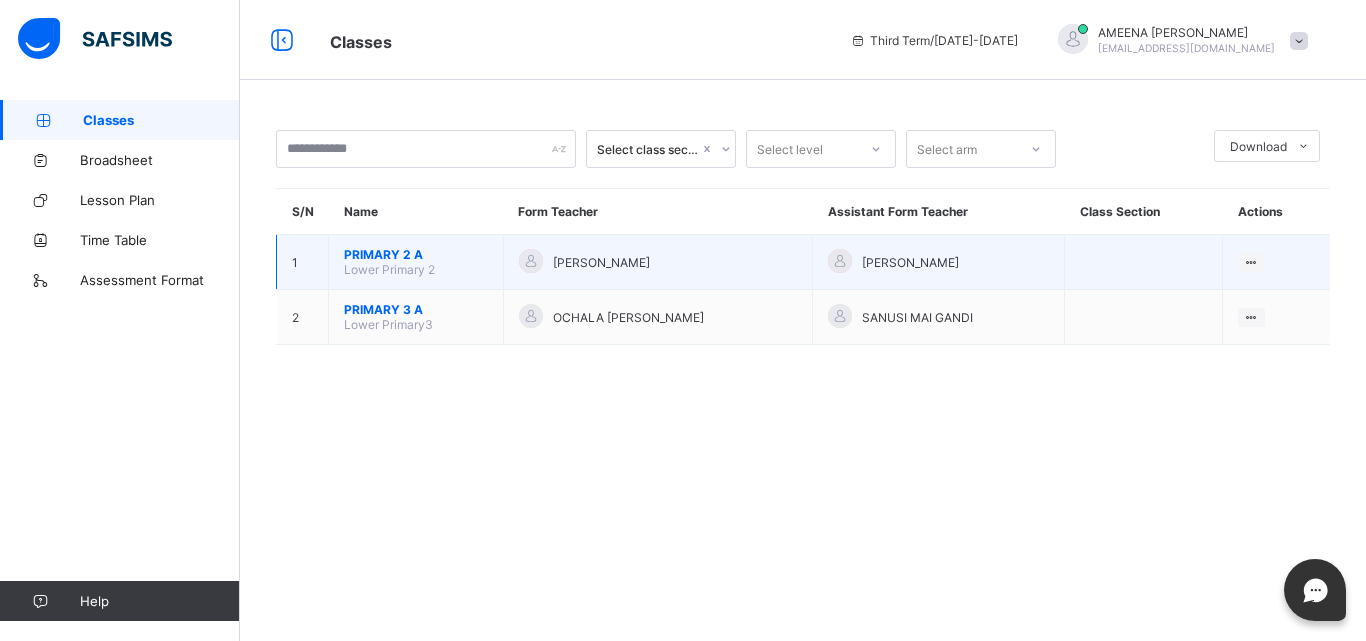 click on "PRIMARY 2   A   Lower Primary 2" at bounding box center (416, 262) 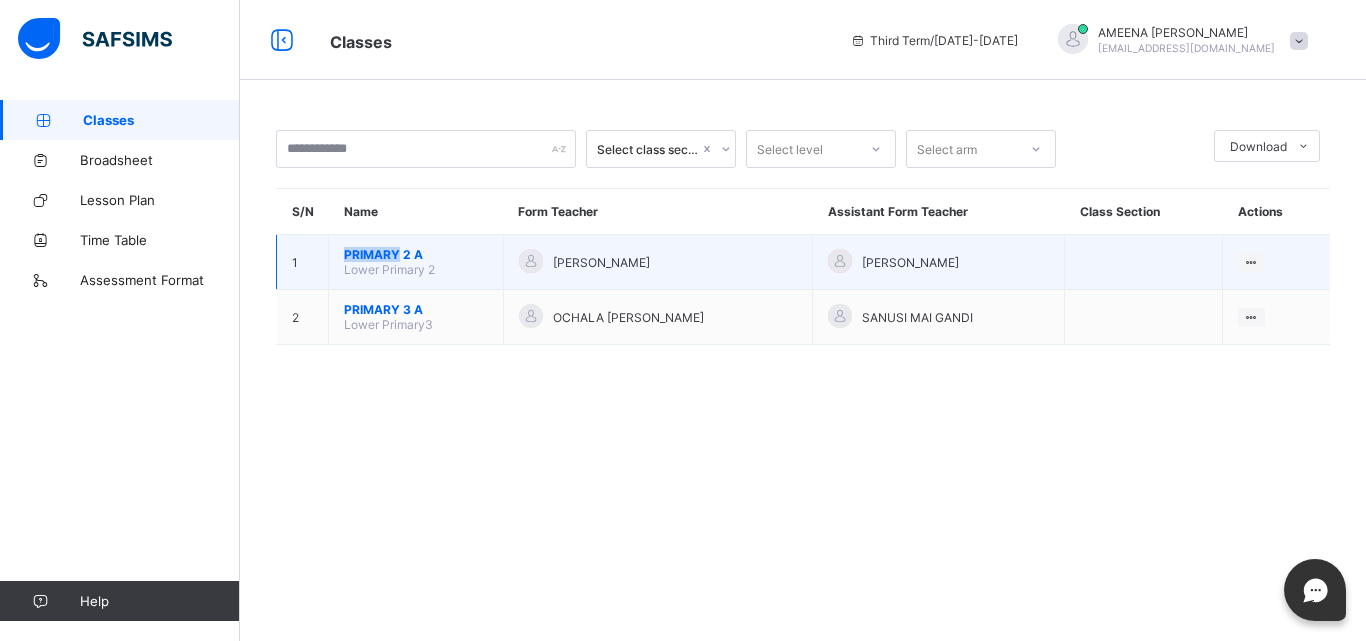 click on "PRIMARY 2   A" at bounding box center [416, 254] 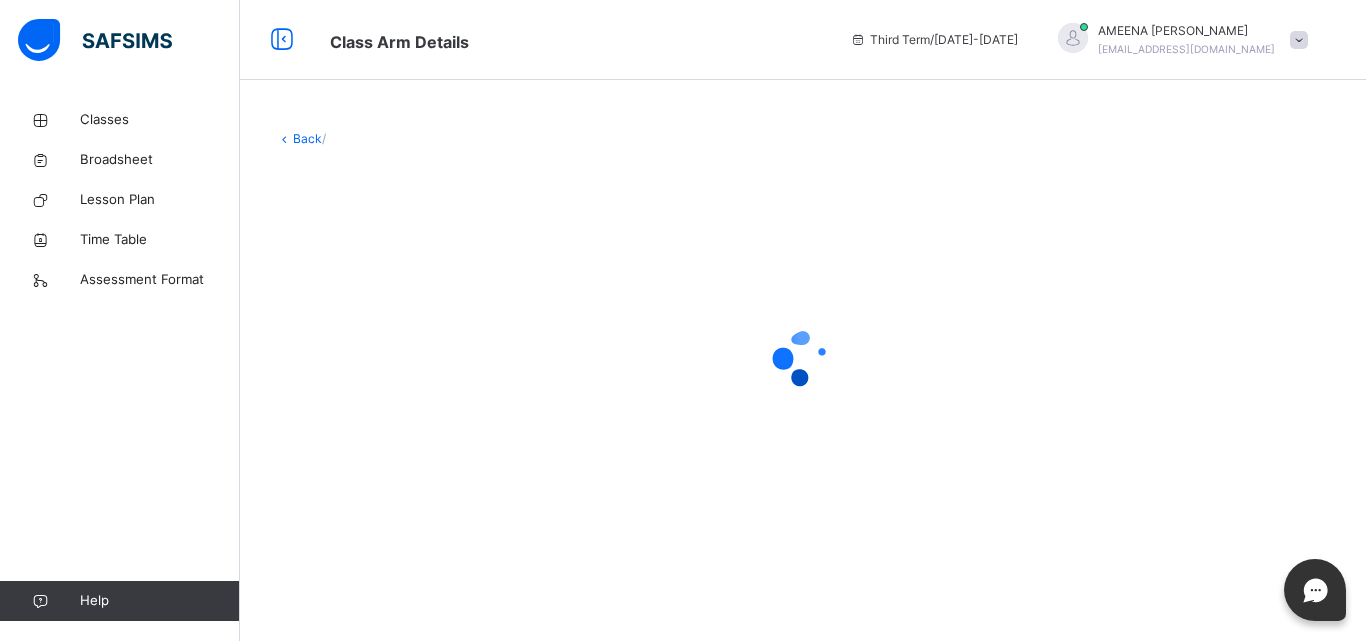 click at bounding box center (803, 358) 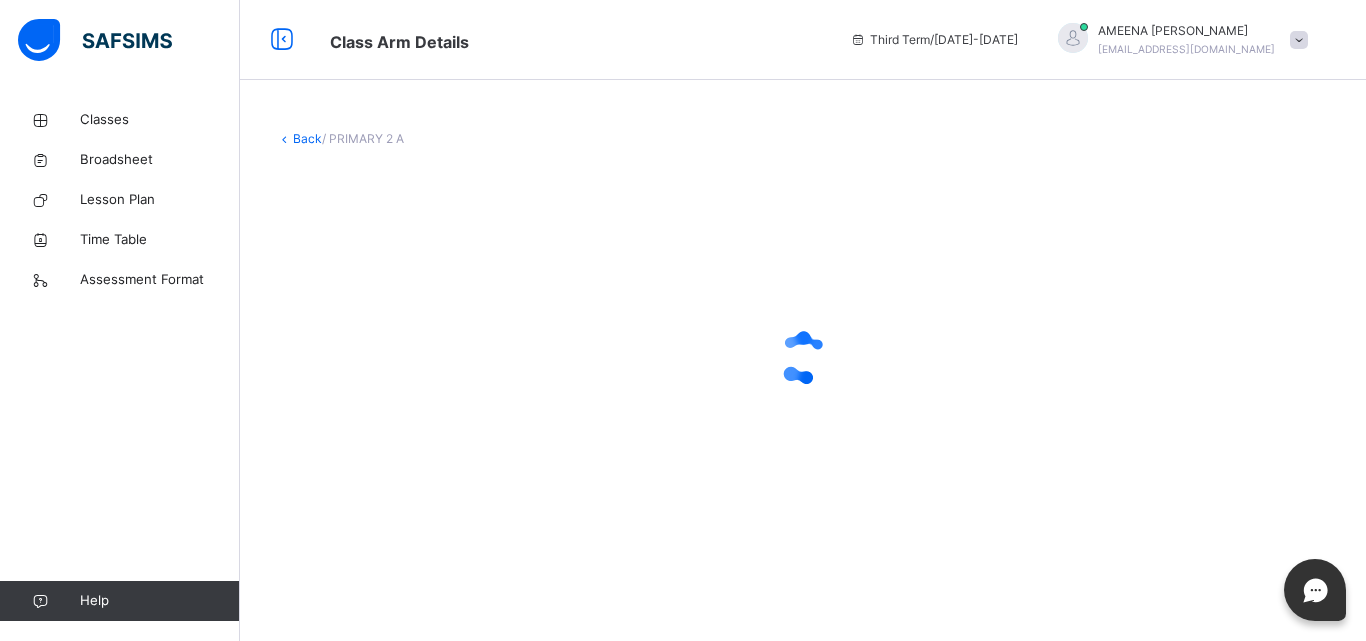 click at bounding box center (803, 358) 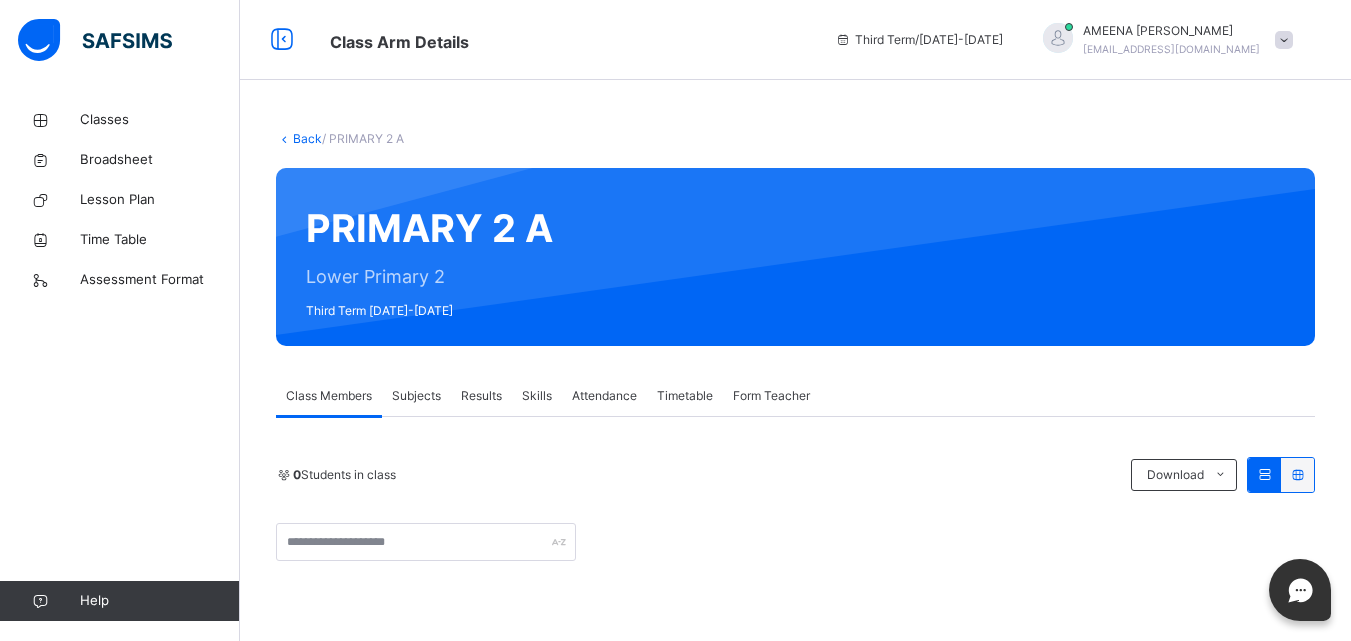 click on "Class Members Subjects Results Skills Attendance Timetable Form Teacher" at bounding box center (795, 396) 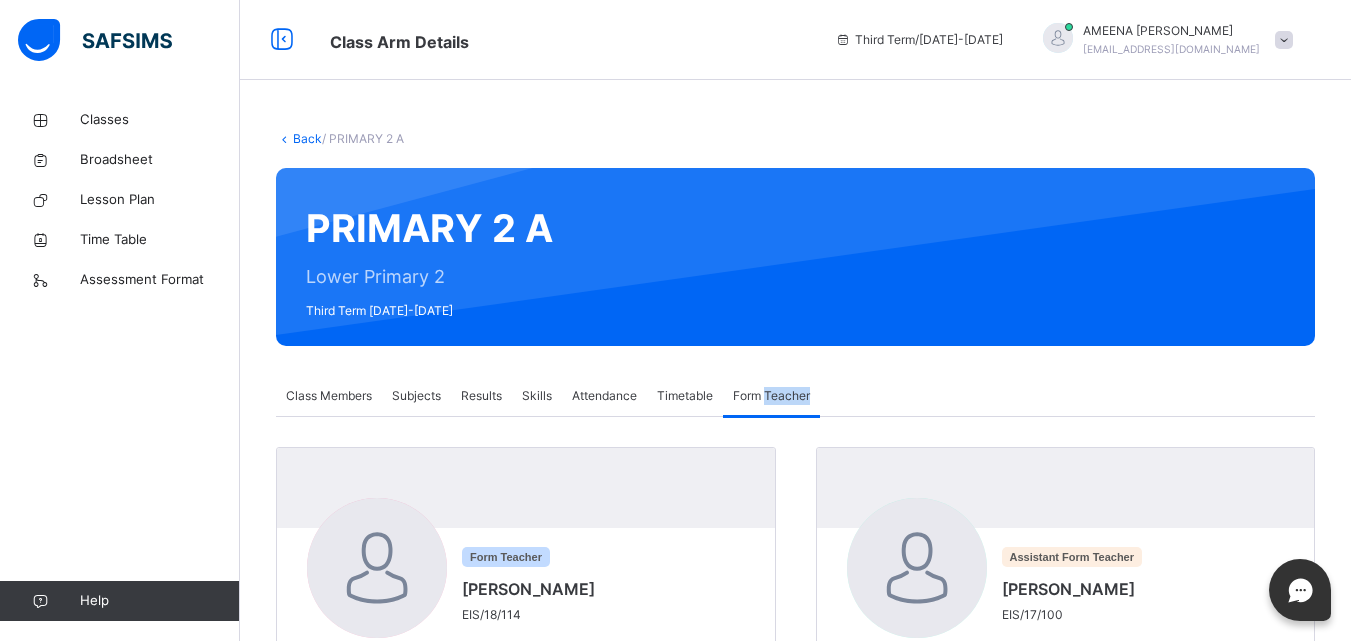 click on "Form Teacher" at bounding box center [771, 396] 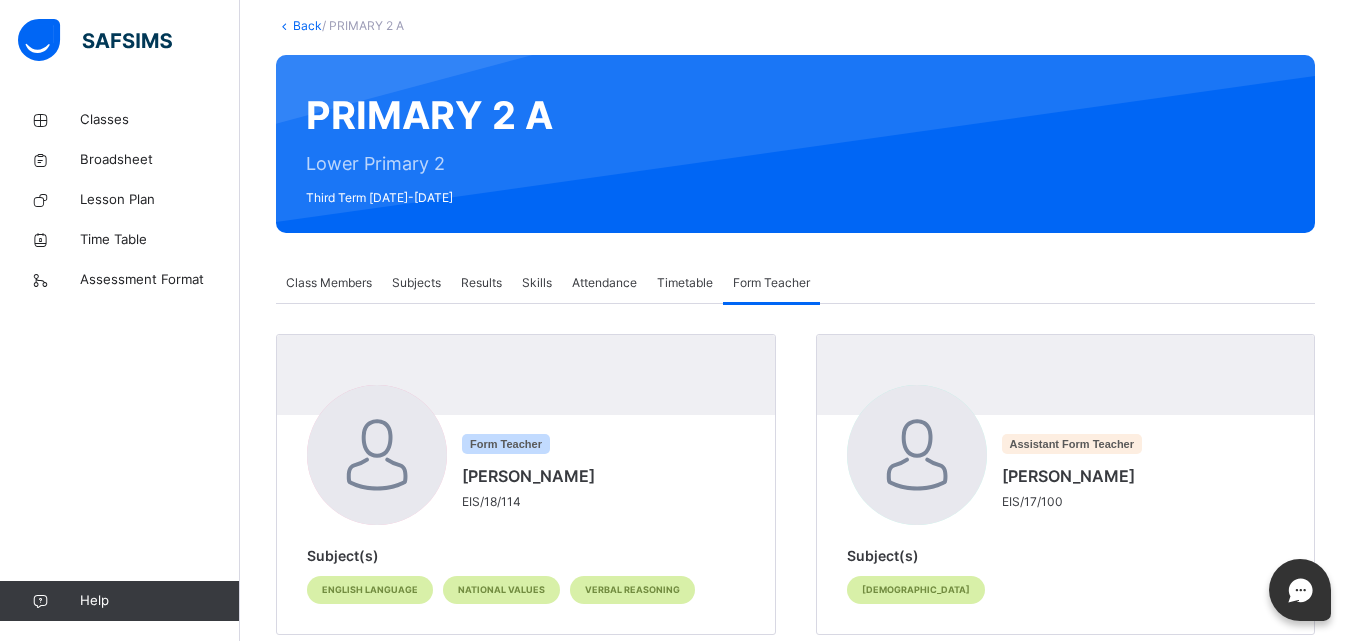 scroll, scrollTop: 157, scrollLeft: 0, axis: vertical 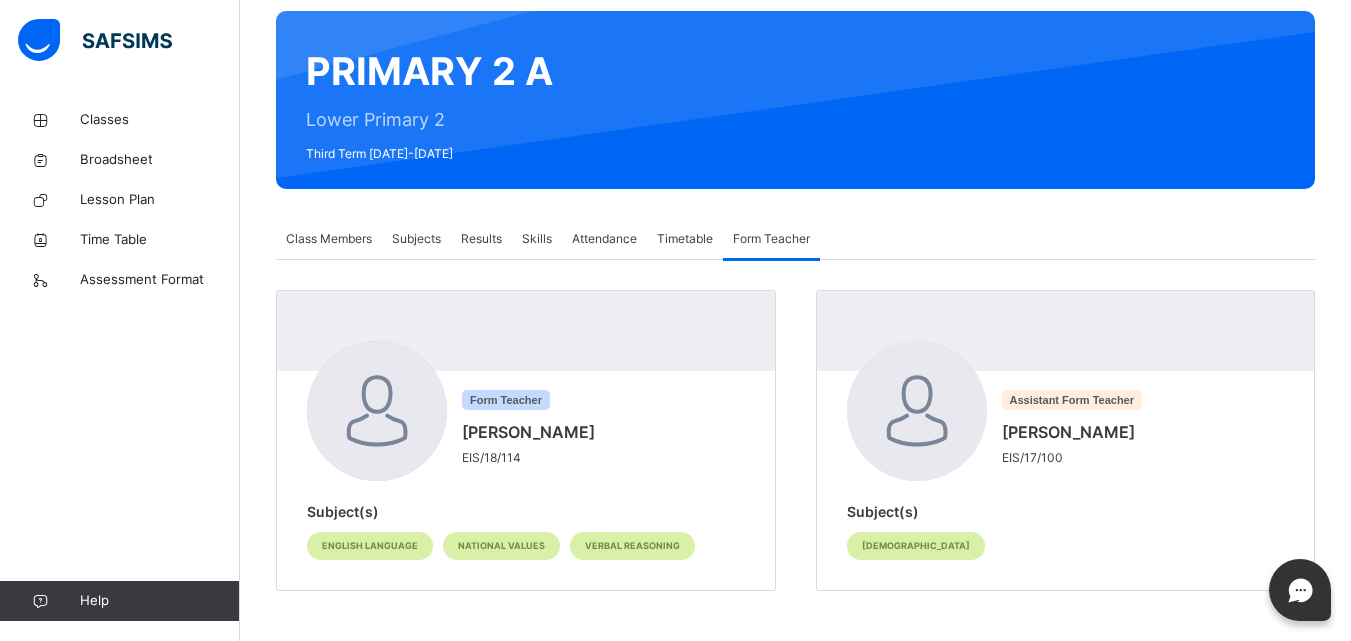 click on "Timetable" at bounding box center [685, 239] 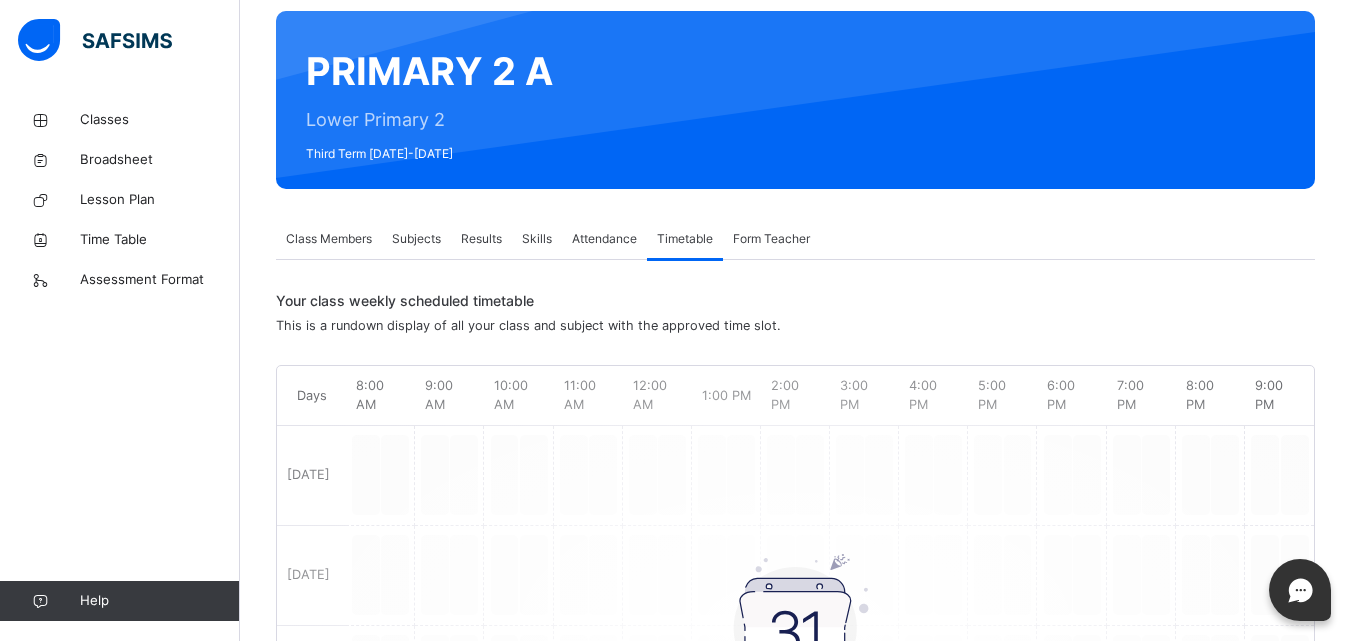 click on "Attendance" at bounding box center [604, 239] 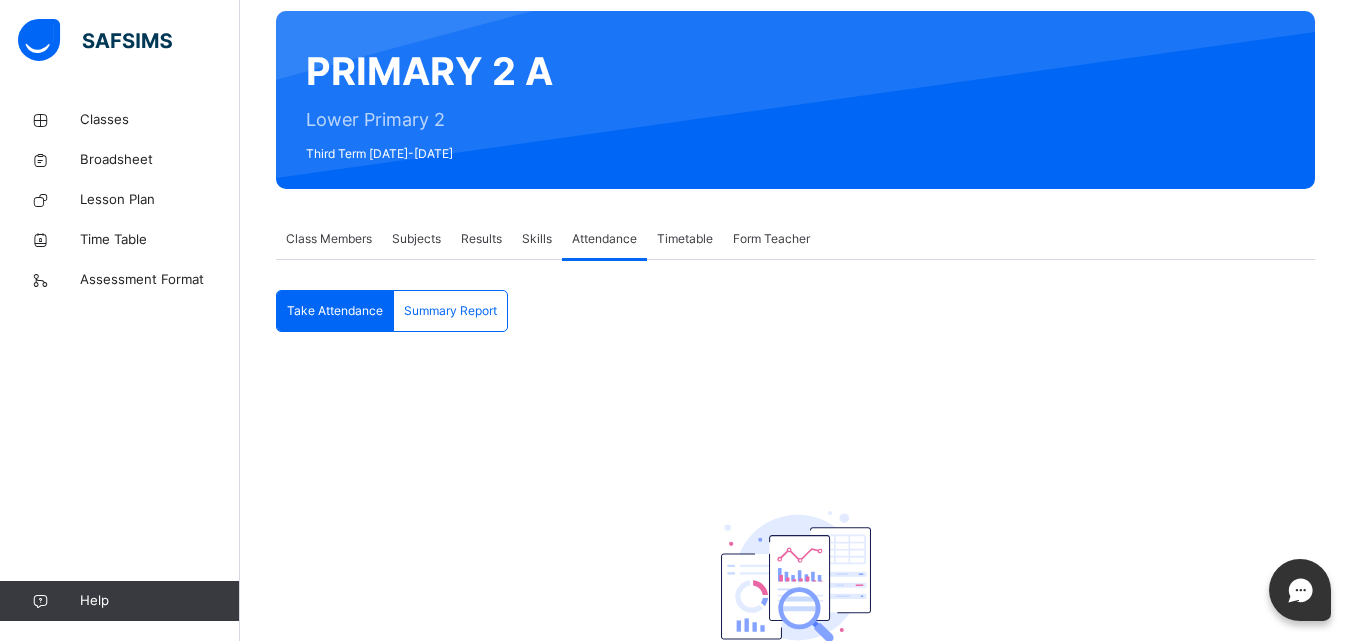 click on "Class Members" at bounding box center [329, 239] 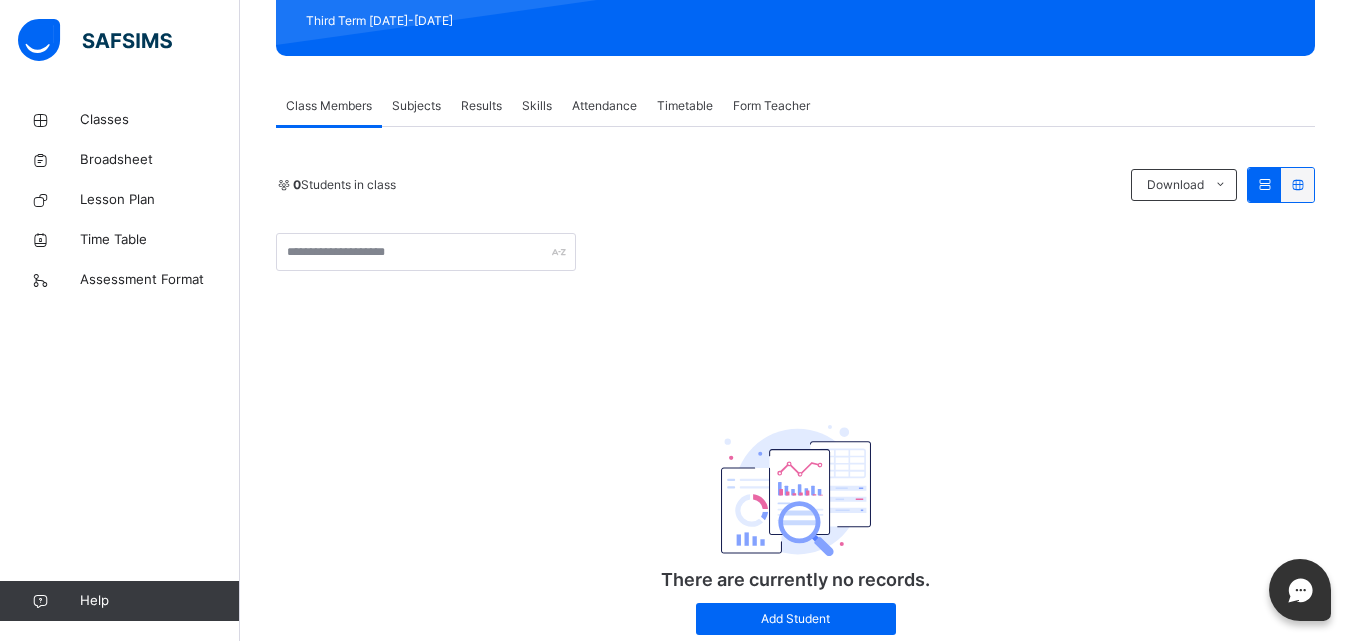 scroll, scrollTop: 356, scrollLeft: 0, axis: vertical 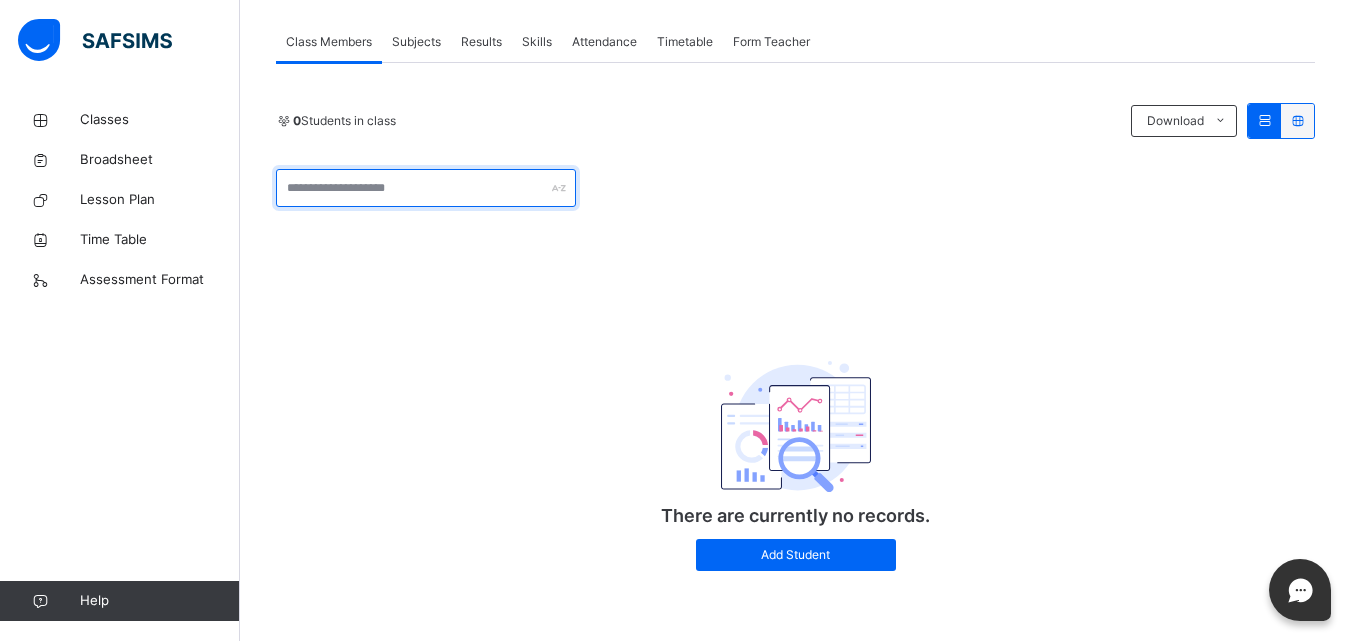 click at bounding box center (426, 188) 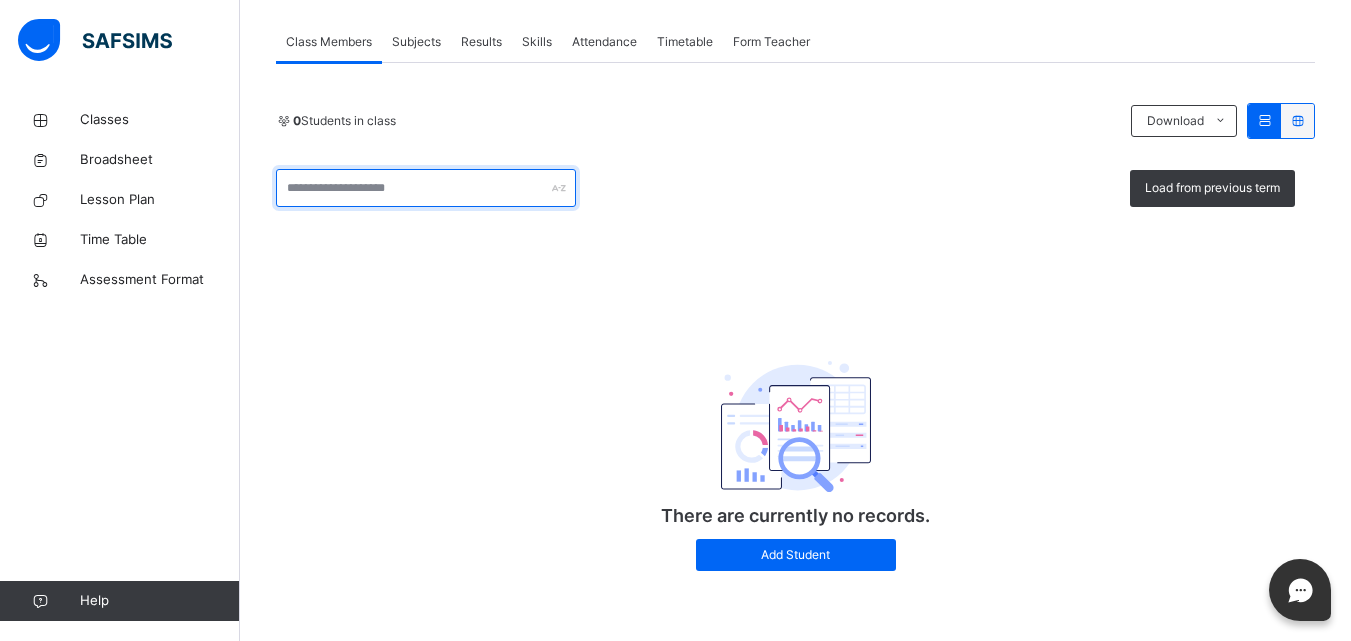 scroll, scrollTop: 0, scrollLeft: 0, axis: both 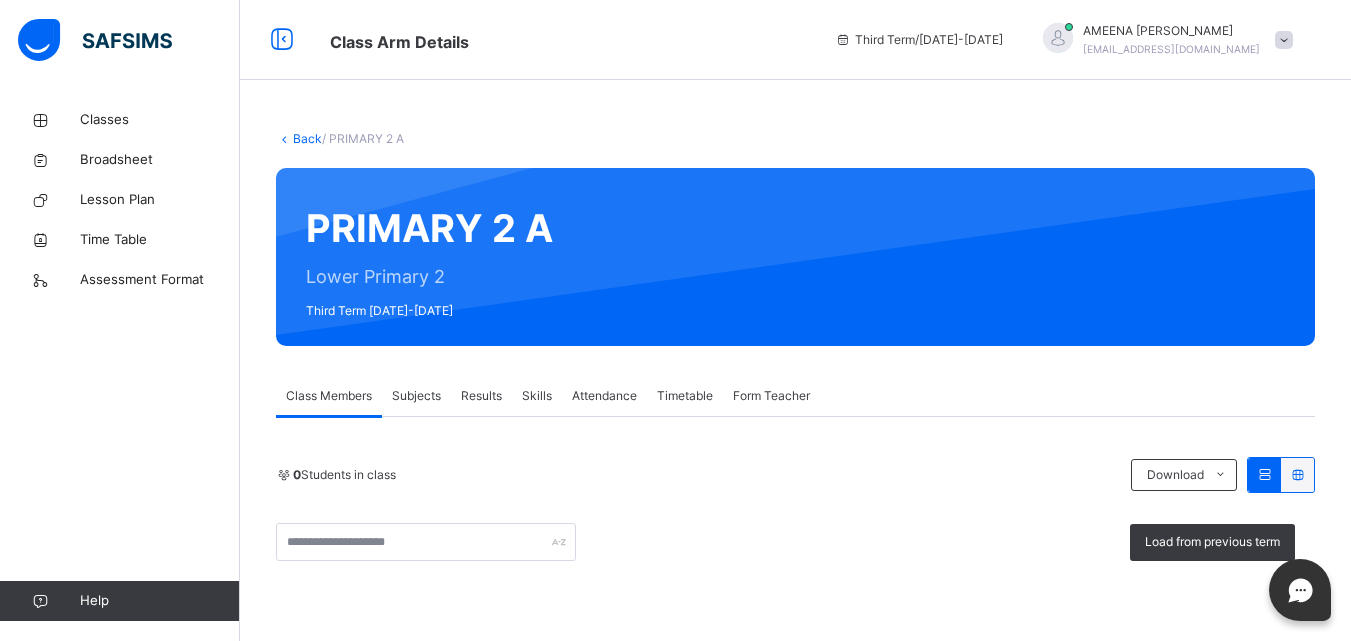 click on "Results" at bounding box center [481, 396] 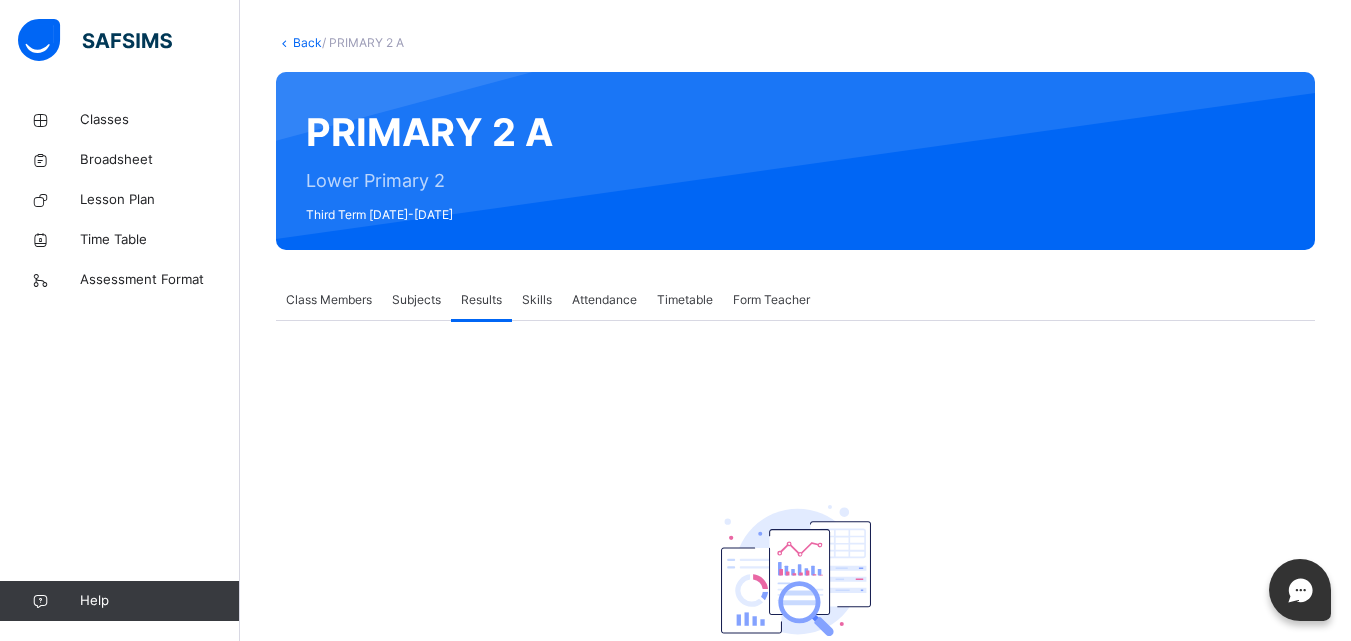 scroll, scrollTop: 90, scrollLeft: 0, axis: vertical 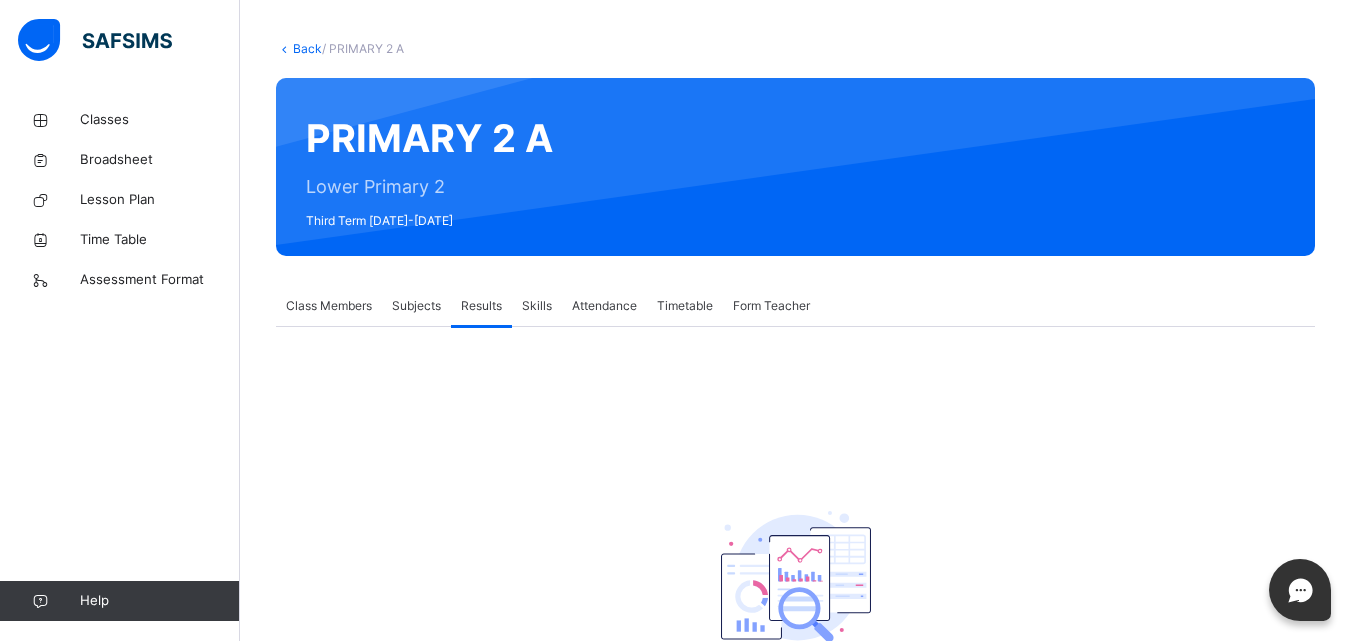 click on "Skills" at bounding box center (537, 306) 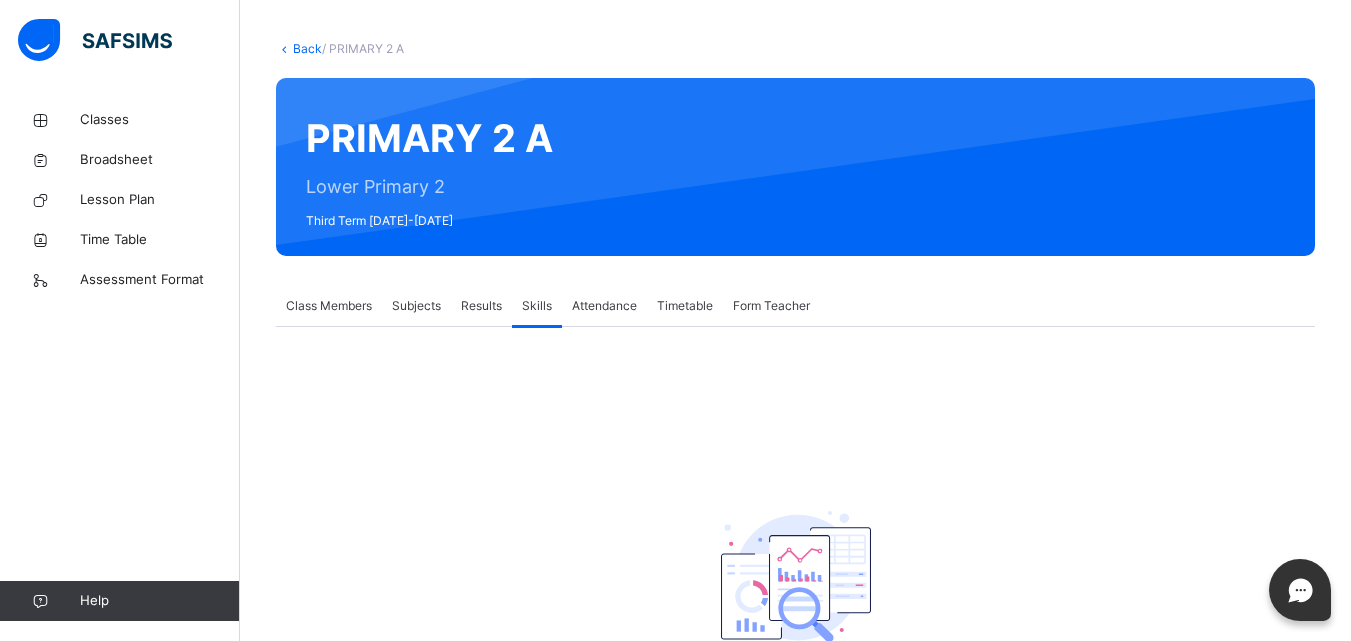 click on "Attendance" at bounding box center (604, 306) 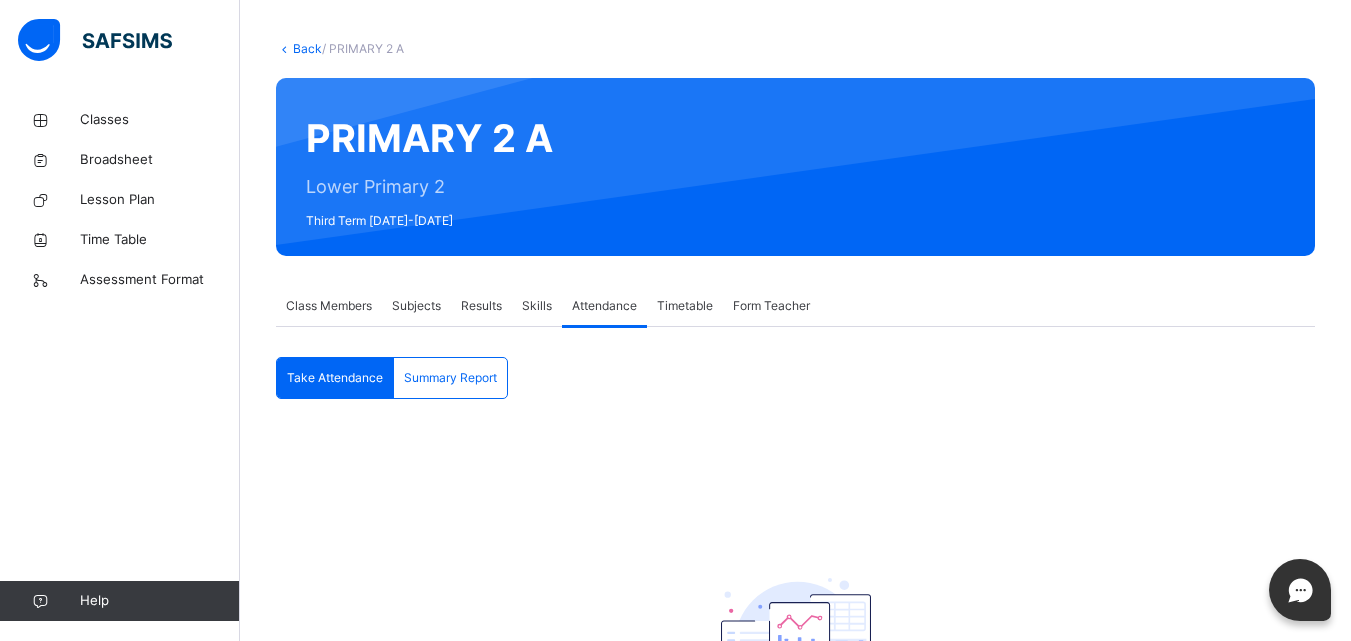 click on "Timetable" at bounding box center [685, 306] 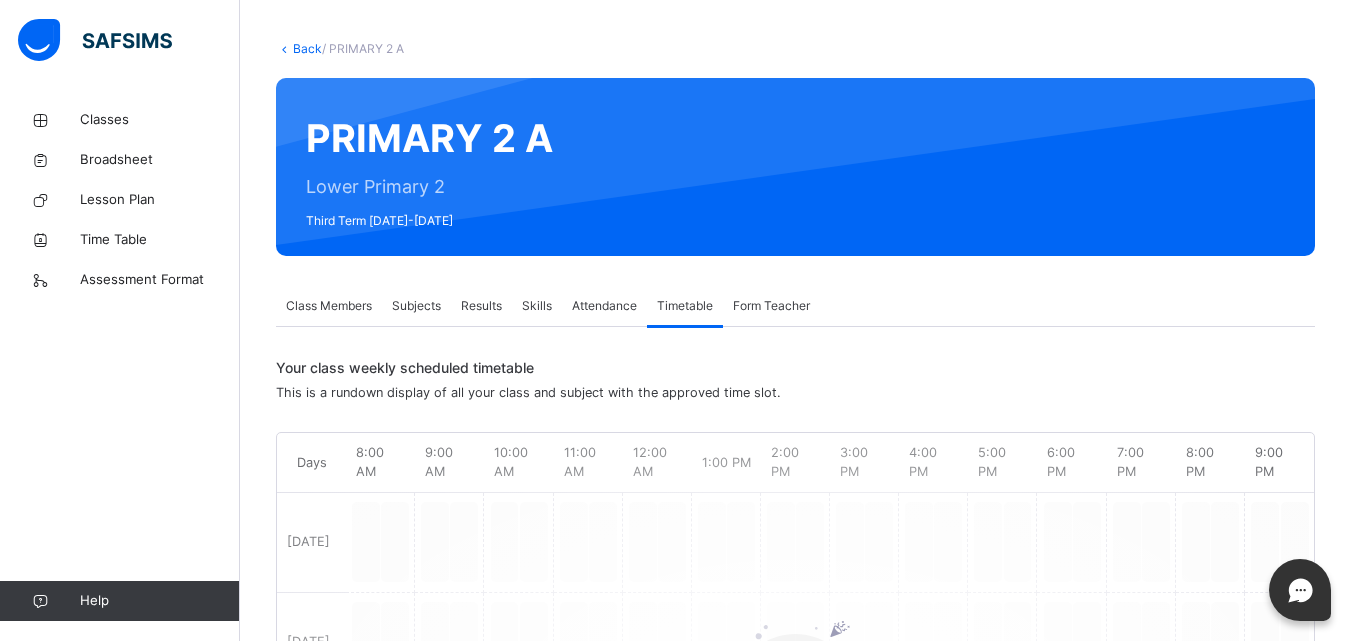 click on "Form Teacher" at bounding box center (771, 306) 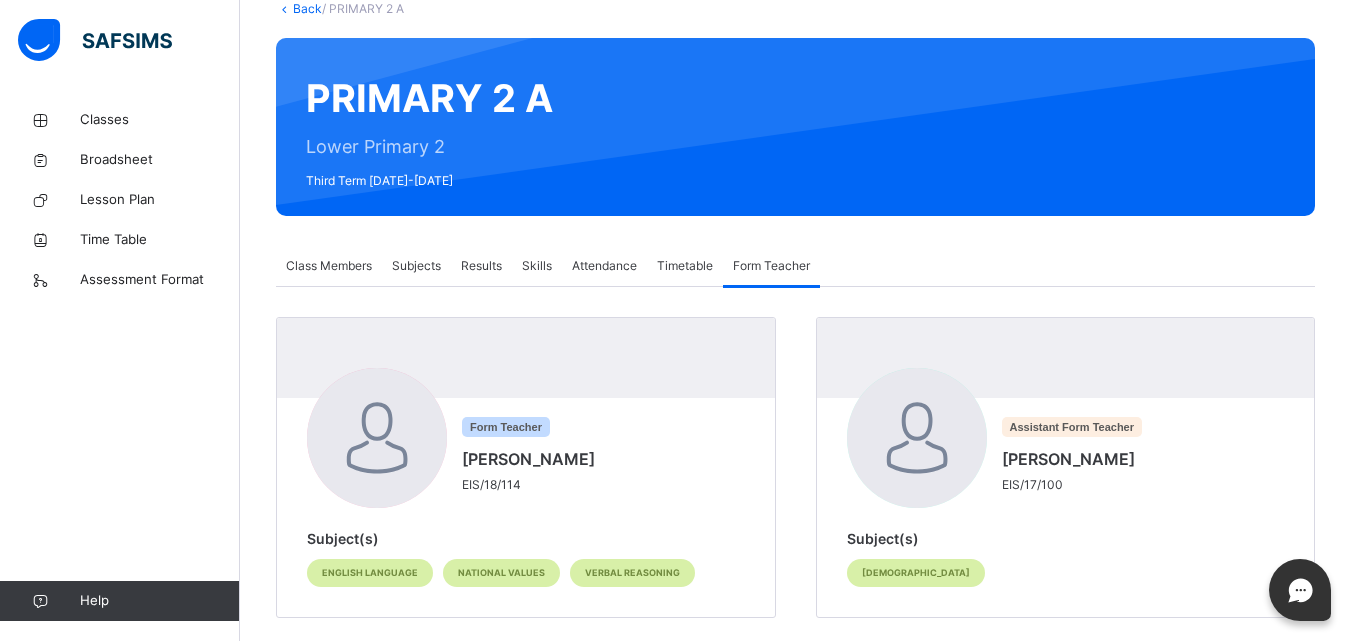 scroll, scrollTop: 117, scrollLeft: 0, axis: vertical 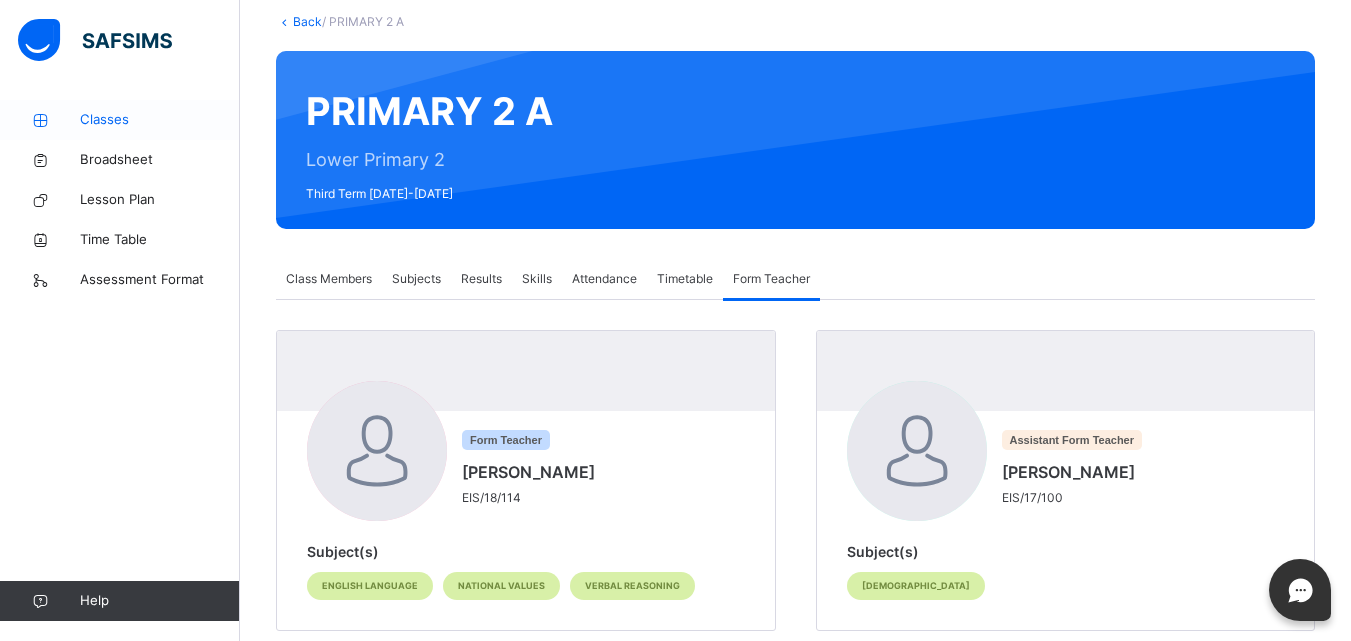 click on "Classes" at bounding box center (160, 120) 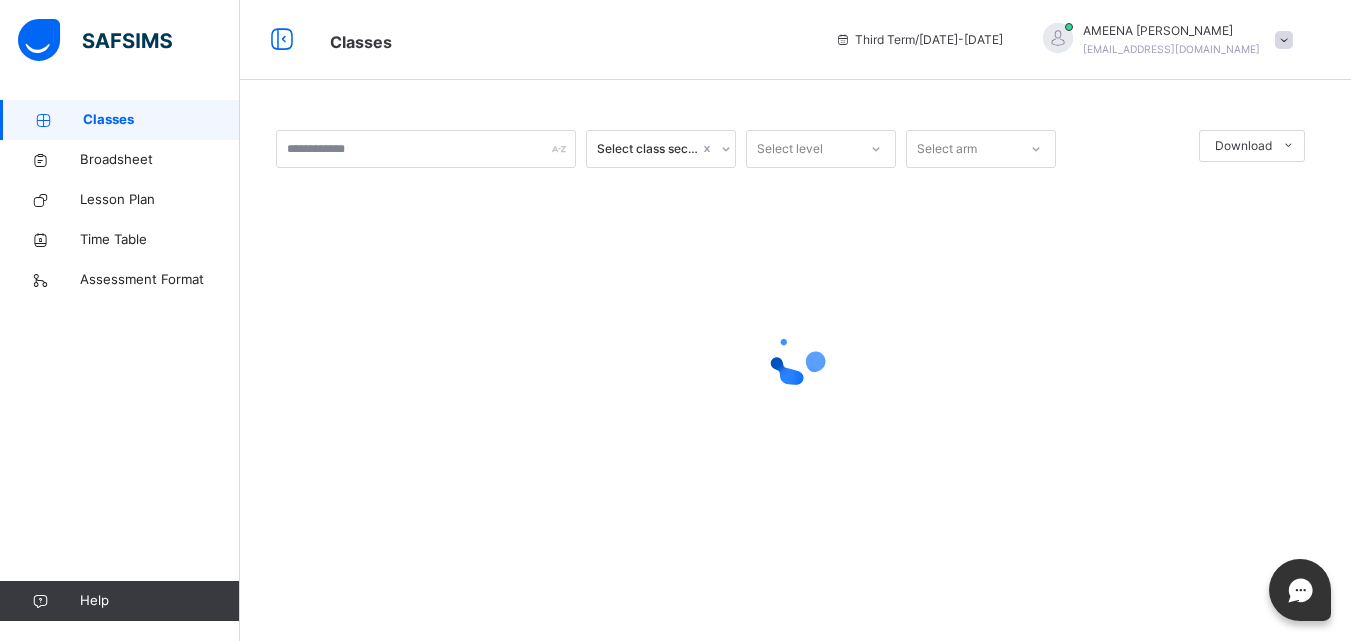 scroll, scrollTop: 0, scrollLeft: 0, axis: both 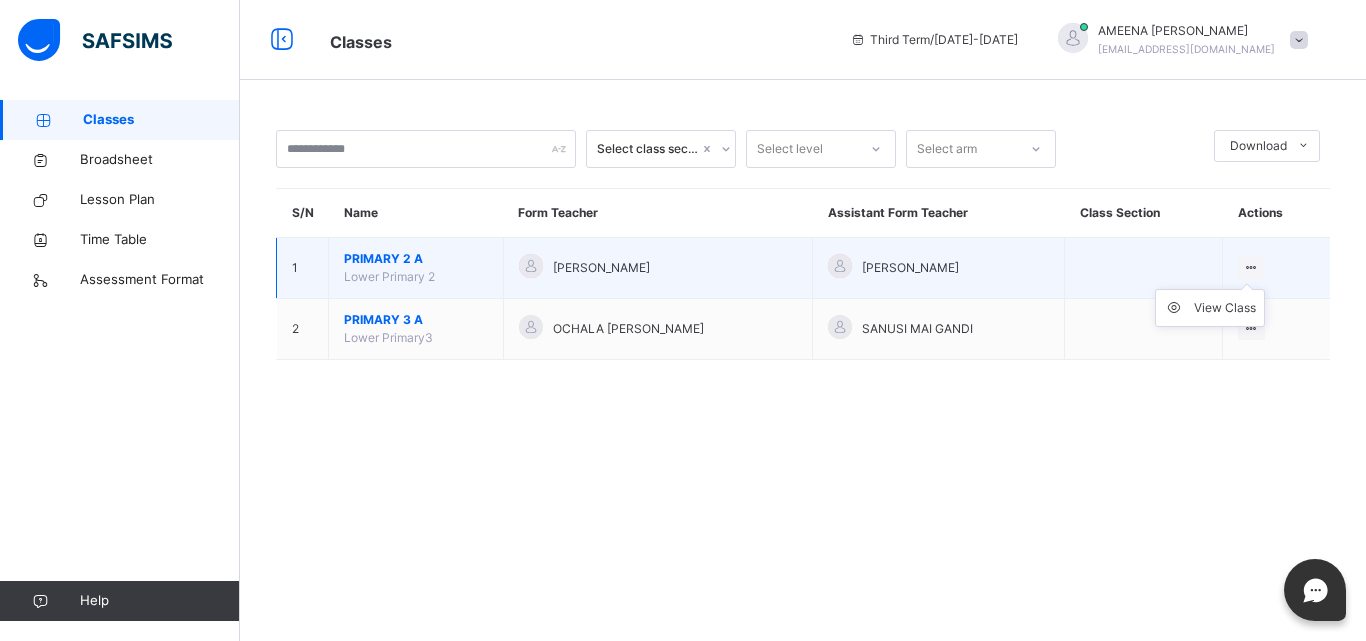 click on "View Class" at bounding box center [1210, 308] 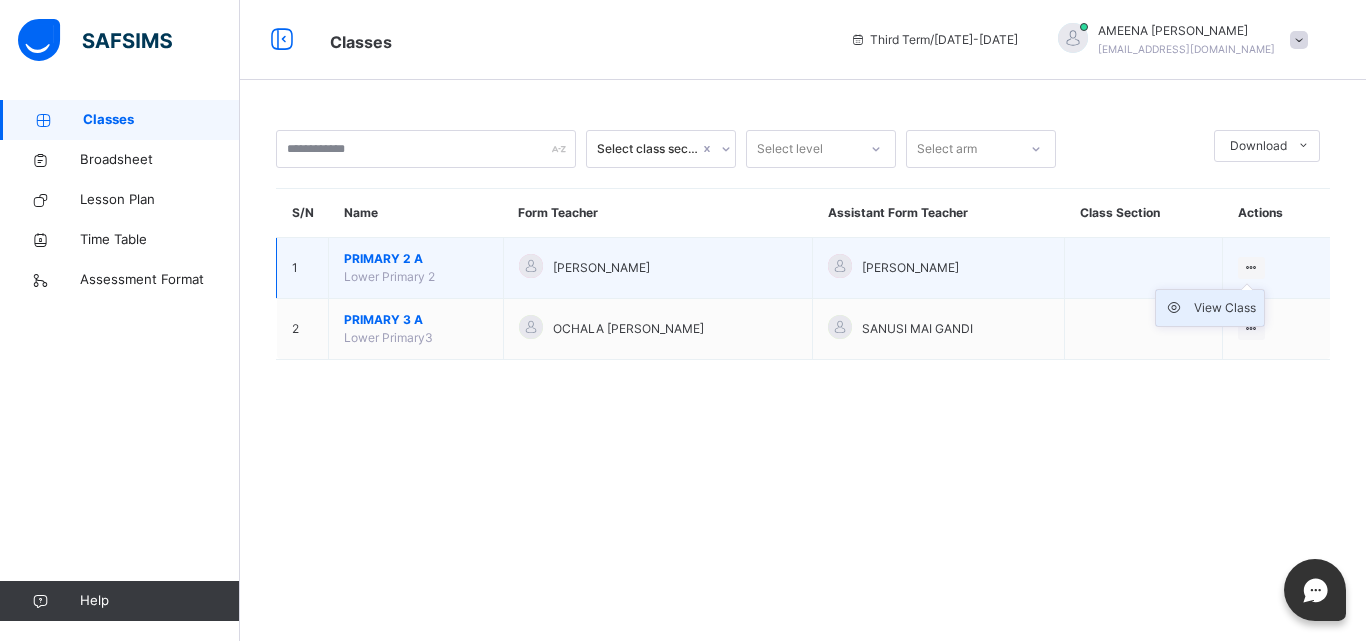 click on "View Class" at bounding box center [1225, 308] 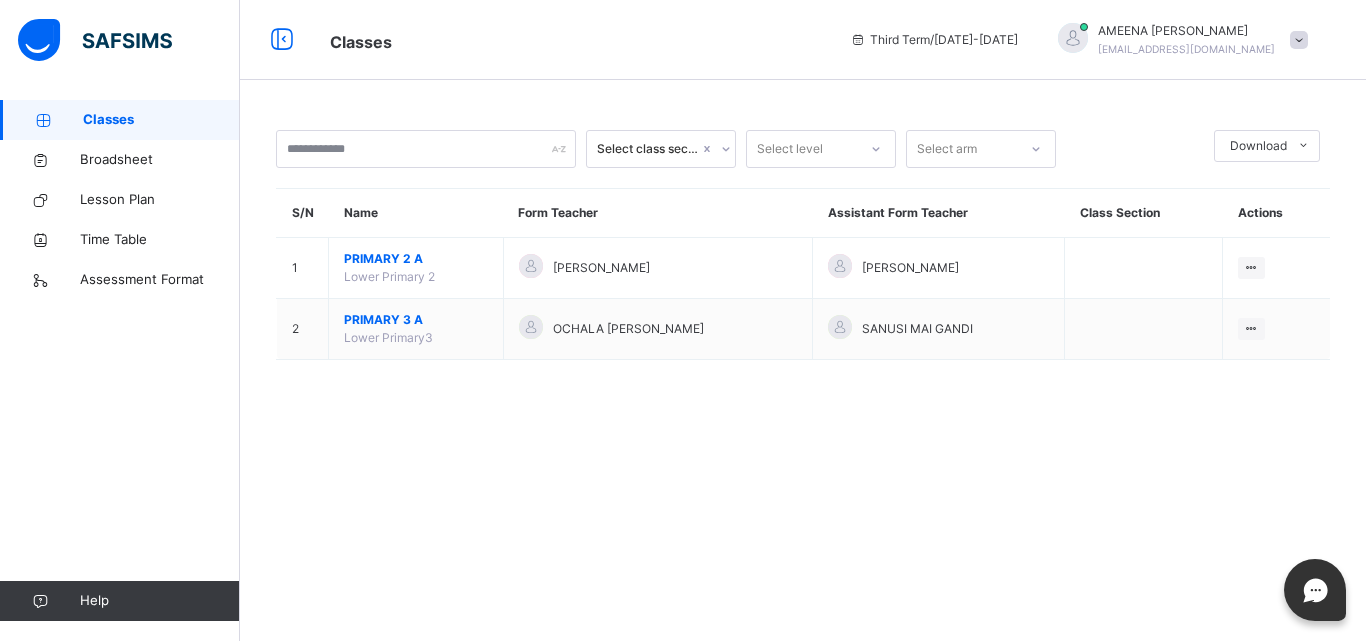 click on "Classes" at bounding box center [161, 120] 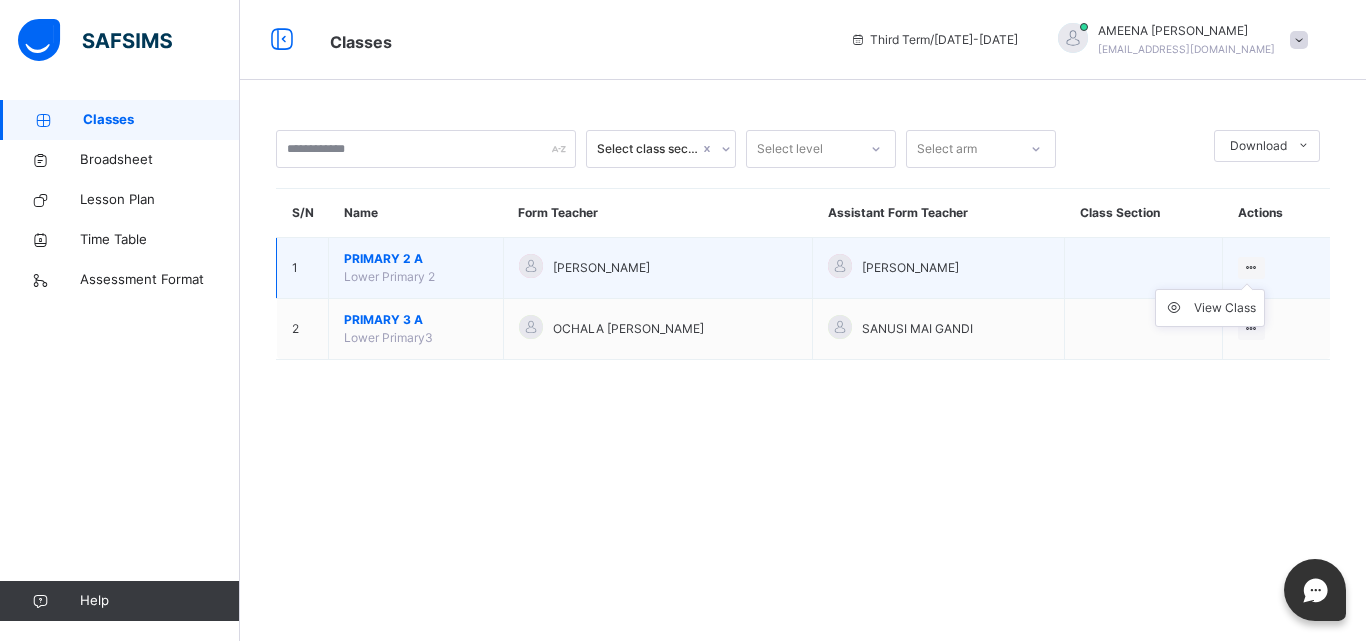 click at bounding box center (1251, 267) 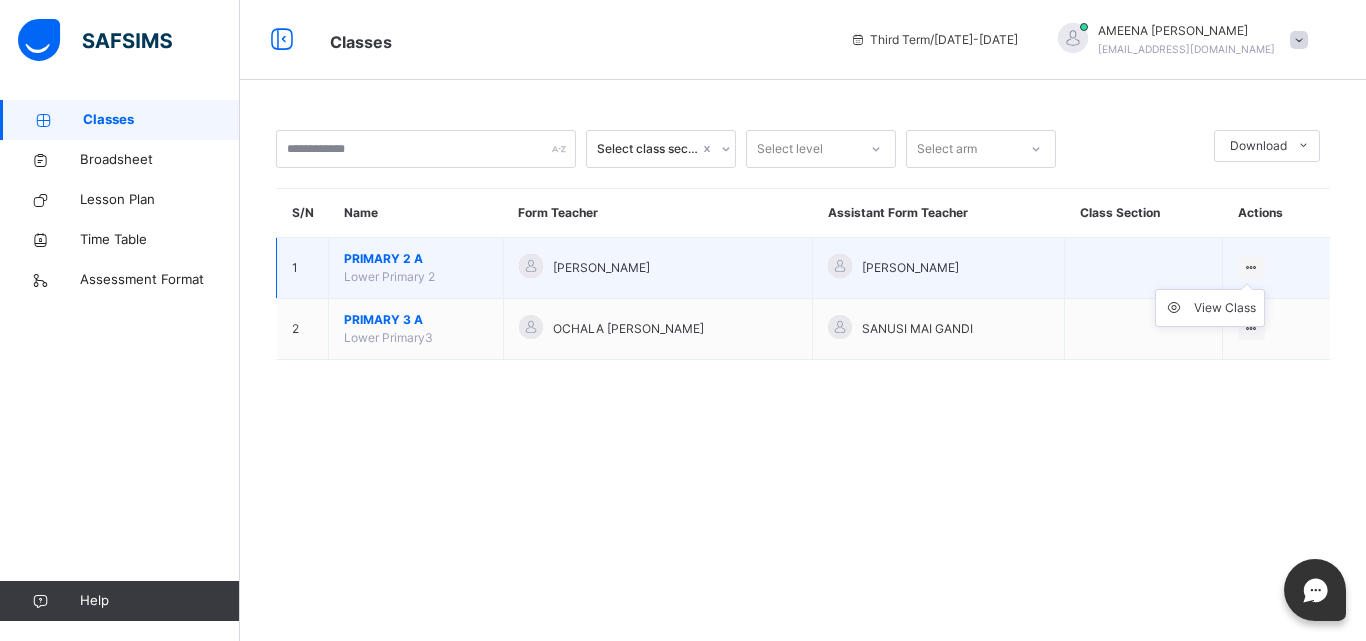 click on "View Class" at bounding box center [1210, 308] 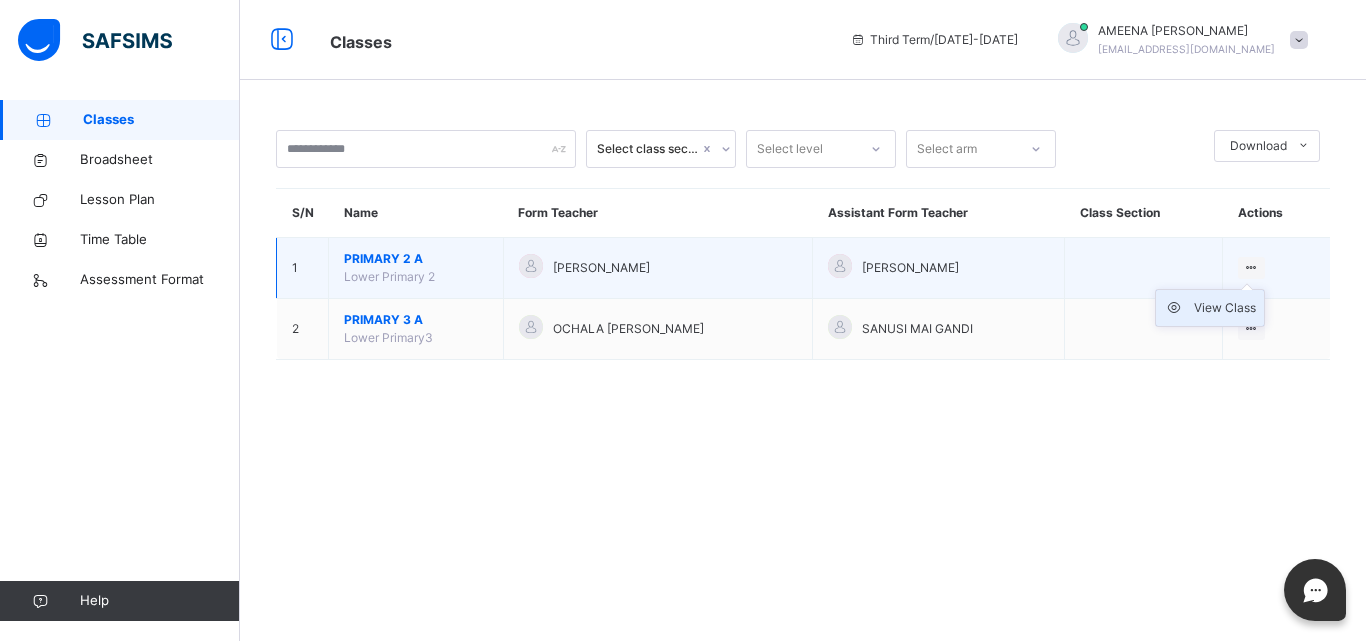click on "View Class" at bounding box center (1225, 308) 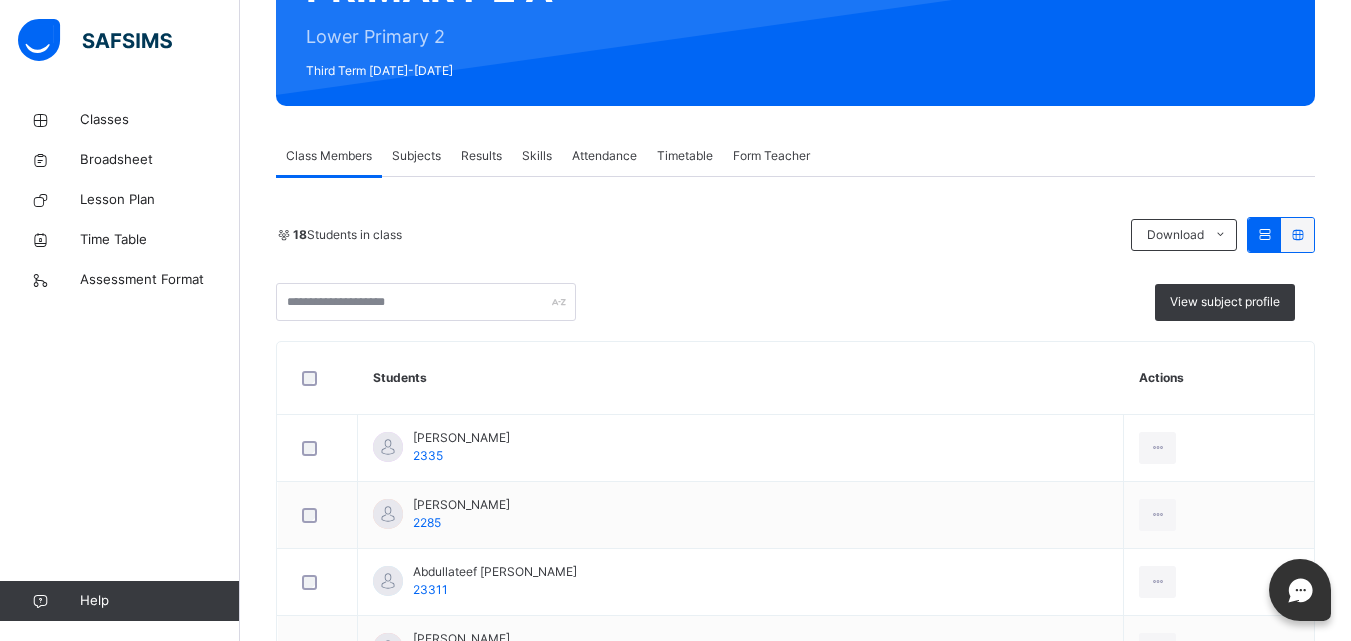 scroll, scrollTop: 320, scrollLeft: 0, axis: vertical 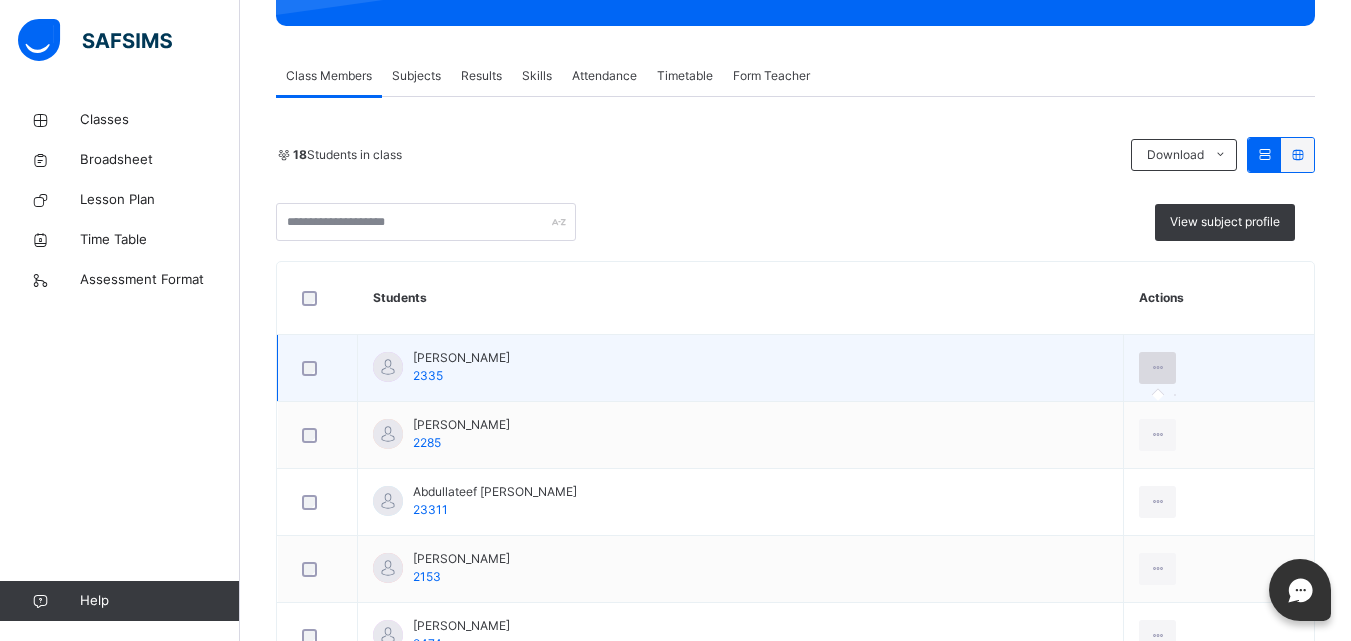 click at bounding box center (1157, 368) 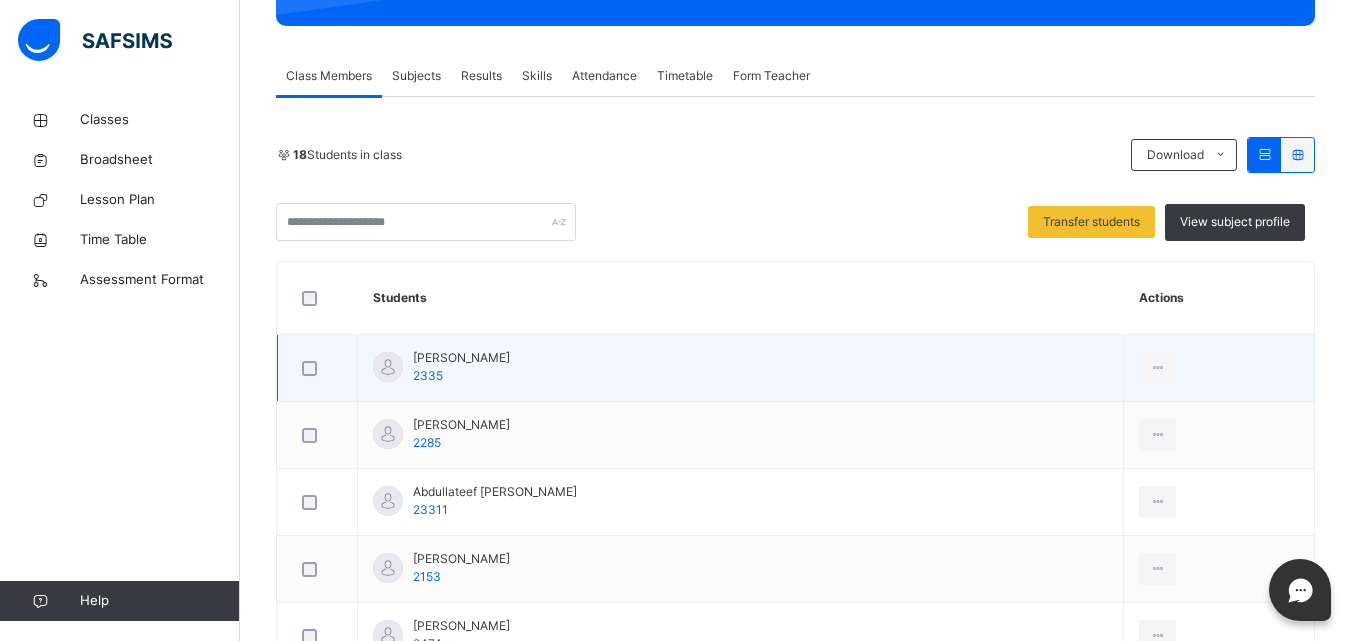 click on "[PERSON_NAME] 2335" at bounding box center (741, 368) 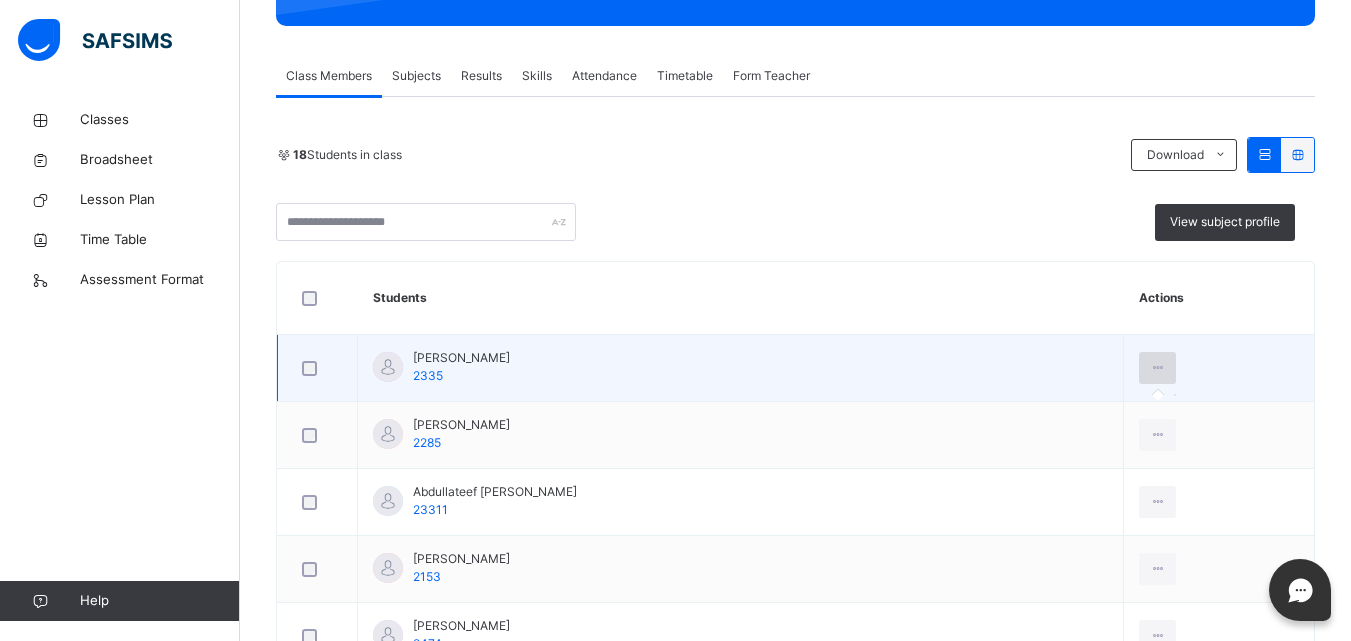 click at bounding box center (1157, 368) 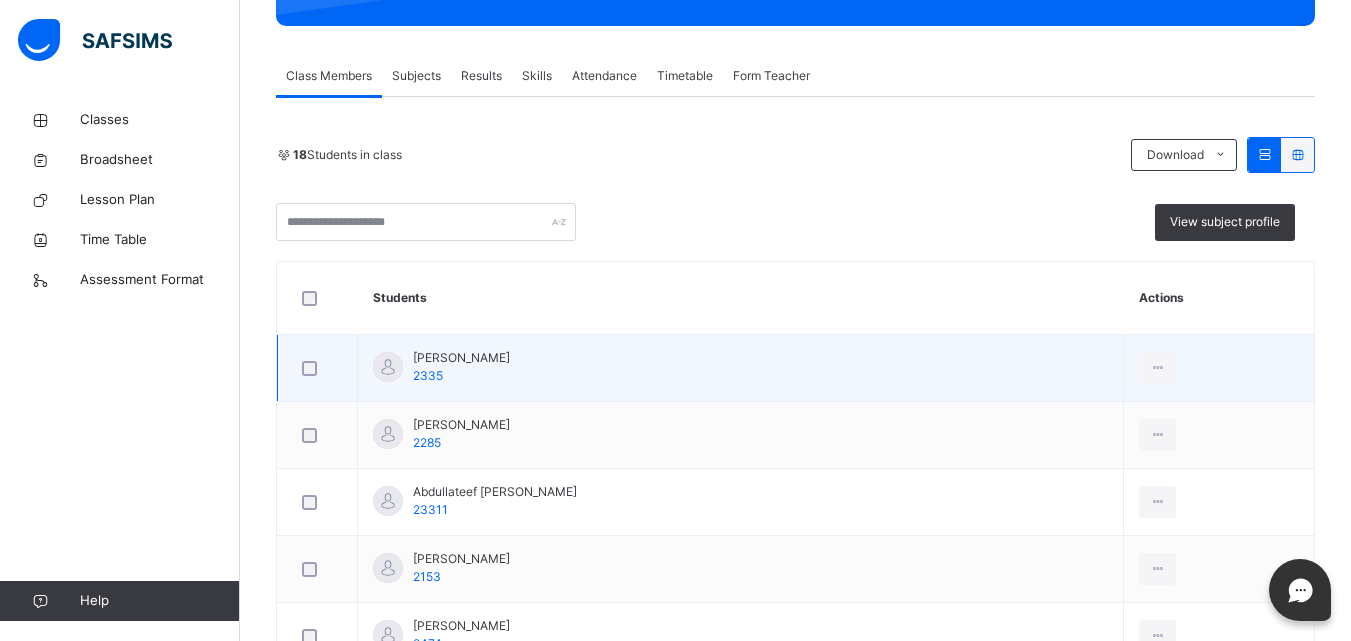 drag, startPoint x: 1175, startPoint y: 370, endPoint x: 1239, endPoint y: 383, distance: 65.30697 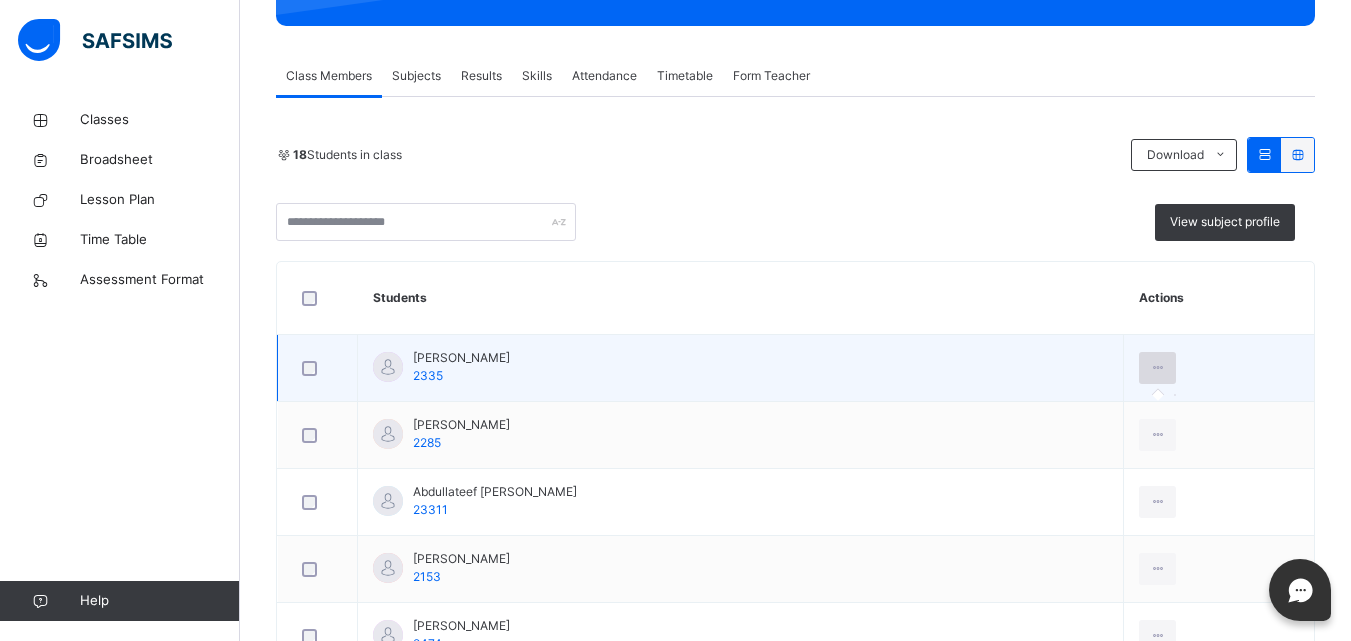click at bounding box center [1157, 368] 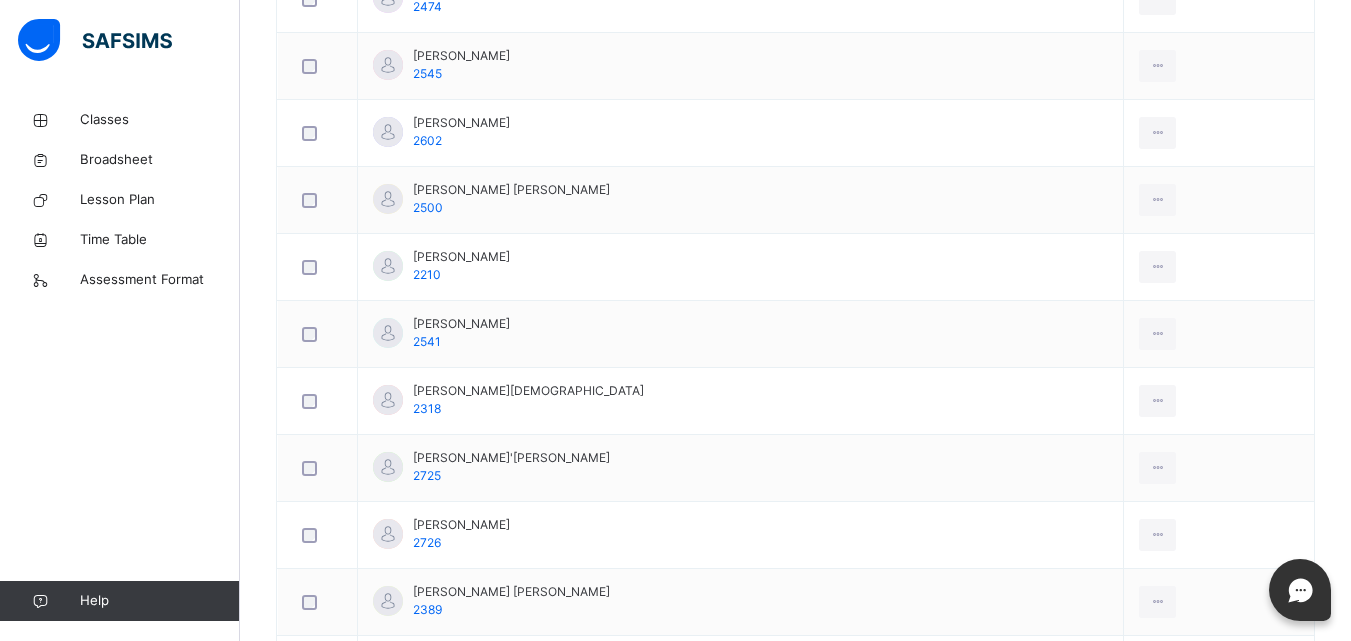 scroll, scrollTop: 973, scrollLeft: 0, axis: vertical 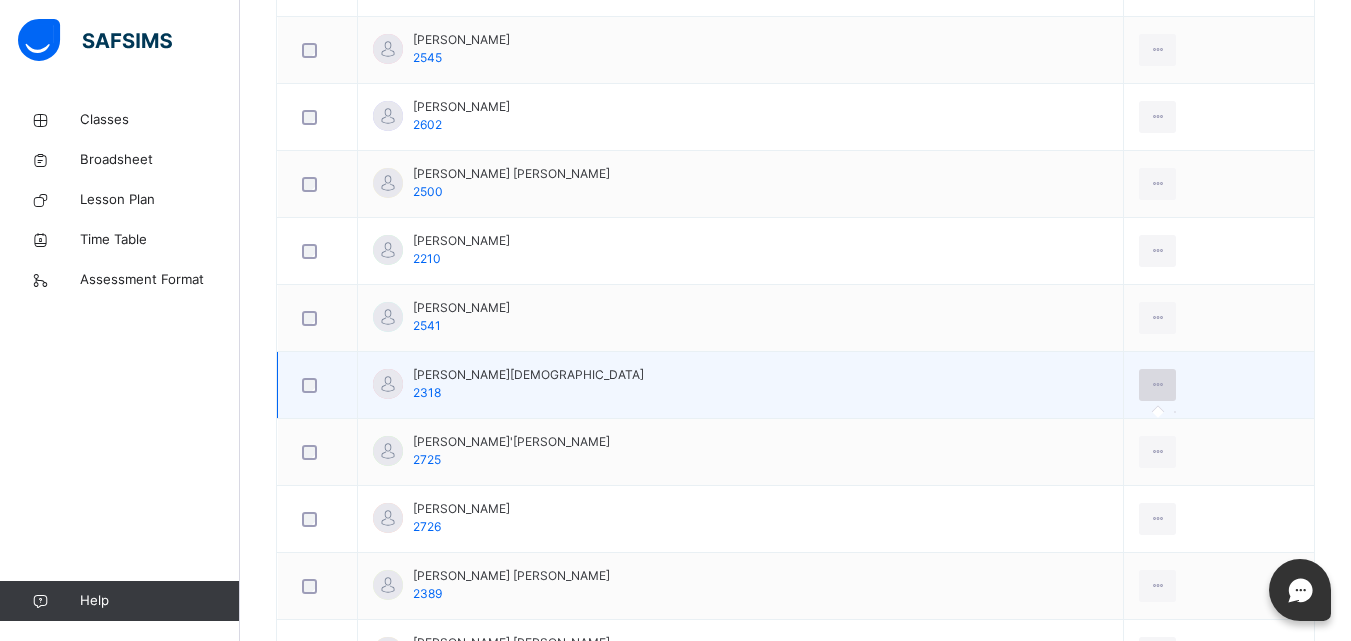 click at bounding box center (1157, 385) 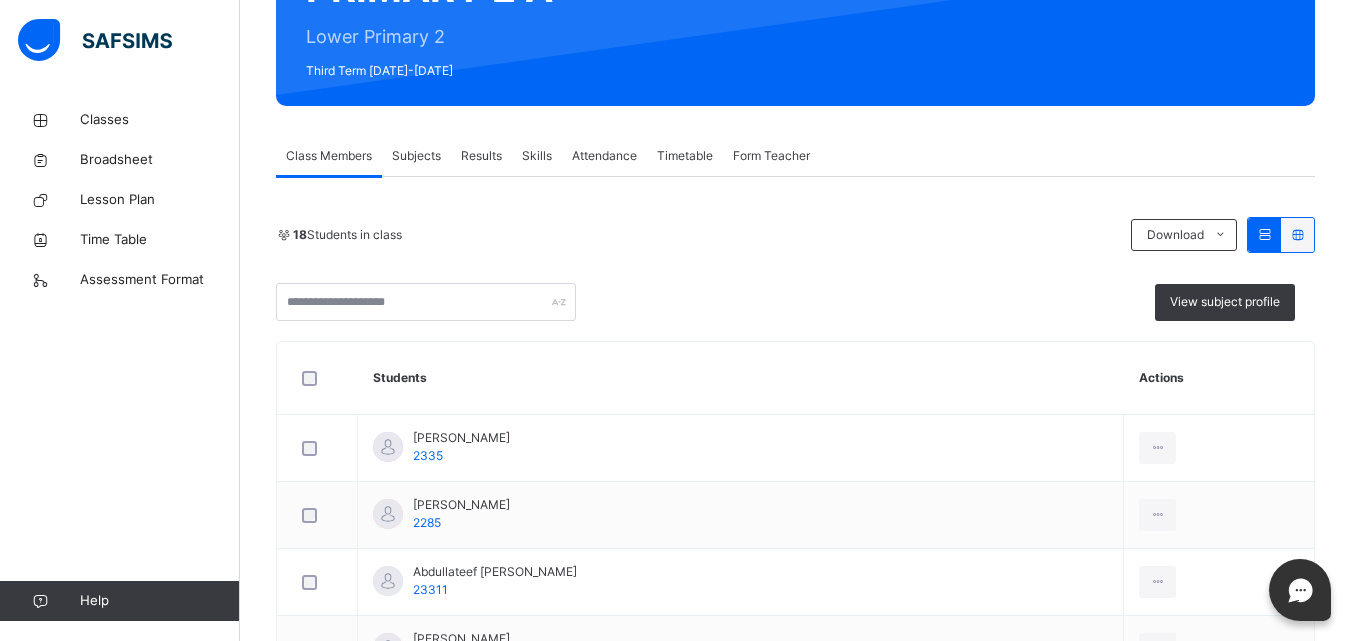 scroll, scrollTop: 280, scrollLeft: 0, axis: vertical 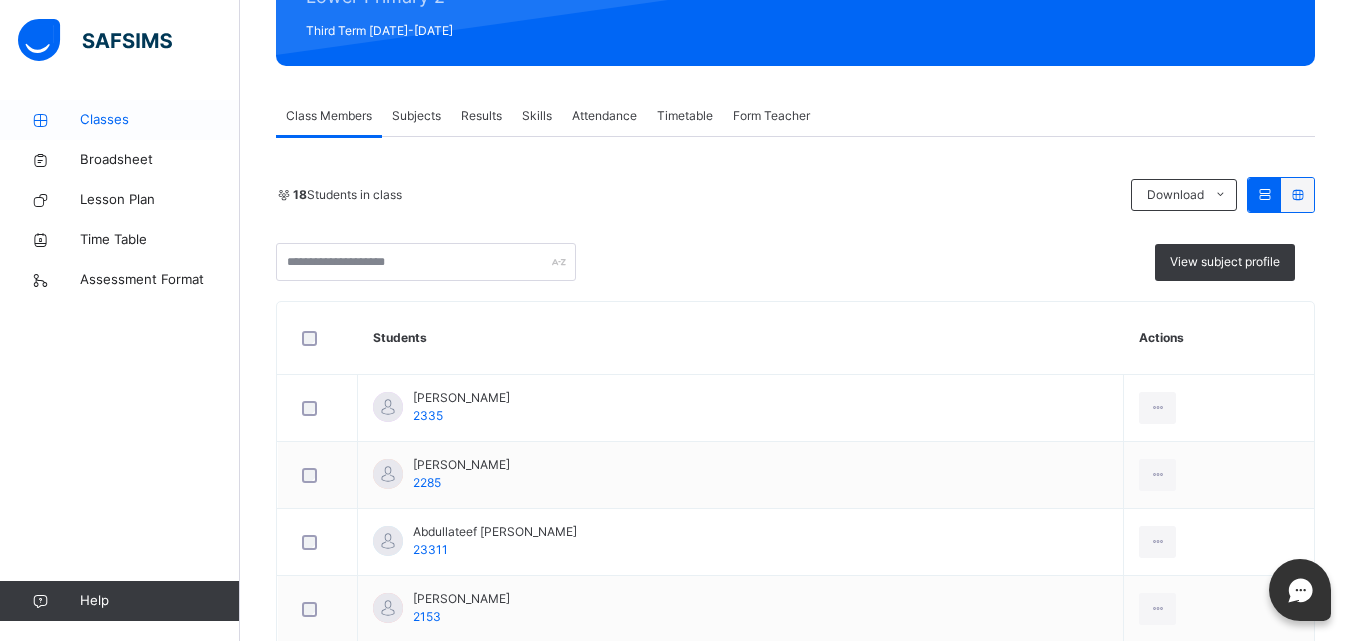 click on "Classes" at bounding box center [160, 120] 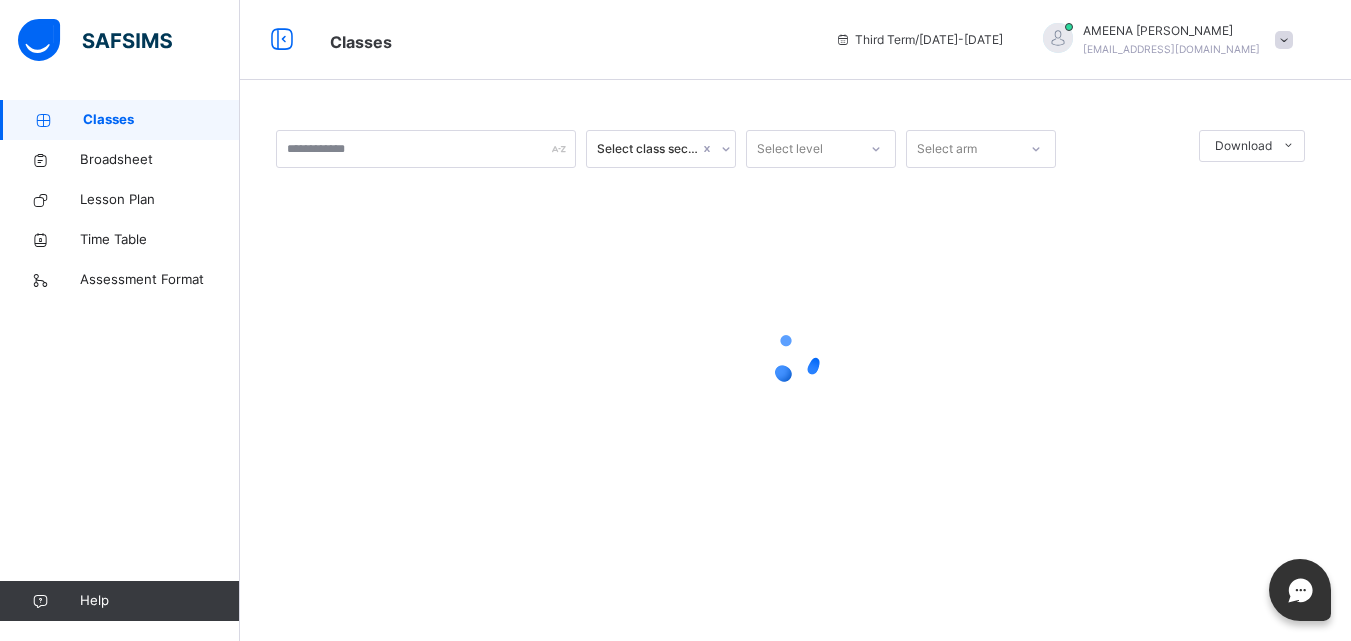 scroll, scrollTop: 0, scrollLeft: 0, axis: both 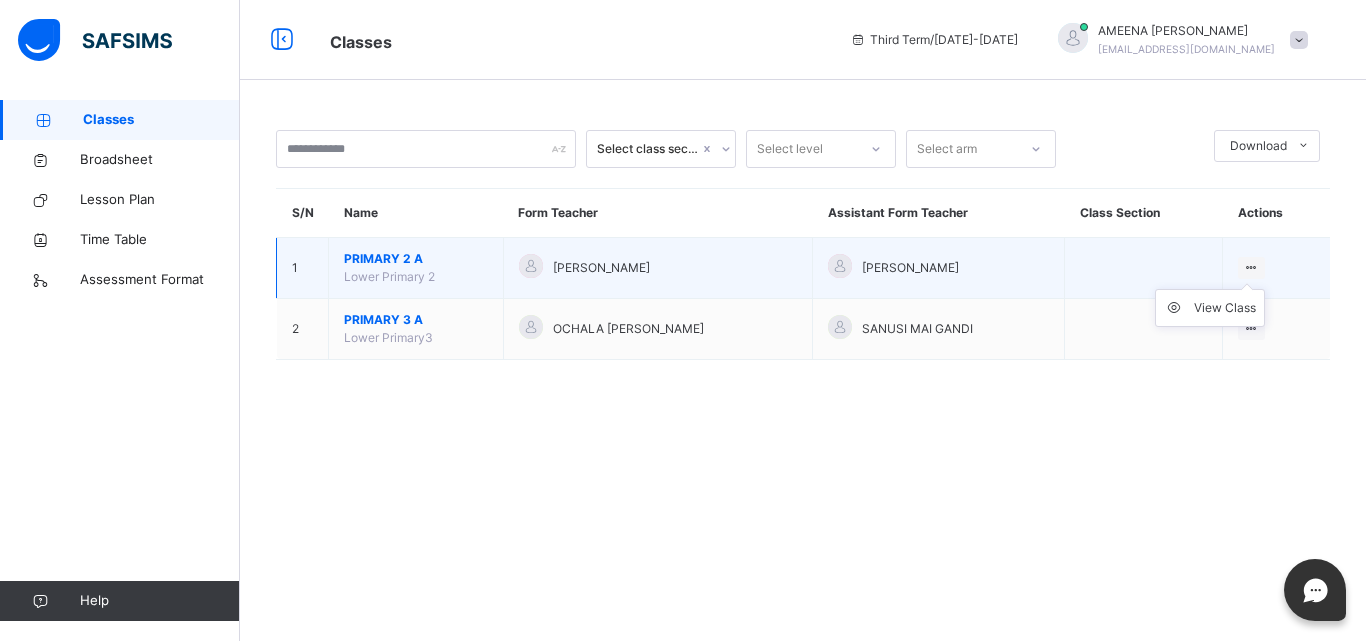 click at bounding box center [1251, 267] 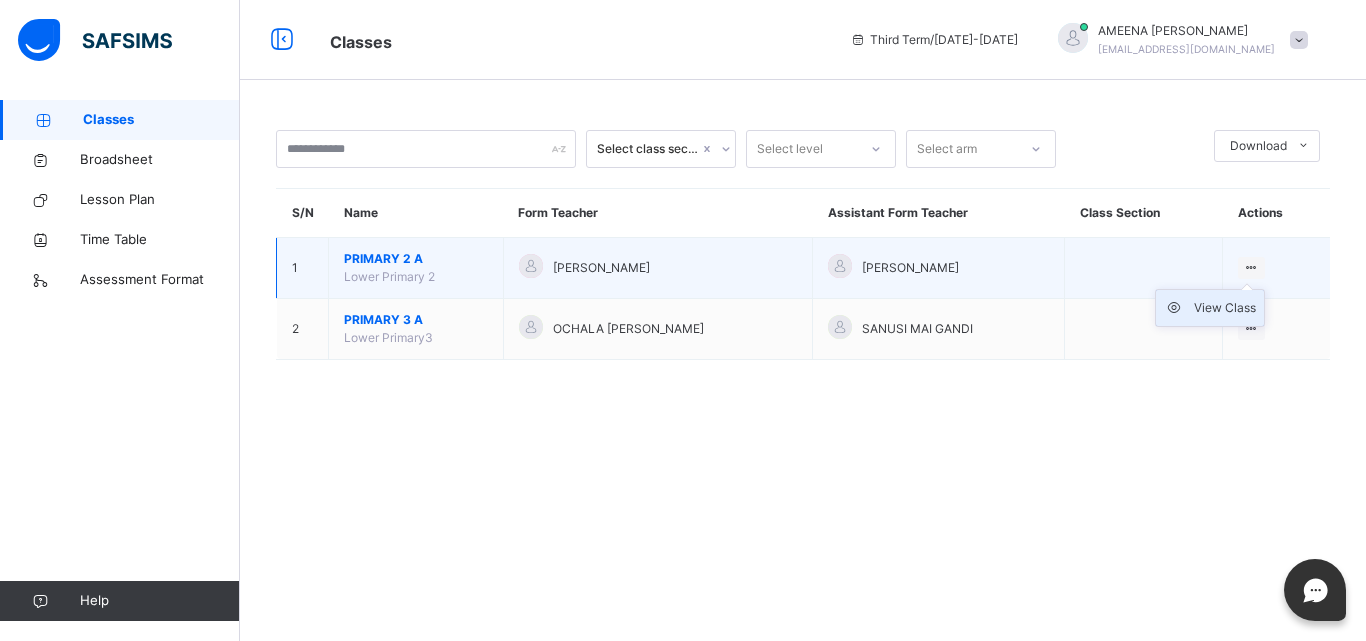 click on "View Class" at bounding box center [1225, 308] 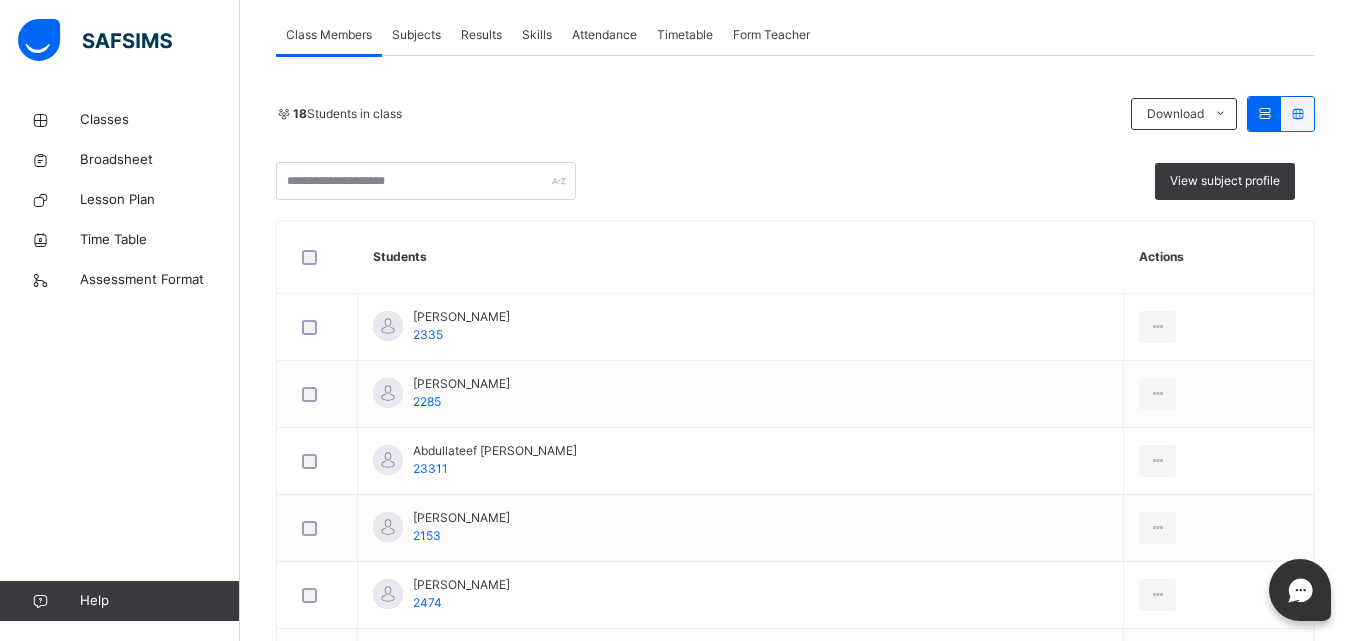 scroll, scrollTop: 373, scrollLeft: 0, axis: vertical 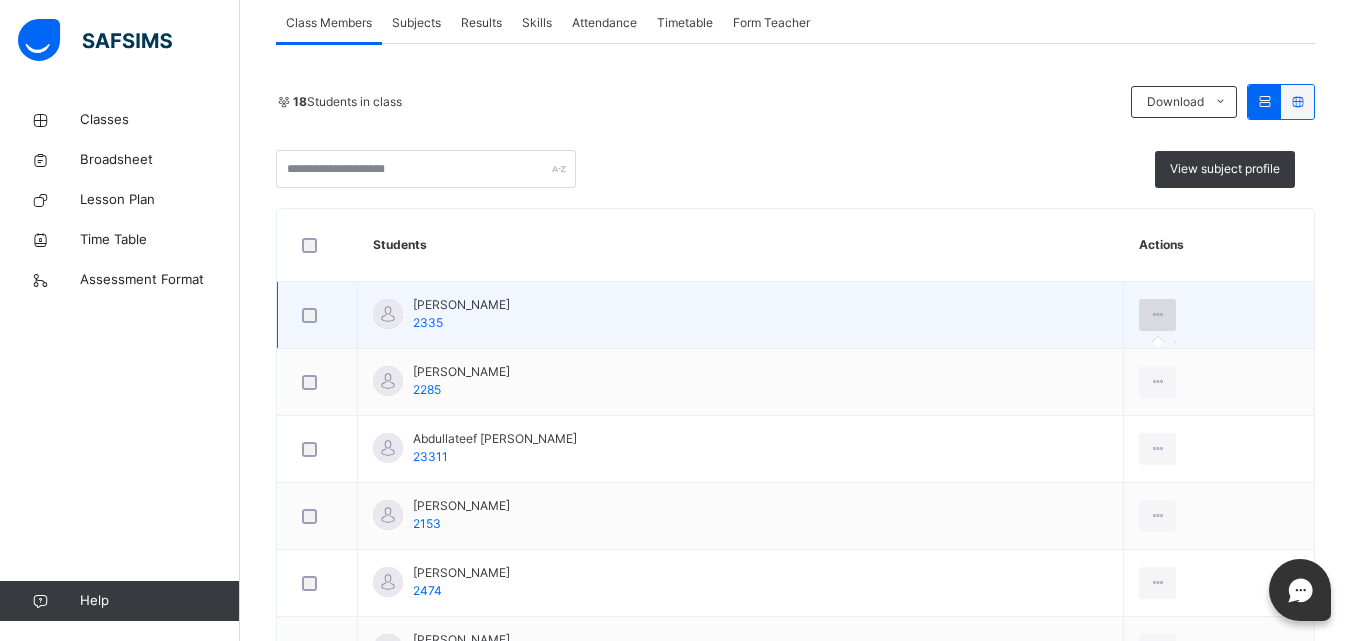 click at bounding box center (1157, 315) 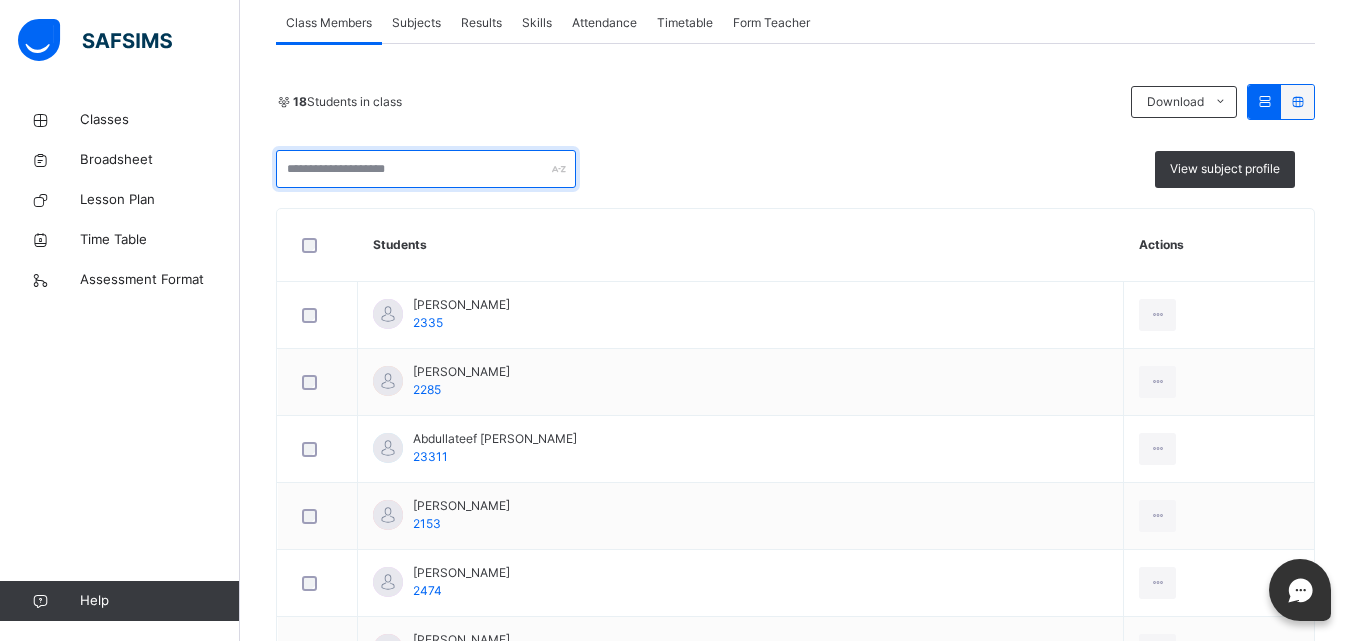click at bounding box center [426, 169] 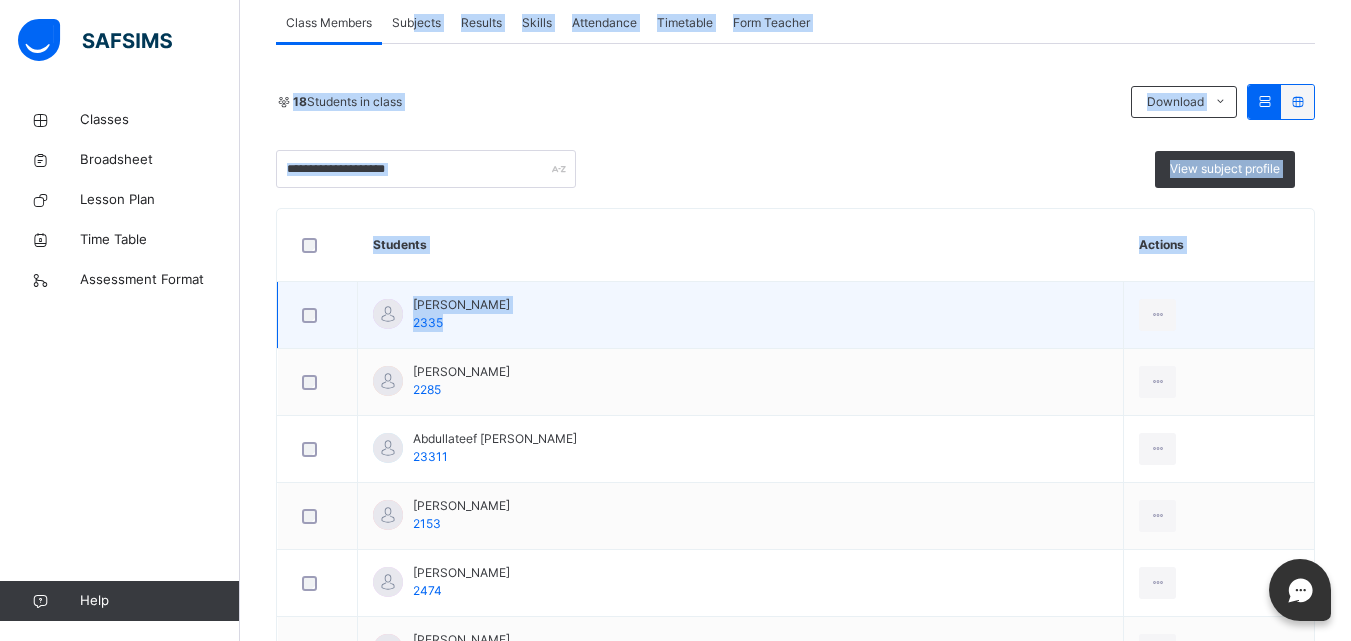 drag, startPoint x: 414, startPoint y: 23, endPoint x: 619, endPoint y: 311, distance: 353.50955 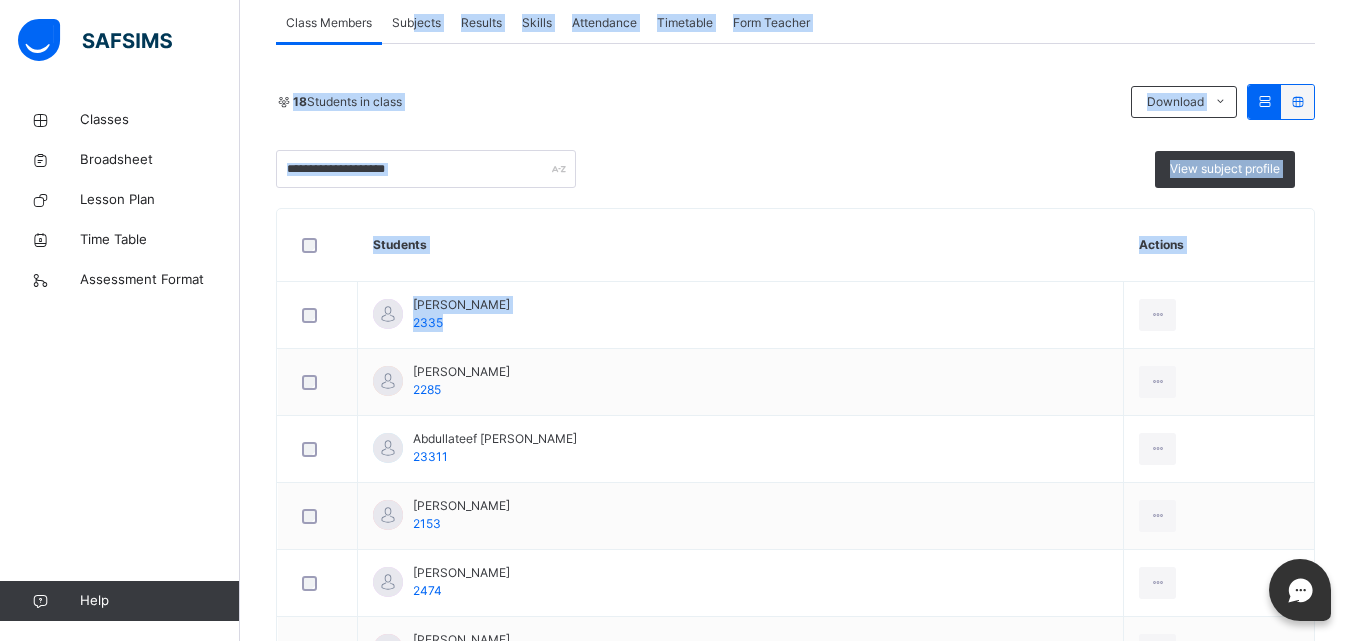 click on "Students" at bounding box center (741, 245) 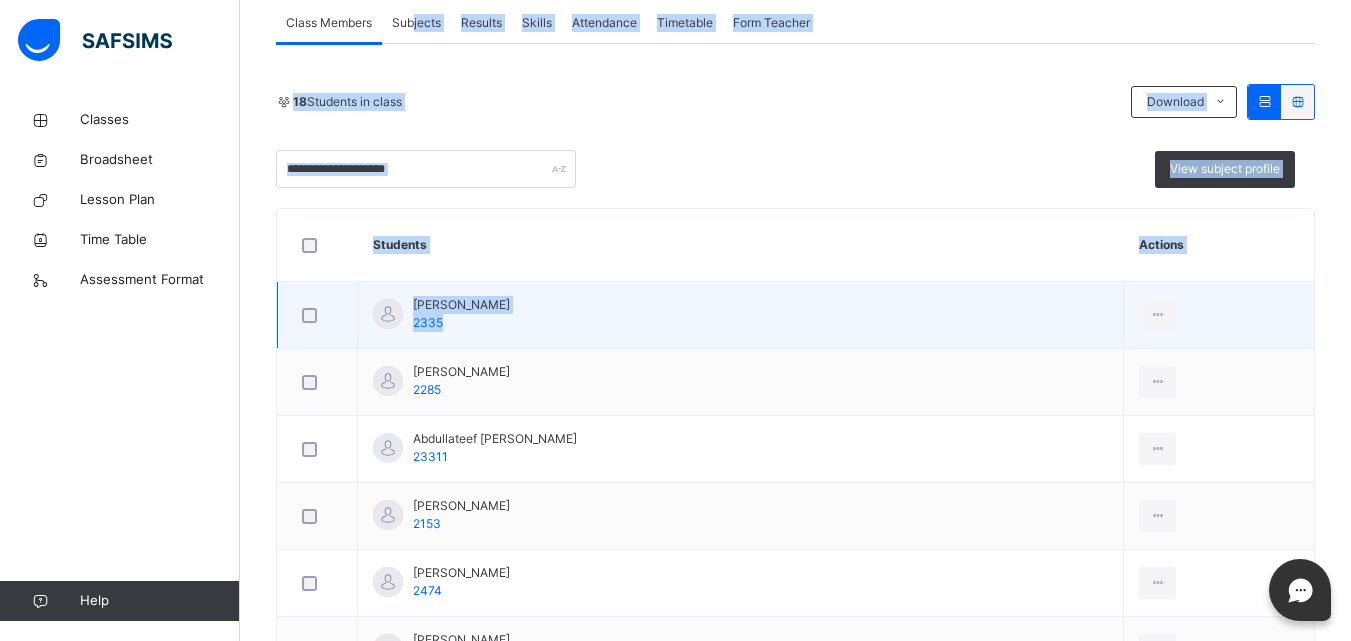 click on "Students" at bounding box center [741, 245] 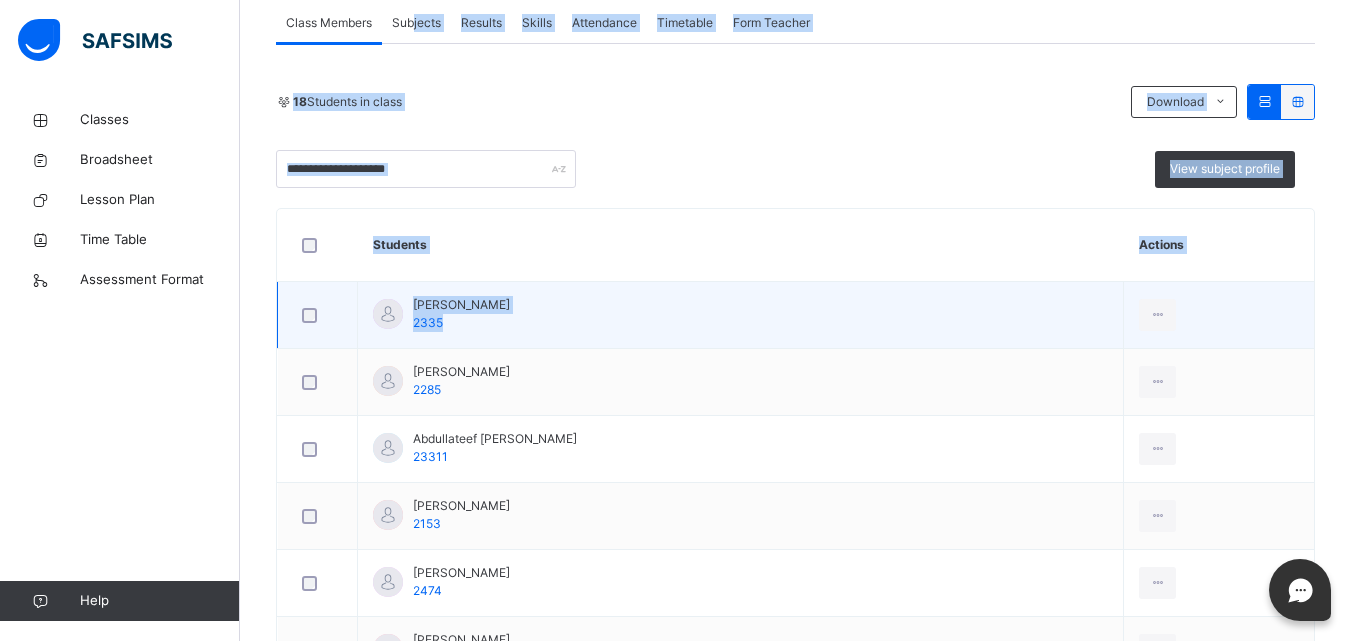 click at bounding box center (388, 314) 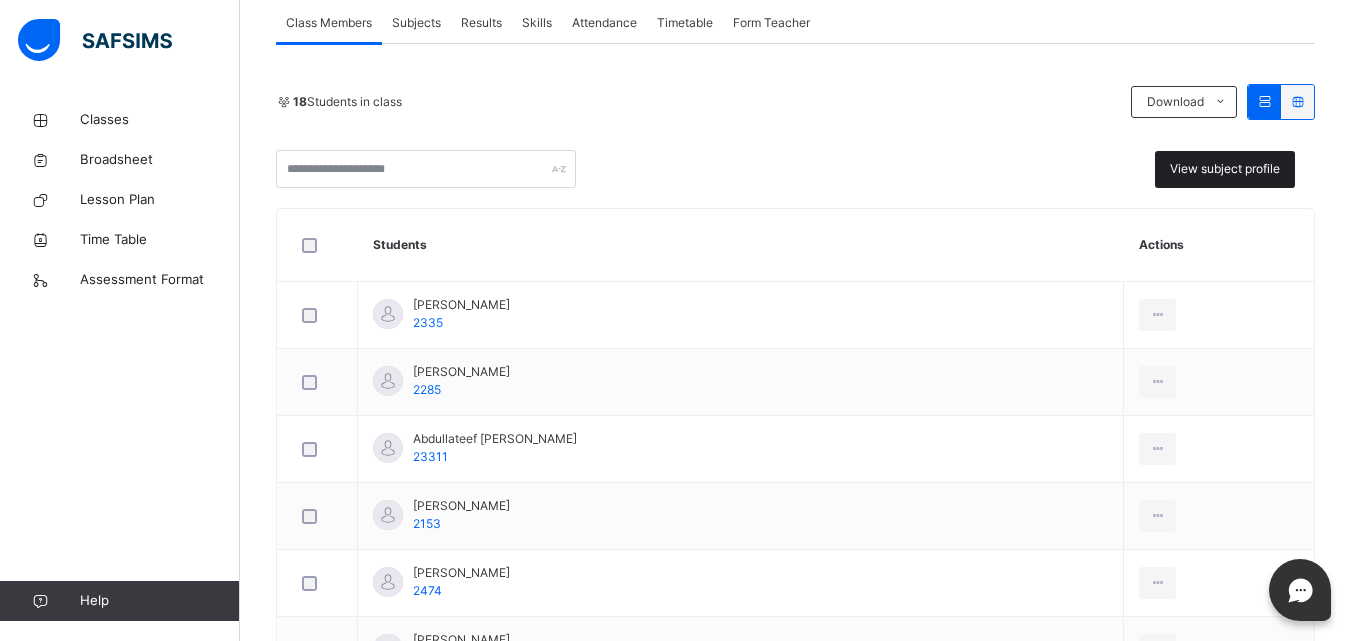 click on "View subject profile" at bounding box center (1225, 169) 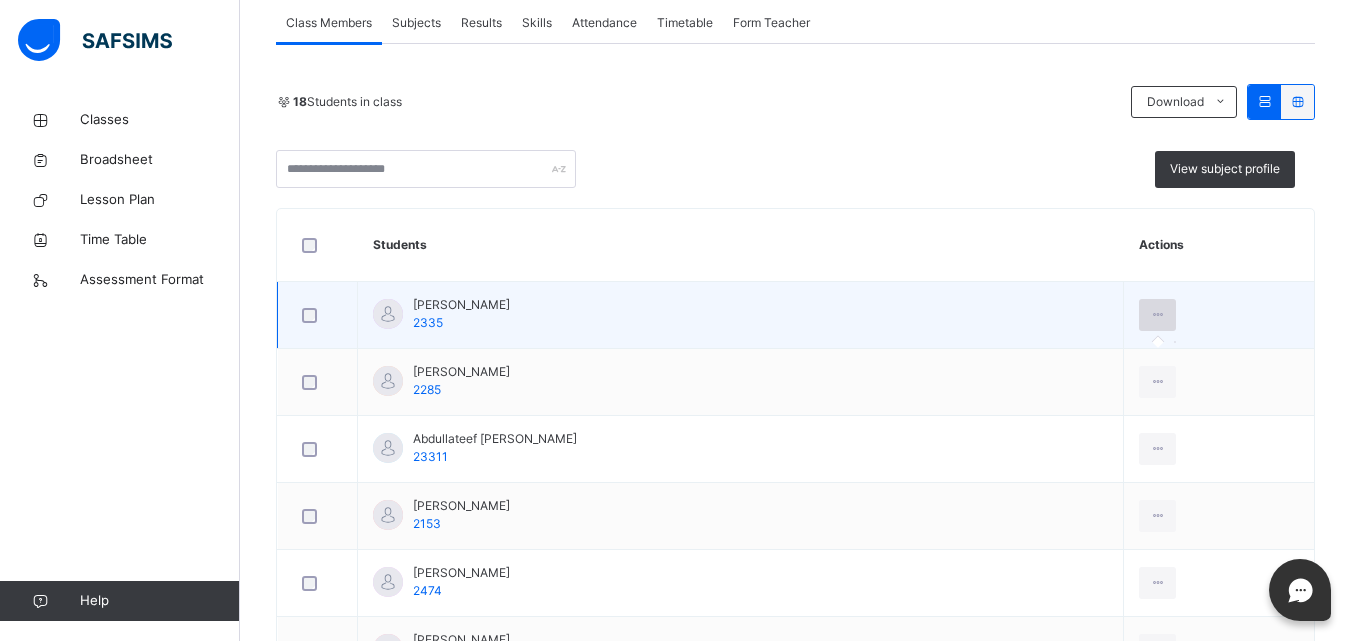 click at bounding box center (1157, 315) 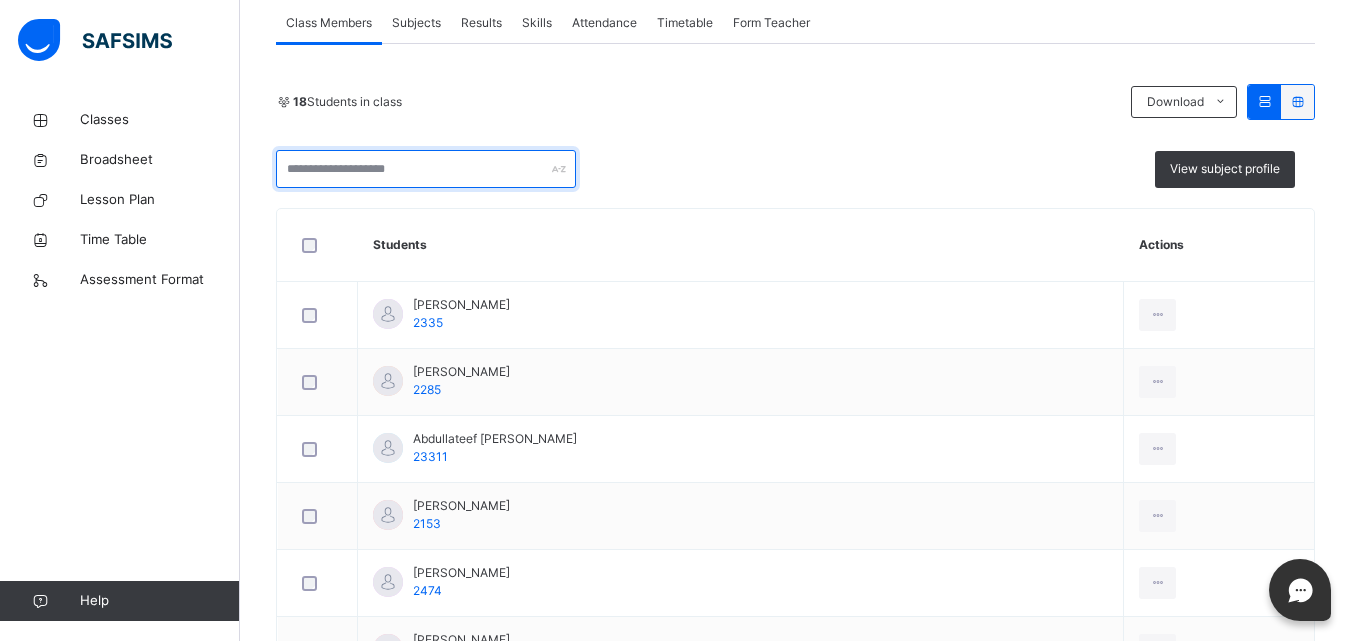click at bounding box center (426, 169) 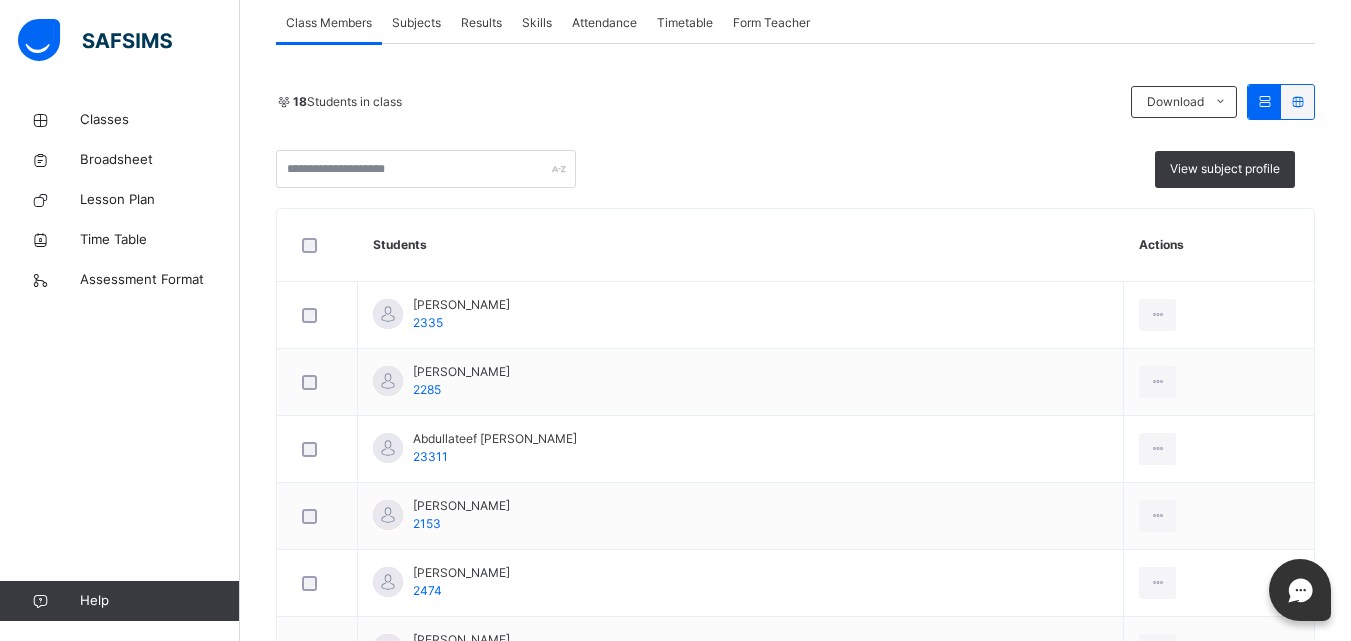 click at bounding box center (426, 169) 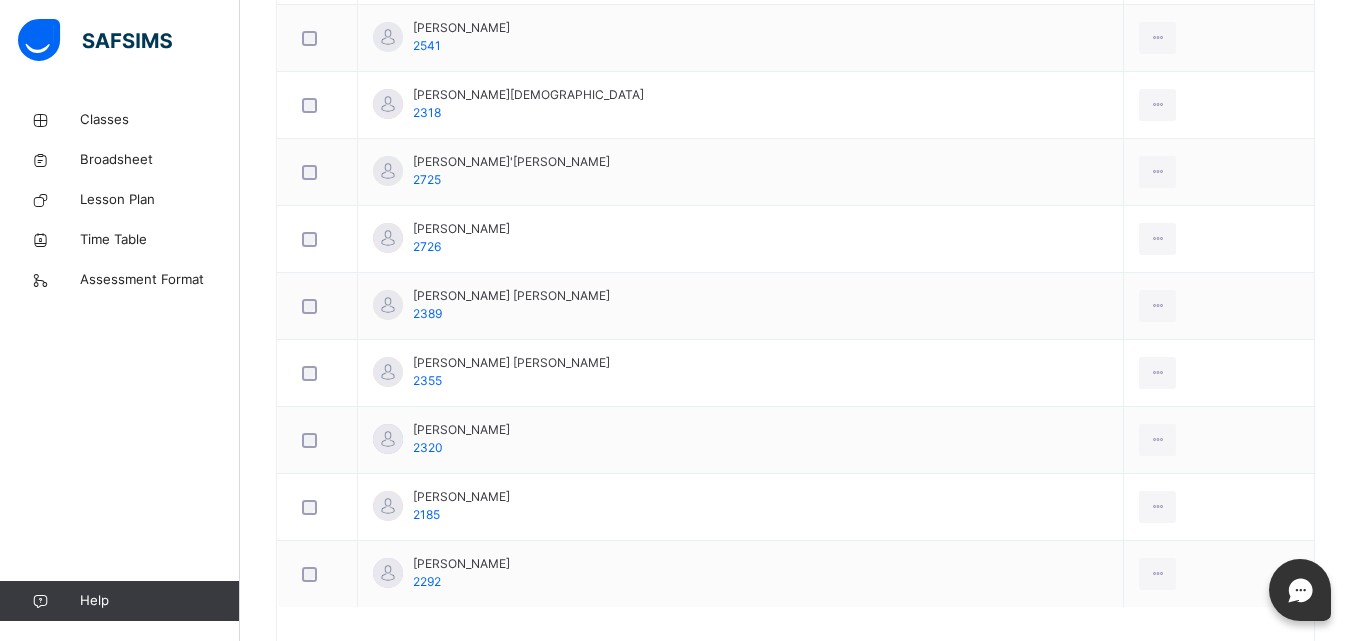 scroll, scrollTop: 1330, scrollLeft: 0, axis: vertical 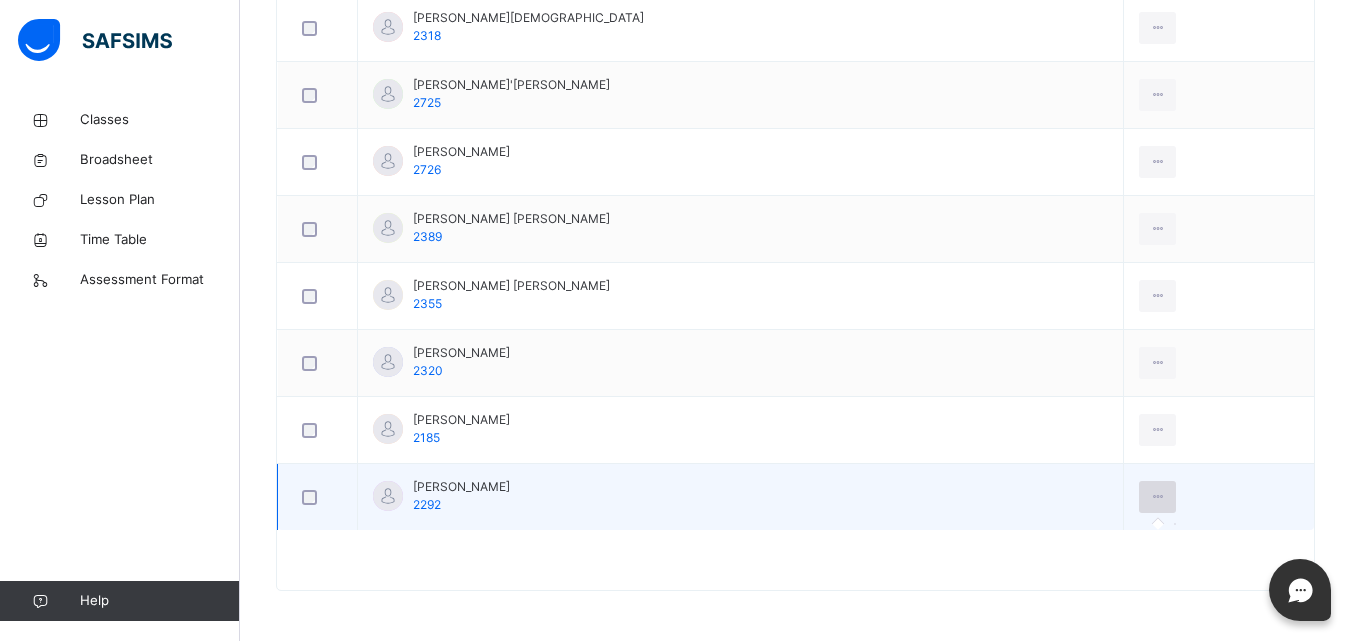 click at bounding box center (1157, 497) 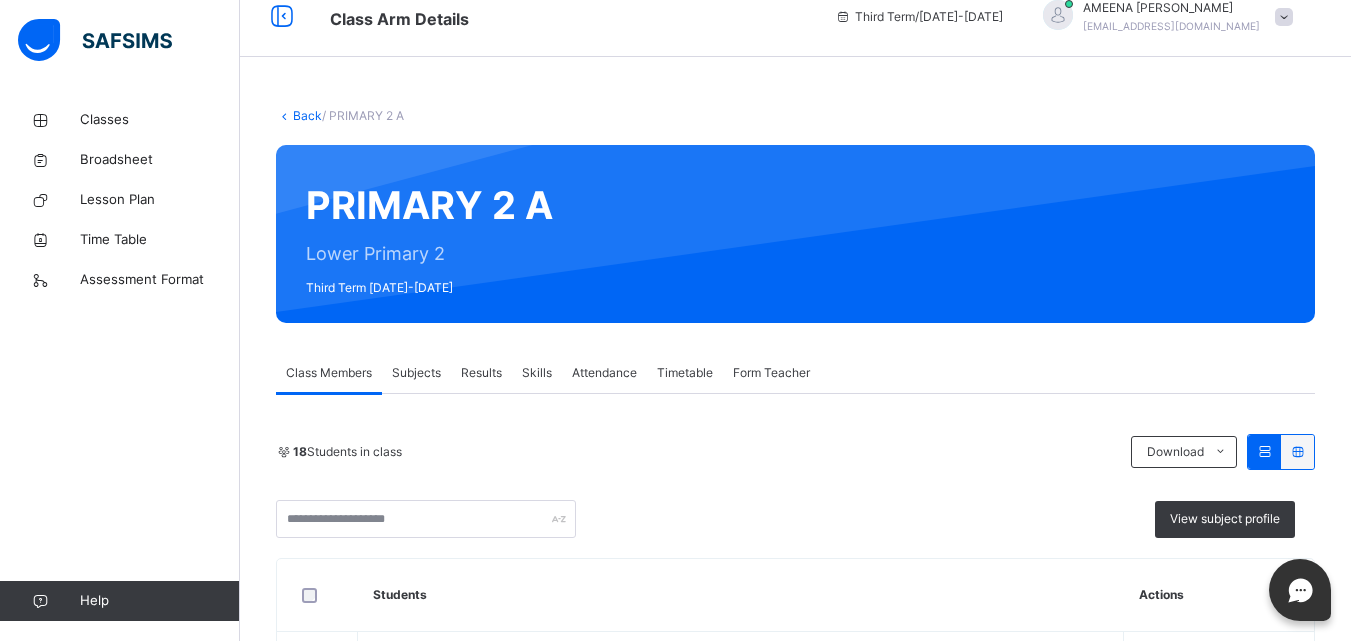 scroll, scrollTop: 0, scrollLeft: 0, axis: both 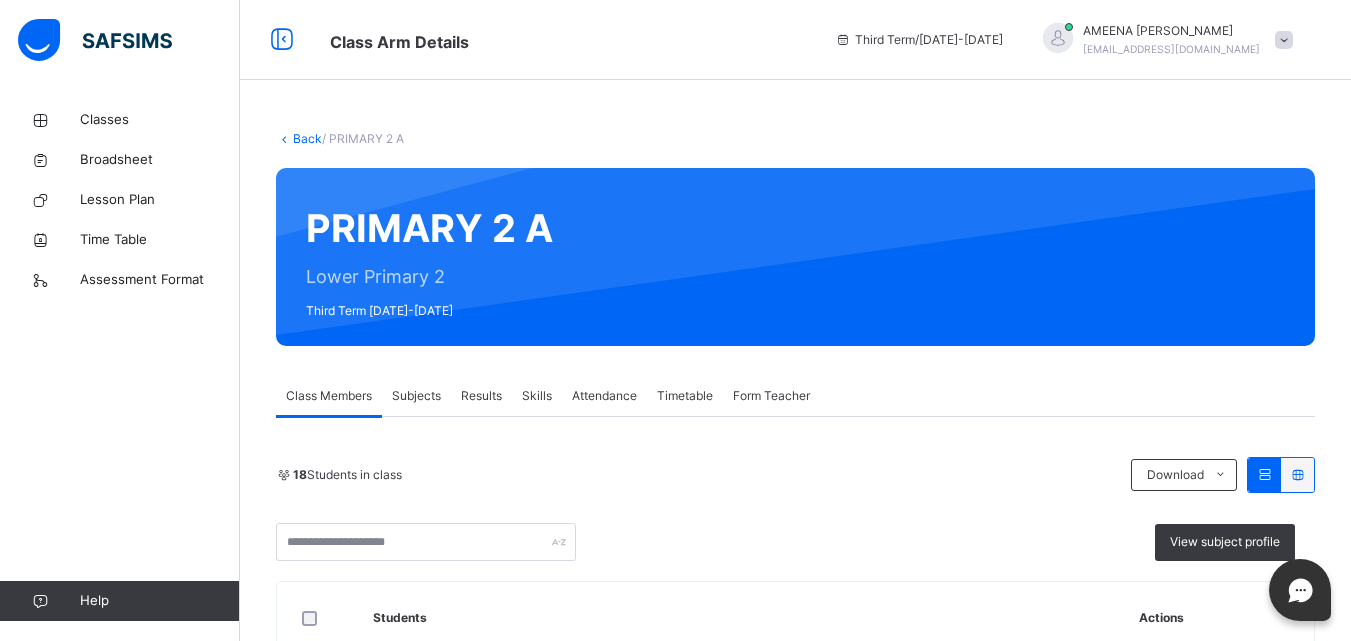 click on "Form Teacher" at bounding box center [771, 396] 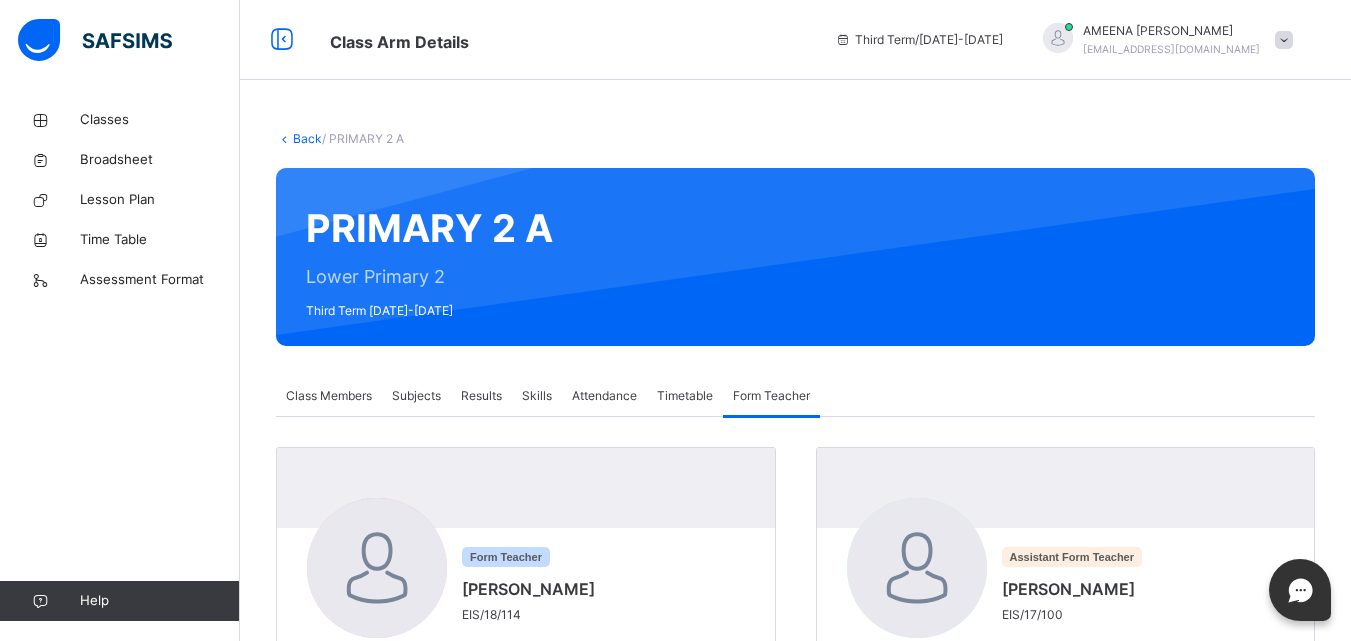 click on "Form Teacher" at bounding box center (771, 396) 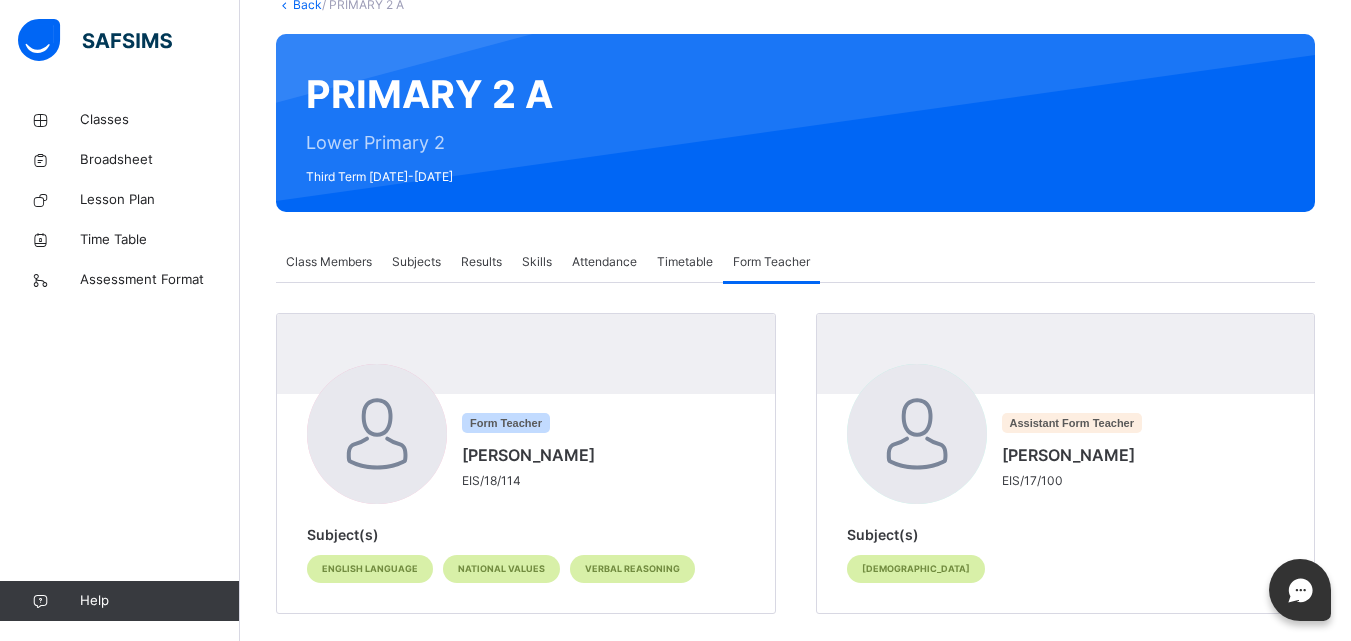 scroll, scrollTop: 157, scrollLeft: 0, axis: vertical 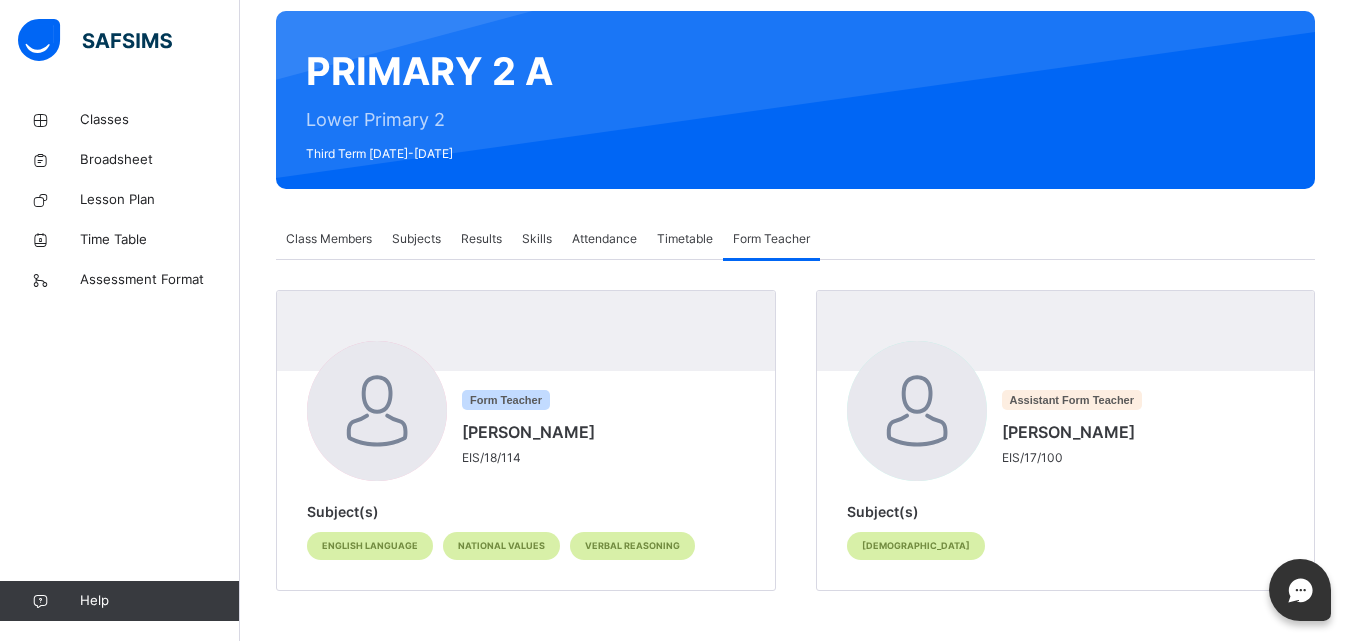 click at bounding box center (377, 411) 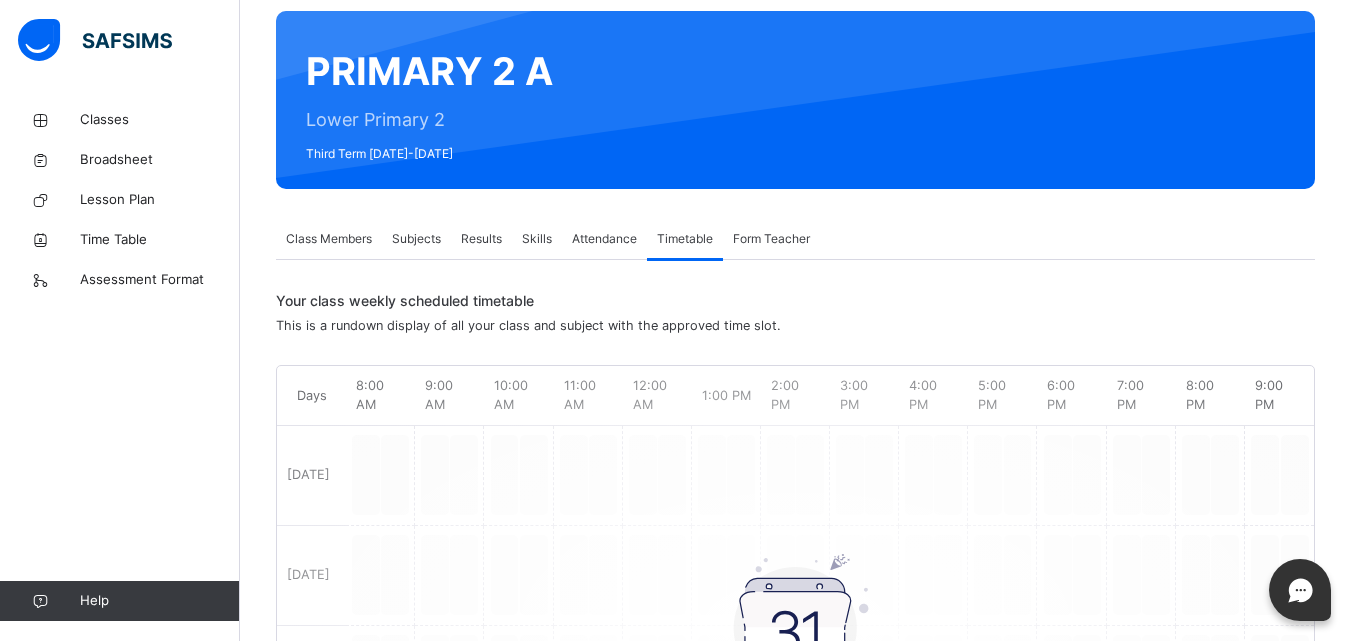 click on "Attendance" at bounding box center (604, 239) 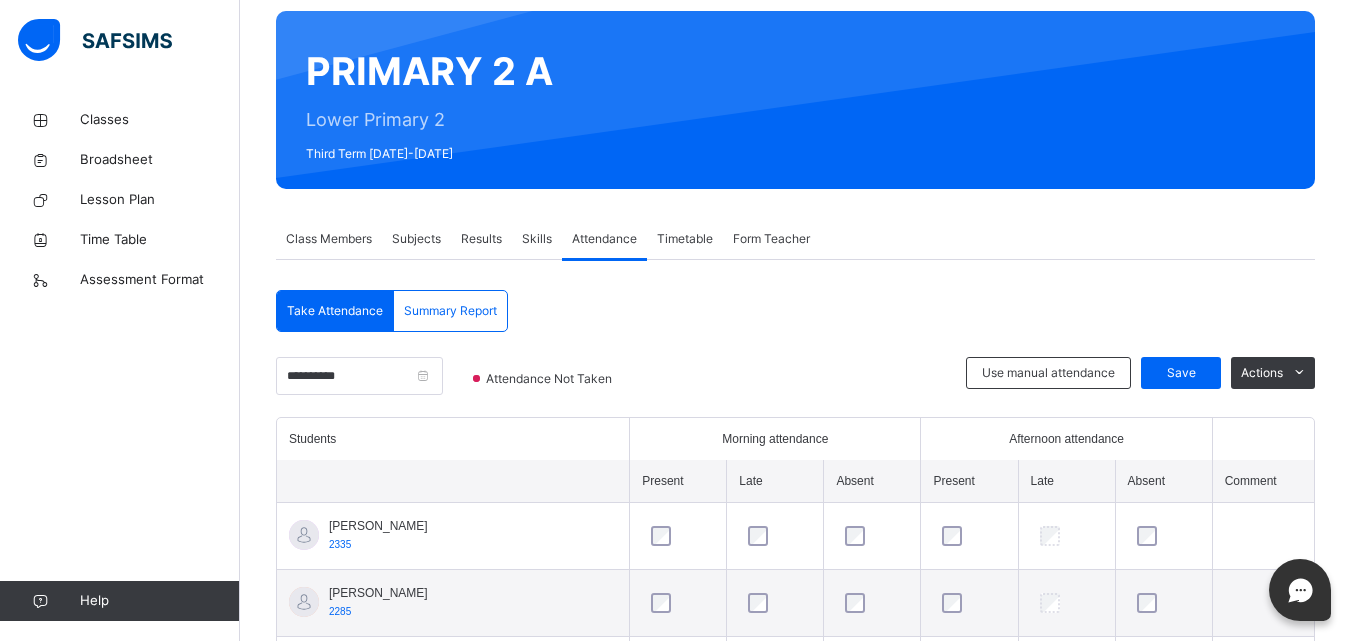 click on "Skills" at bounding box center (537, 239) 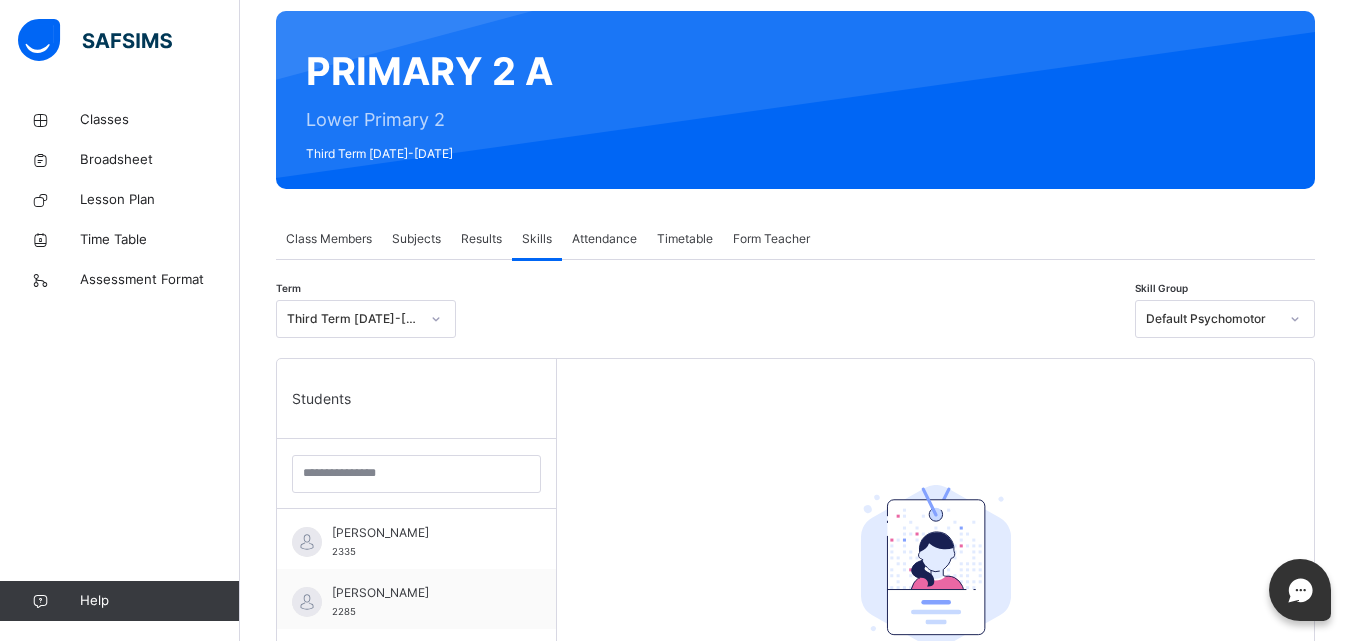 click on "Skills" at bounding box center [537, 239] 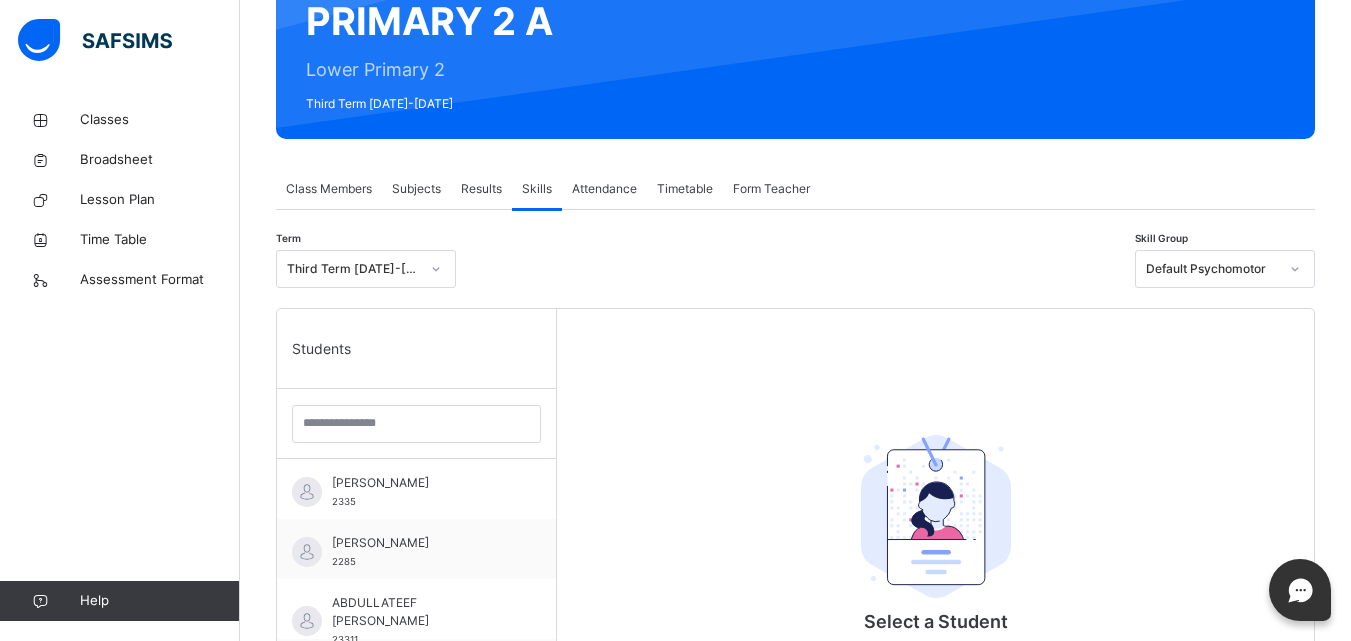 scroll, scrollTop: 180, scrollLeft: 0, axis: vertical 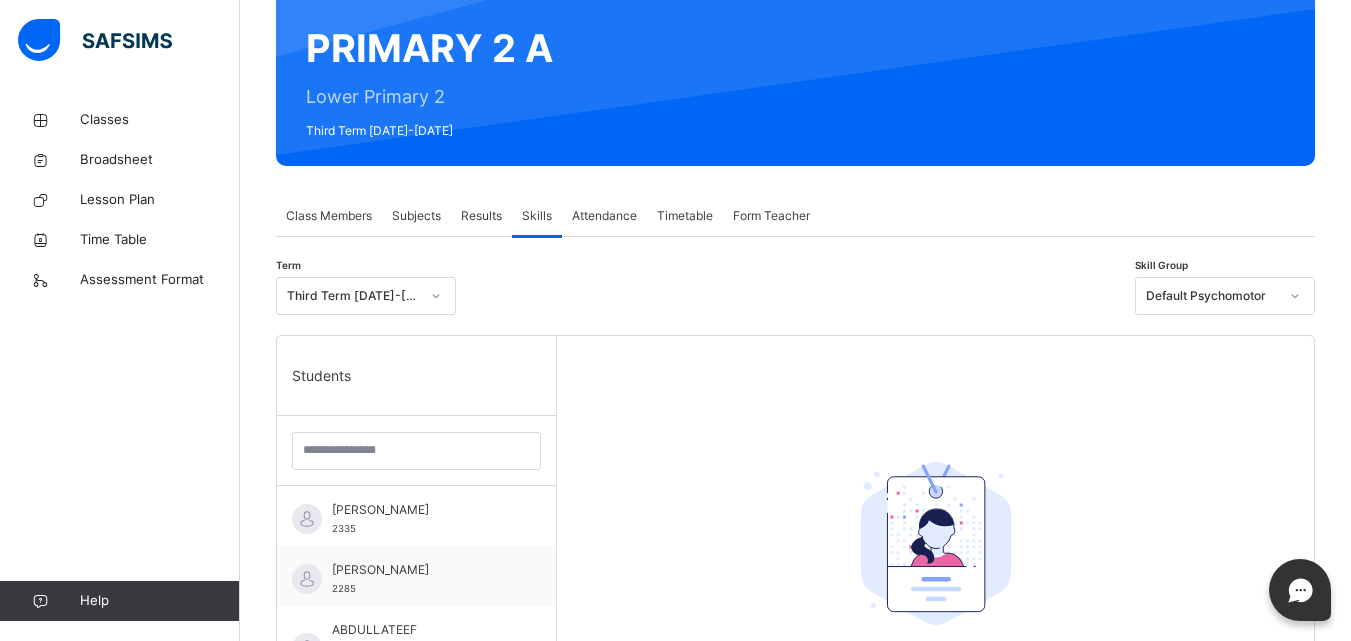 click on "Results" at bounding box center (481, 216) 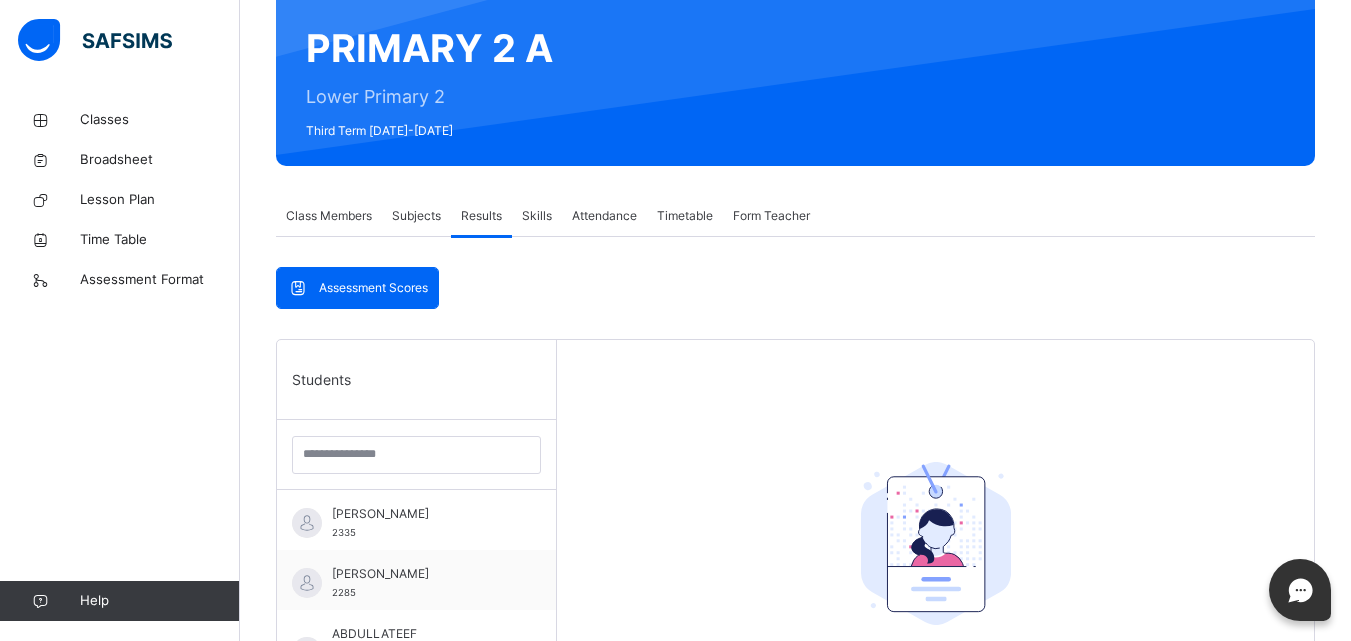 click on "Results" at bounding box center [481, 216] 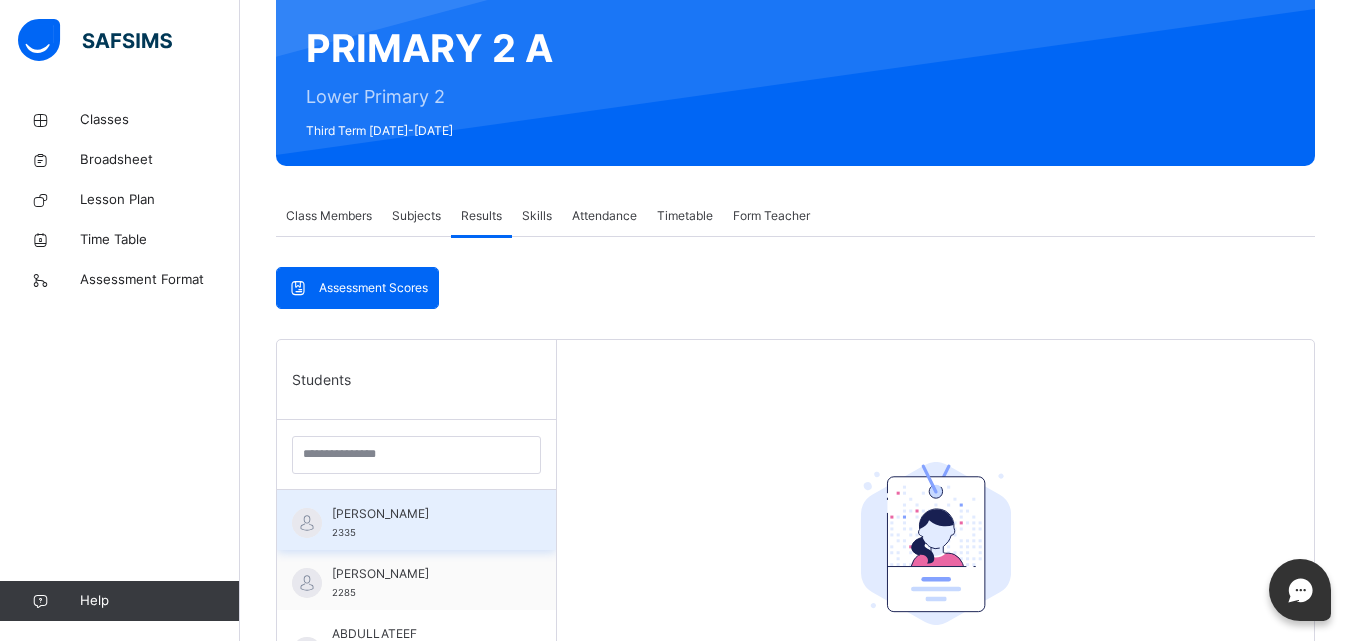 click on "[PERSON_NAME]" at bounding box center [421, 514] 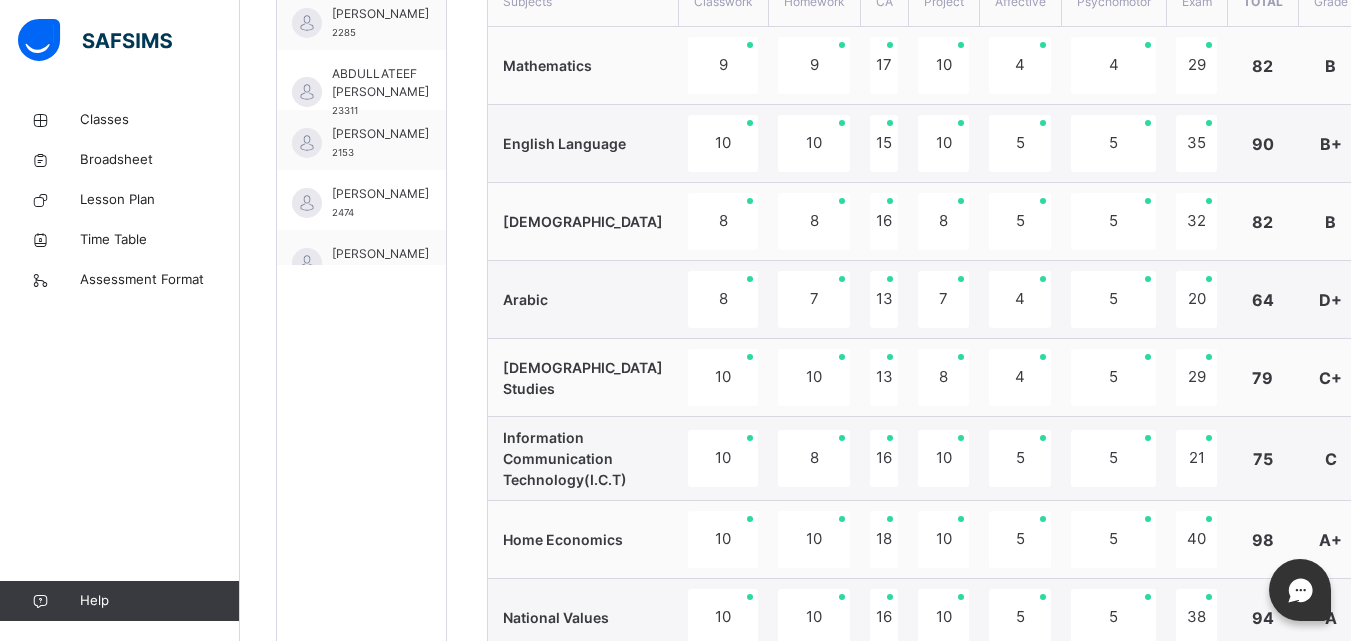 scroll, scrollTop: 1300, scrollLeft: 0, axis: vertical 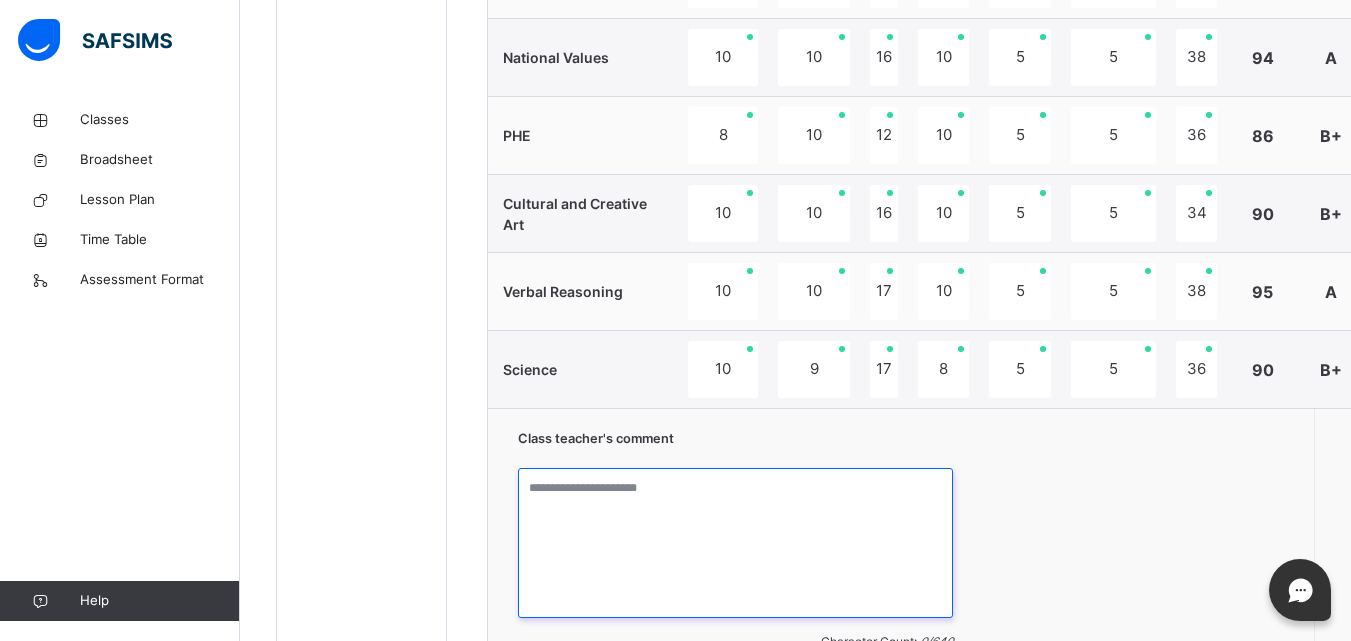 click at bounding box center [735, 543] 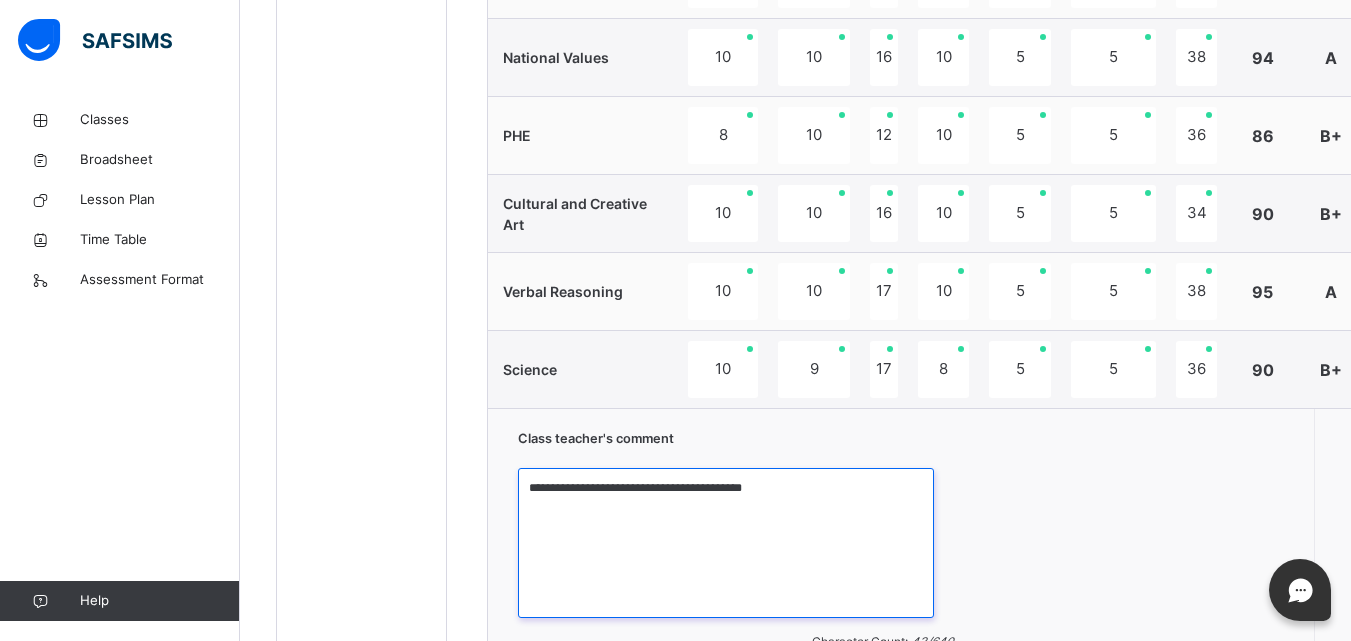 click on "**********" at bounding box center [726, 543] 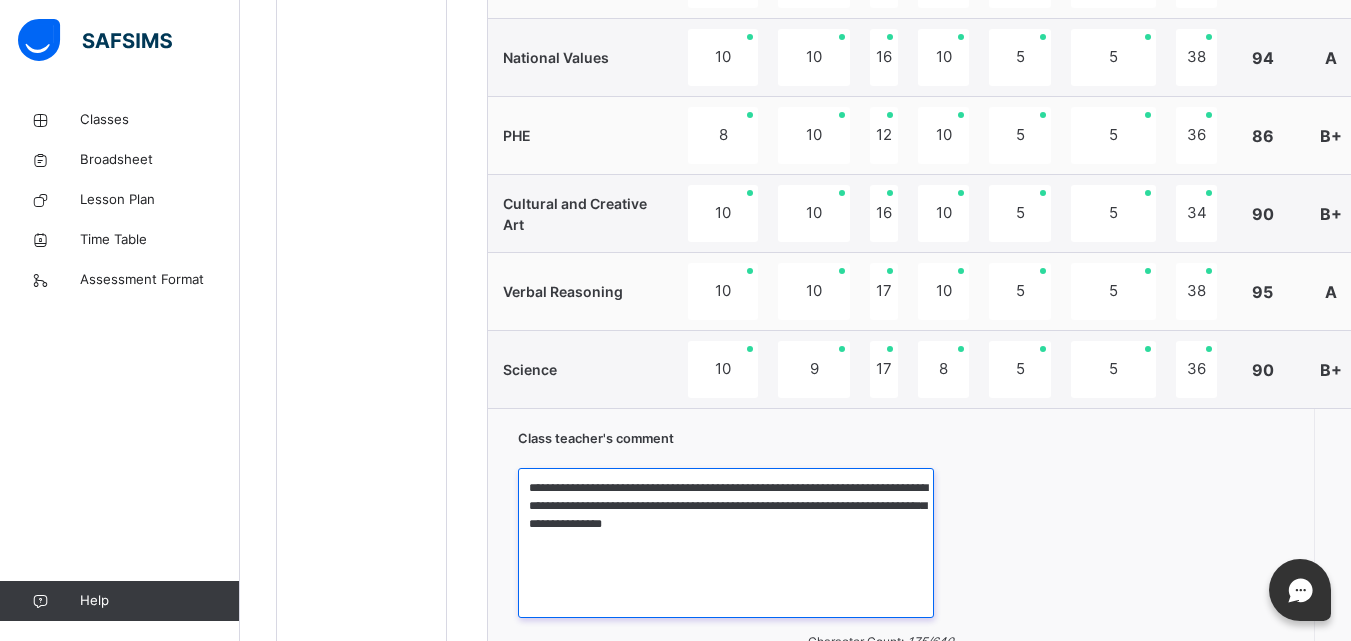 click on "**********" at bounding box center (726, 543) 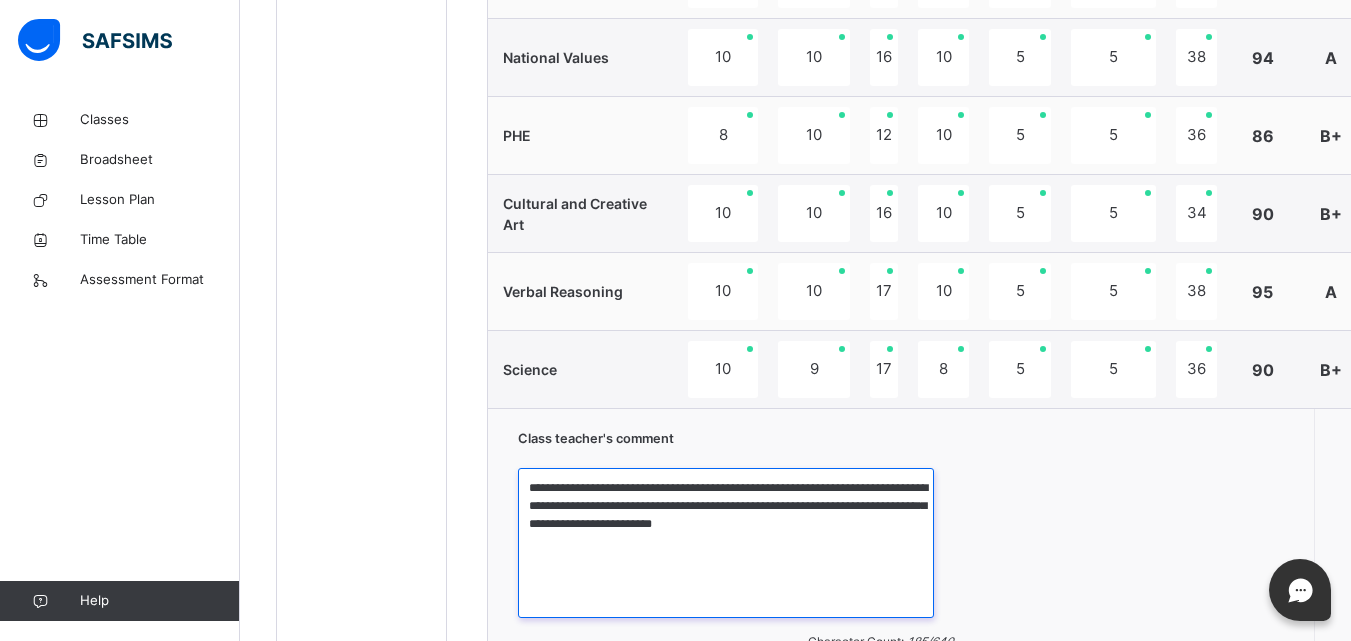 click on "**********" at bounding box center [726, 543] 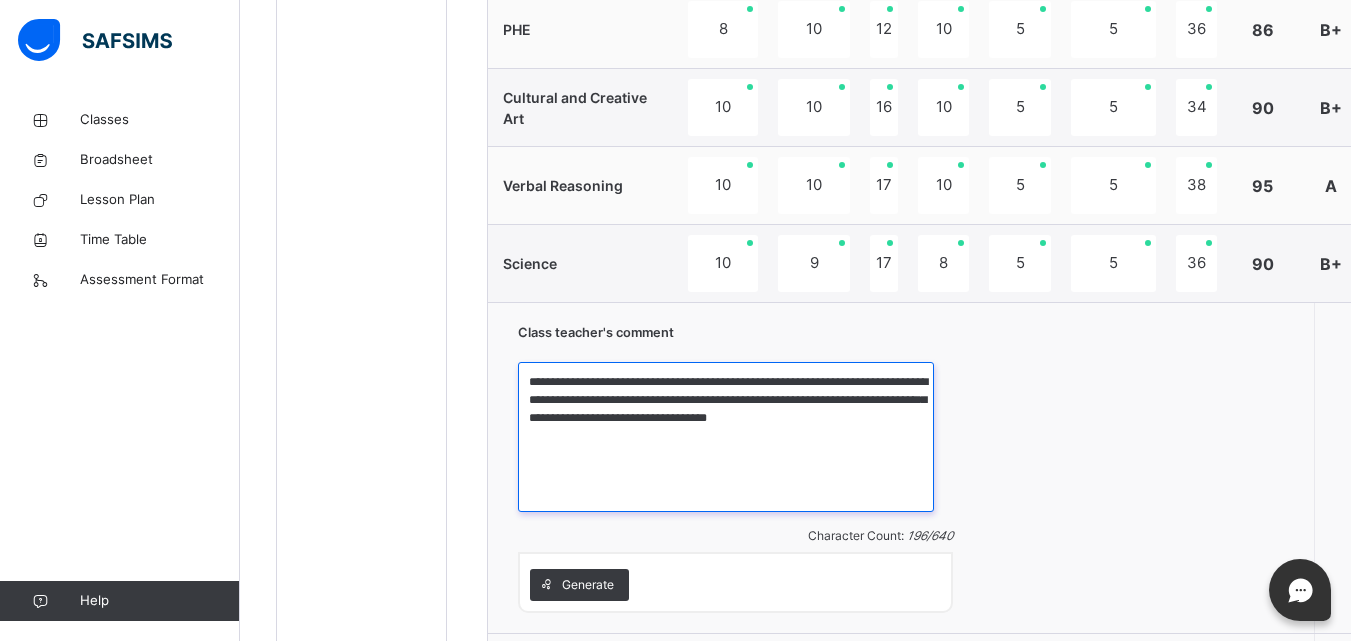scroll, scrollTop: 1573, scrollLeft: 0, axis: vertical 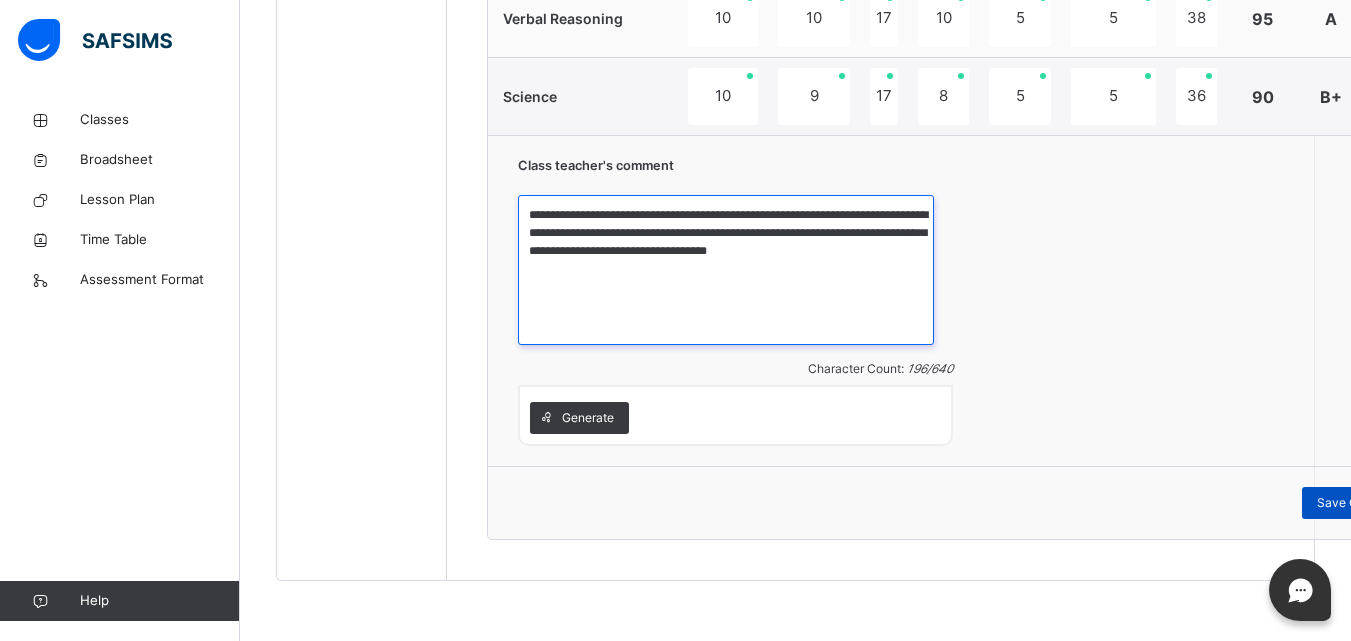 type on "**********" 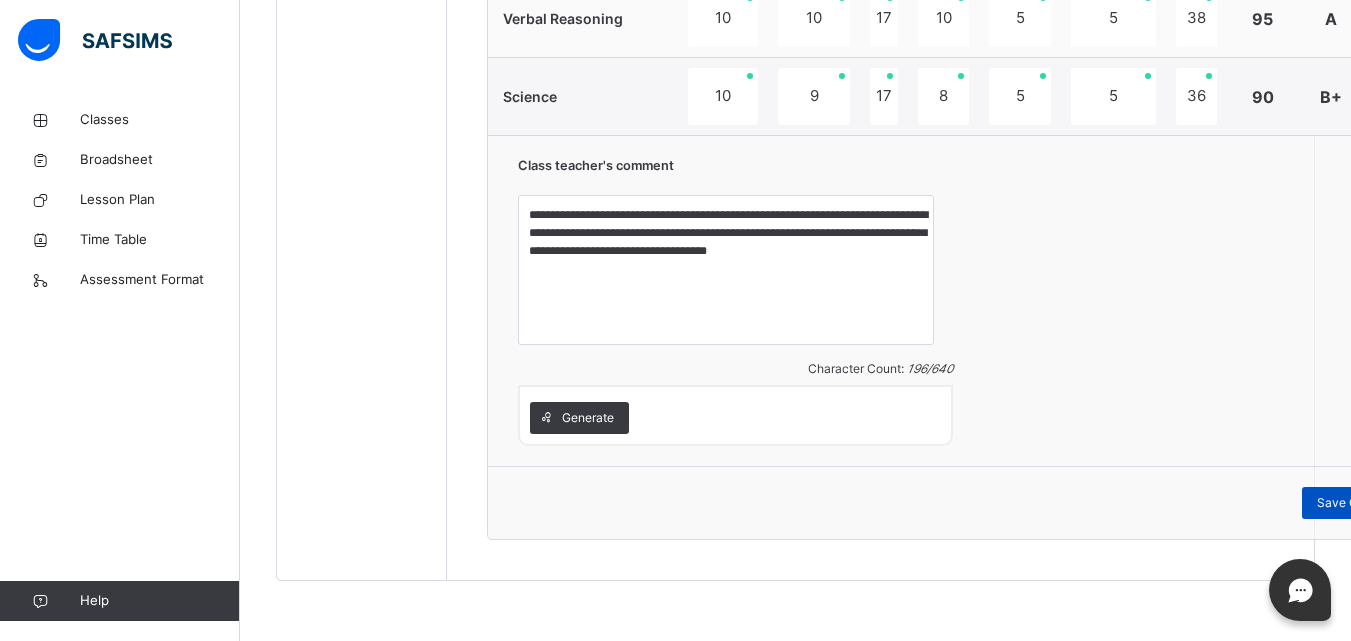 click on "Save Comment" at bounding box center [1360, 503] 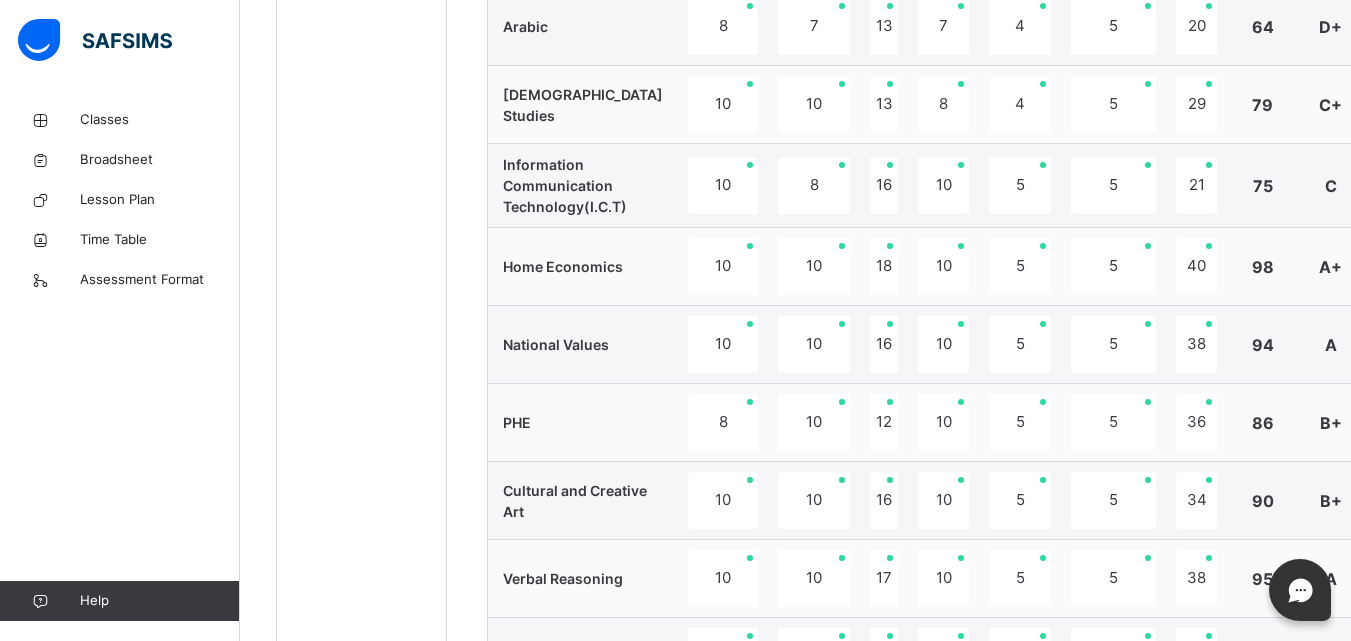 scroll, scrollTop: 0, scrollLeft: 0, axis: both 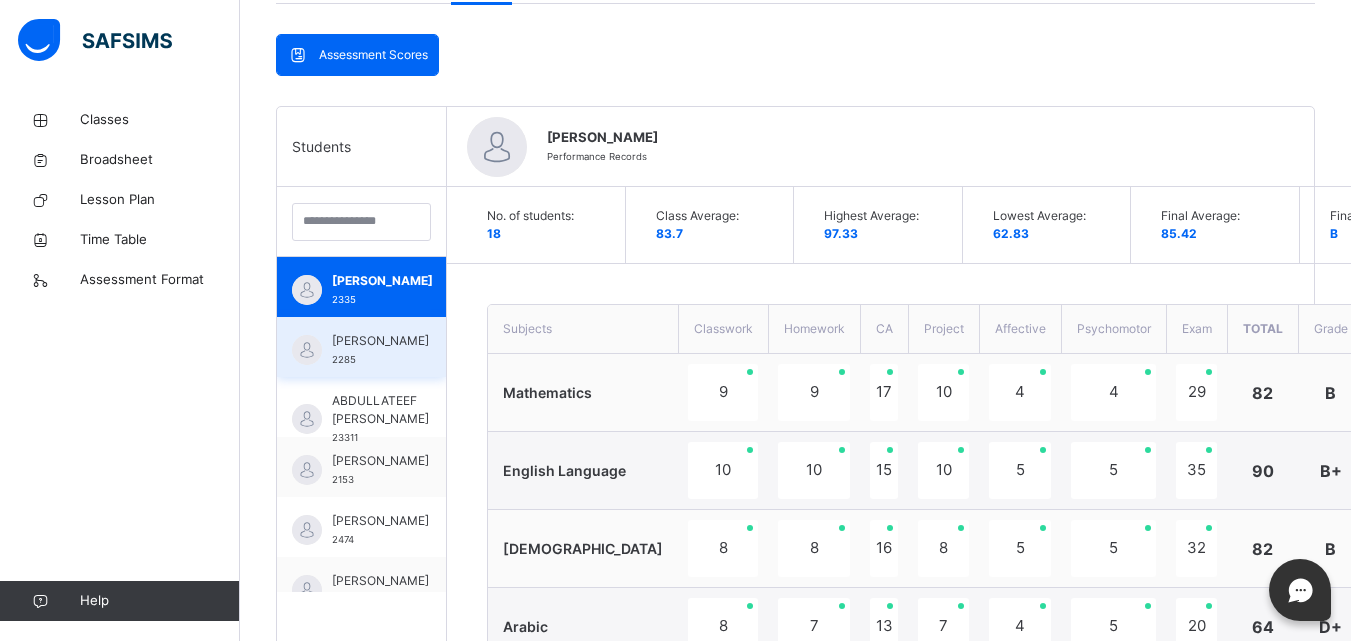 click on "[PERSON_NAME]" at bounding box center [380, 341] 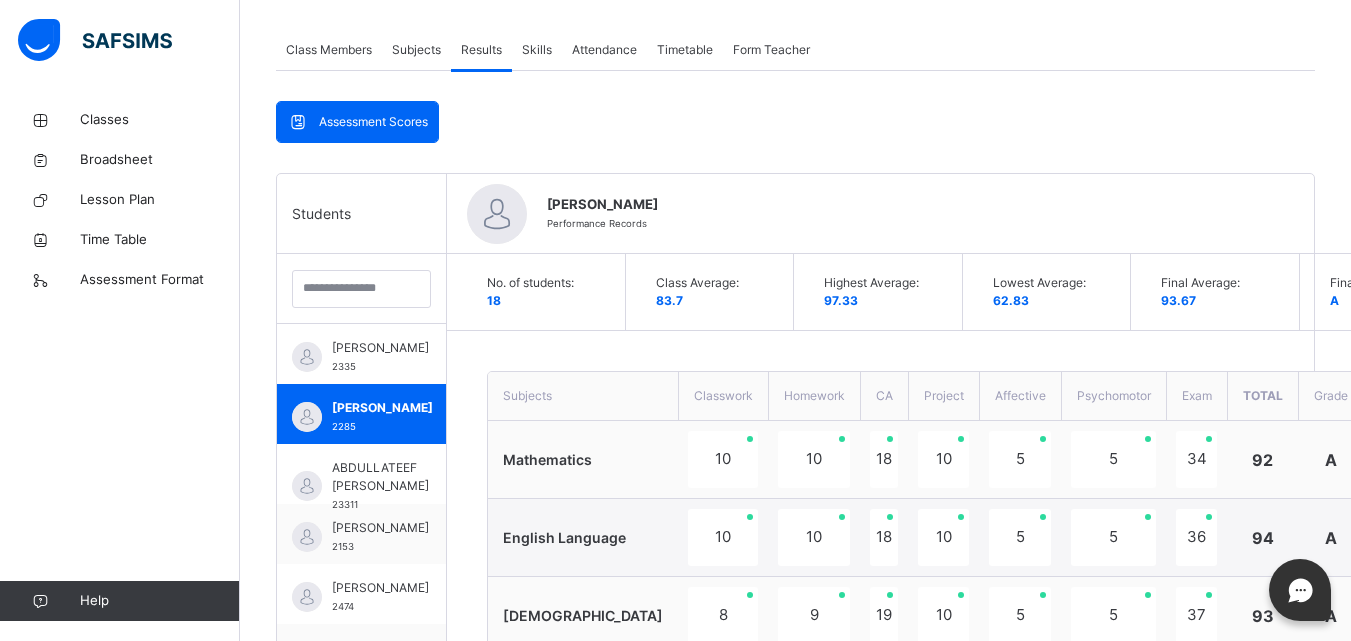 scroll, scrollTop: 320, scrollLeft: 0, axis: vertical 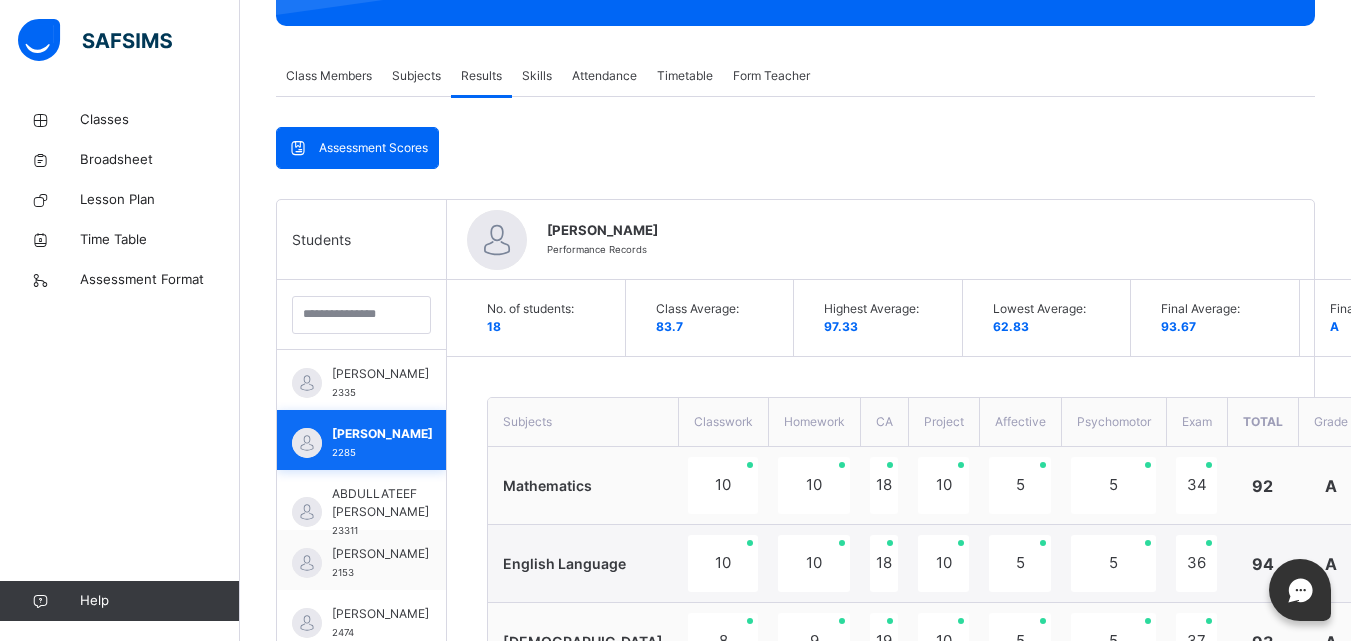 click on "[PERSON_NAME] 2285" at bounding box center (361, 440) 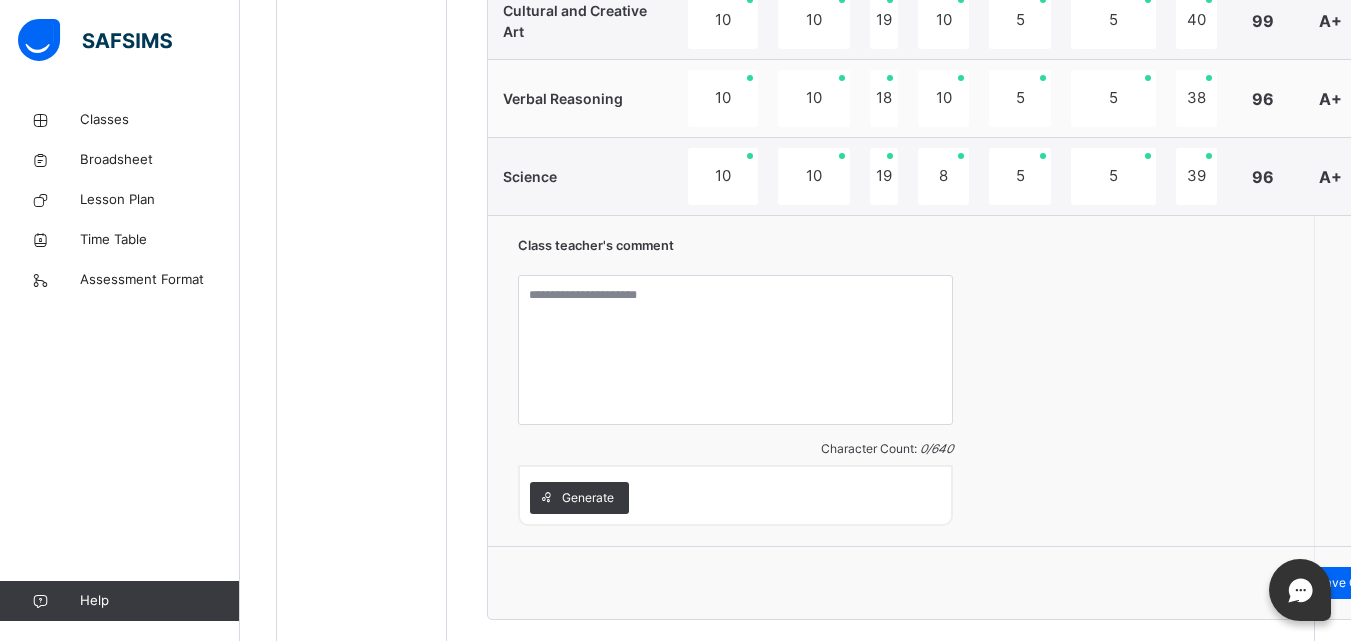 scroll, scrollTop: 1573, scrollLeft: 0, axis: vertical 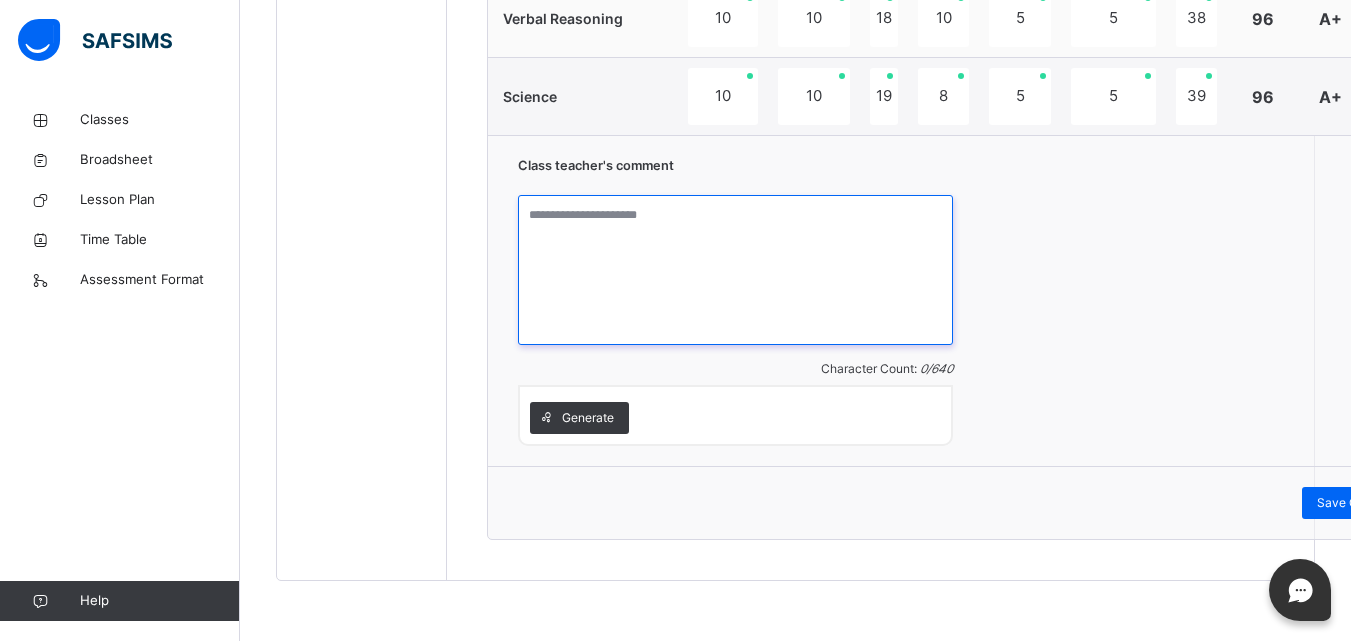 click at bounding box center [735, 270] 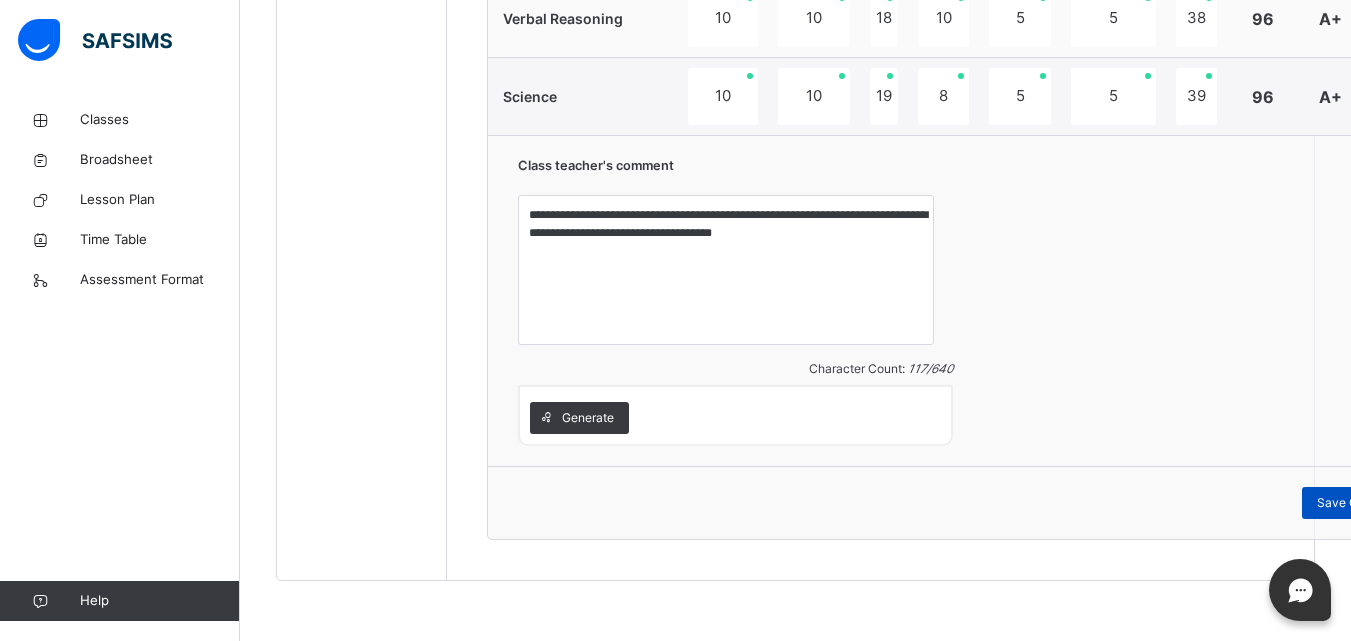 click on "Save Comment" at bounding box center (1360, 503) 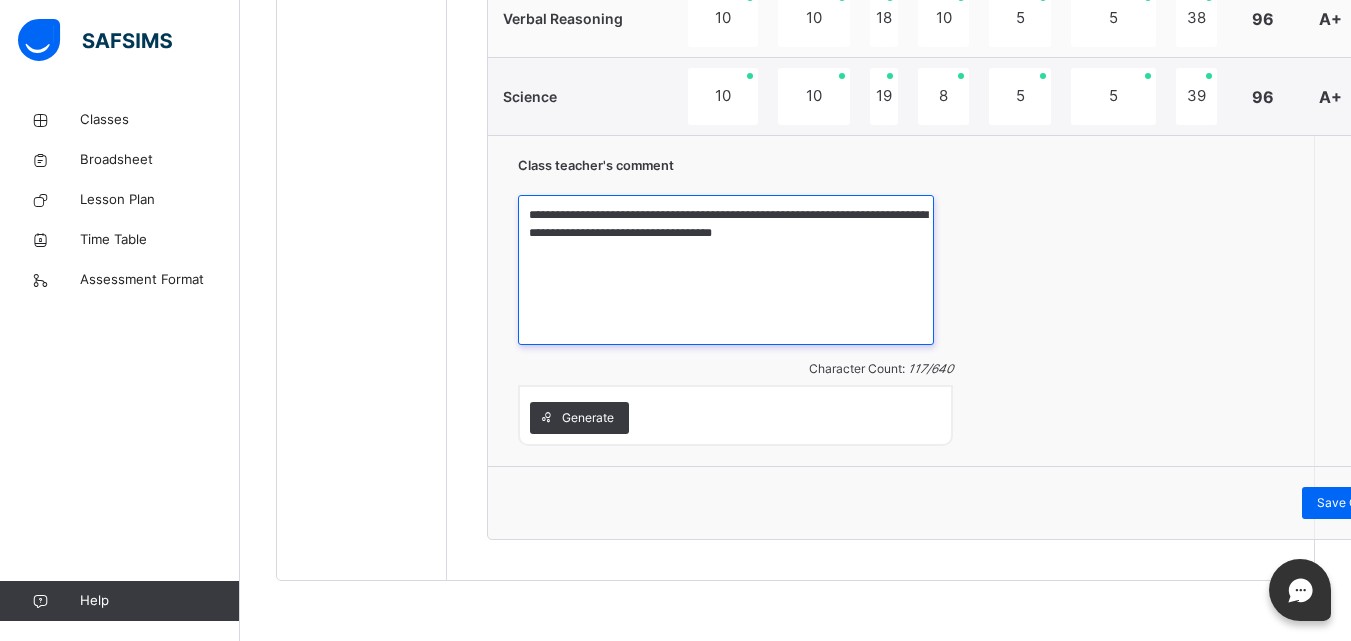 click on "**********" at bounding box center (726, 270) 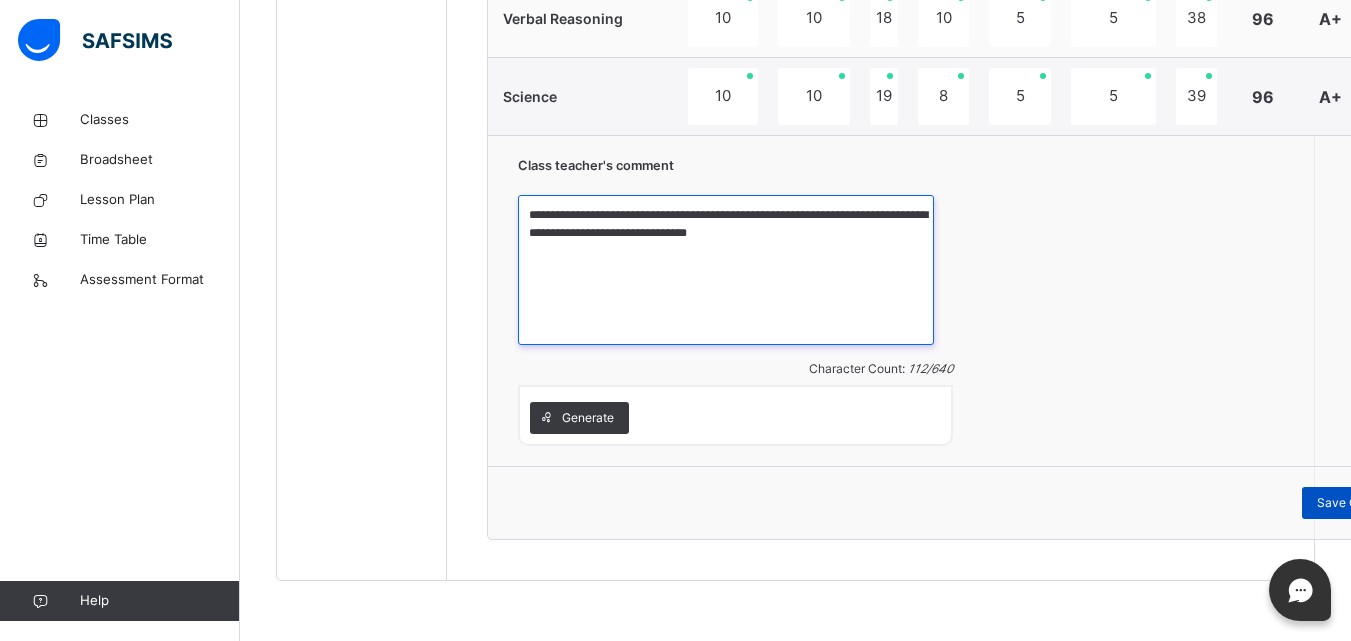 type on "**********" 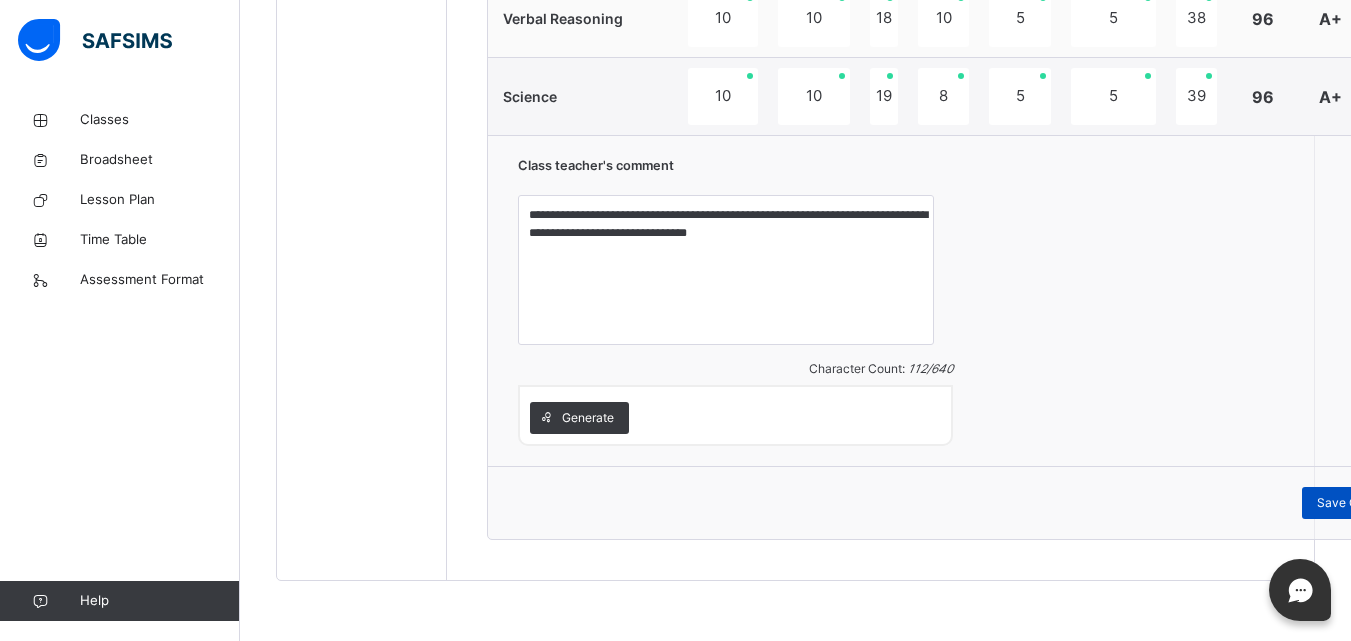 click on "Save Comment" at bounding box center [1360, 503] 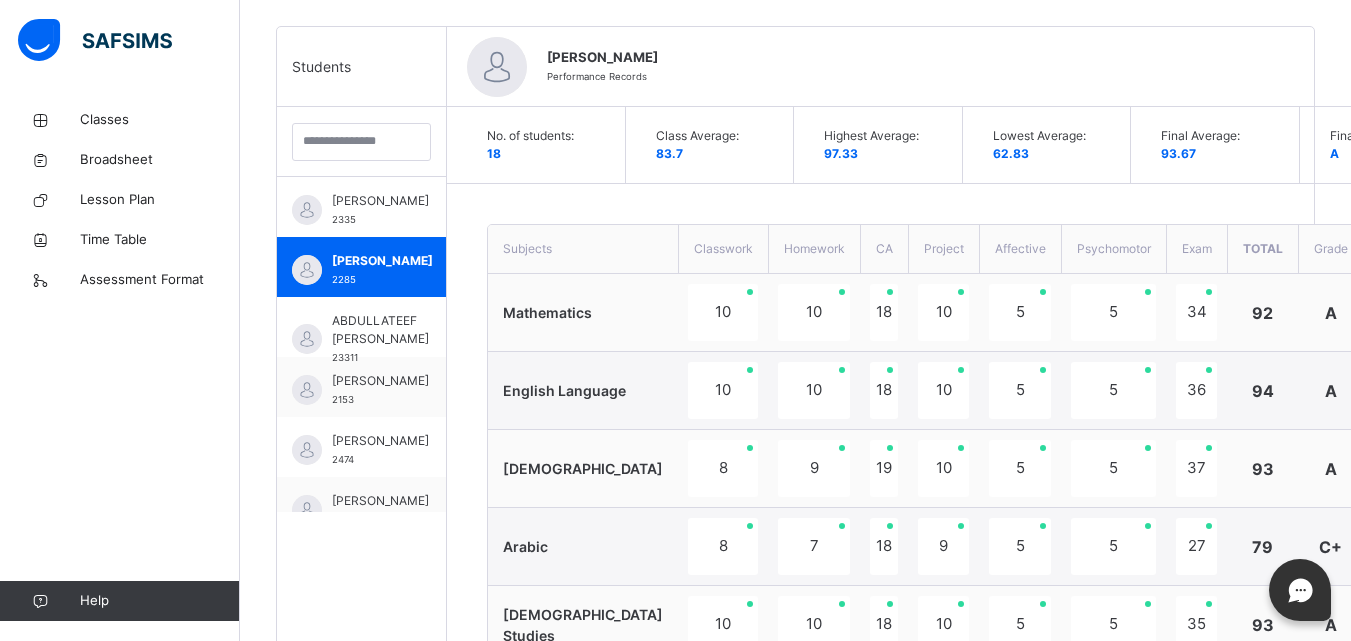 scroll, scrollTop: 413, scrollLeft: 0, axis: vertical 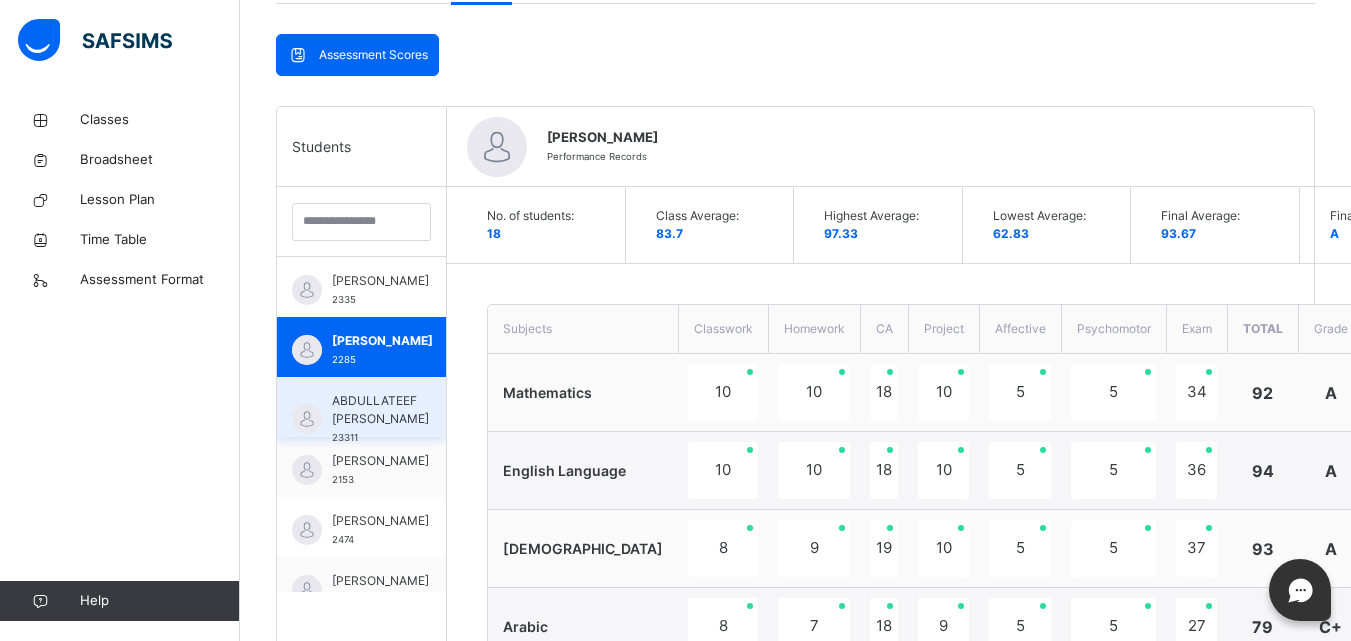 click on "ABDULLATEEF [PERSON_NAME]" at bounding box center (380, 410) 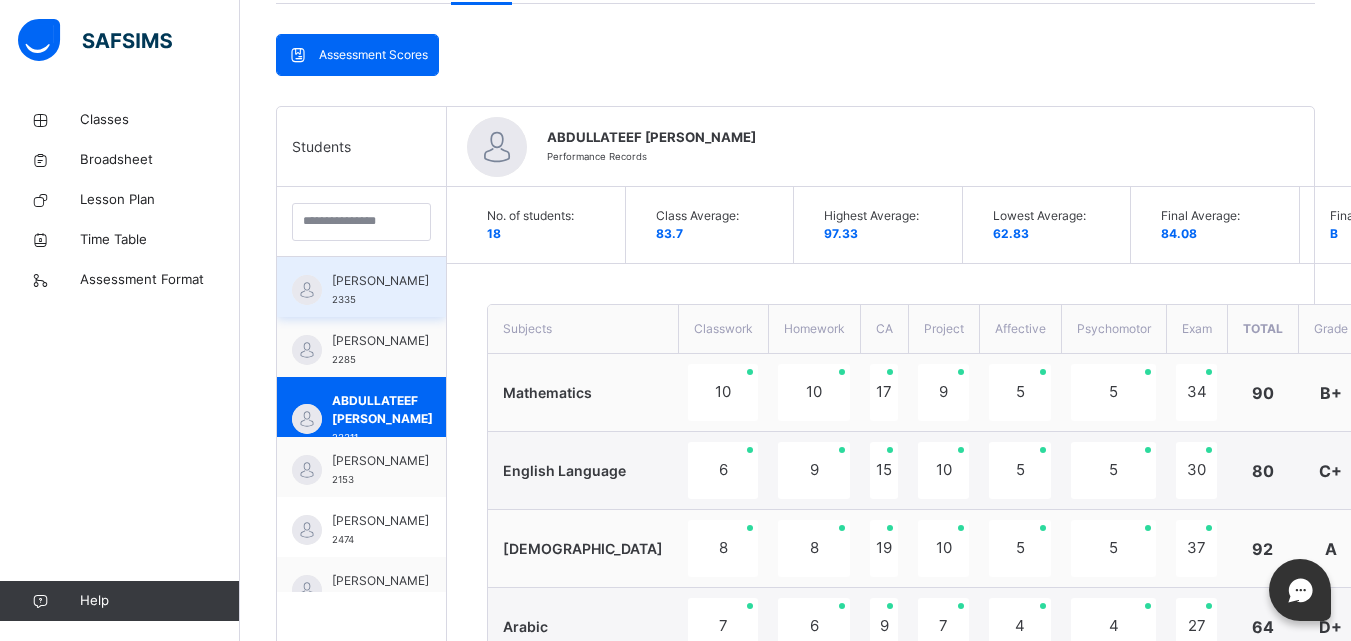 click on "[PERSON_NAME]" at bounding box center (380, 281) 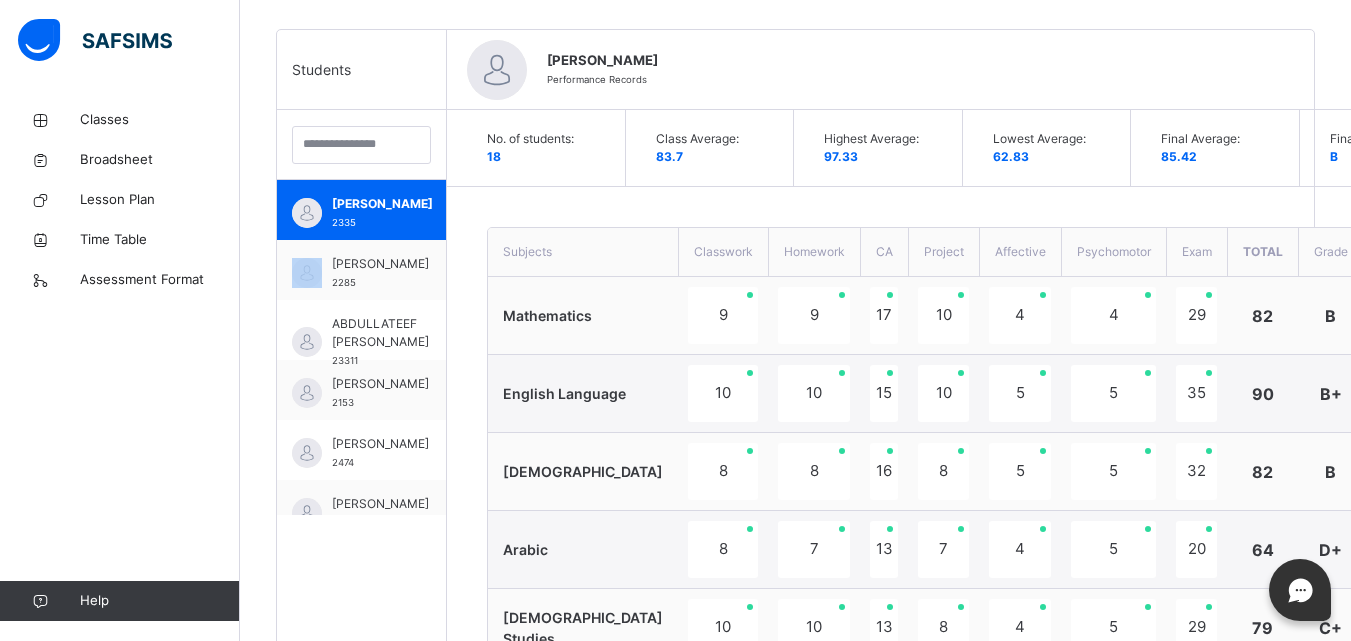 scroll, scrollTop: 493, scrollLeft: 0, axis: vertical 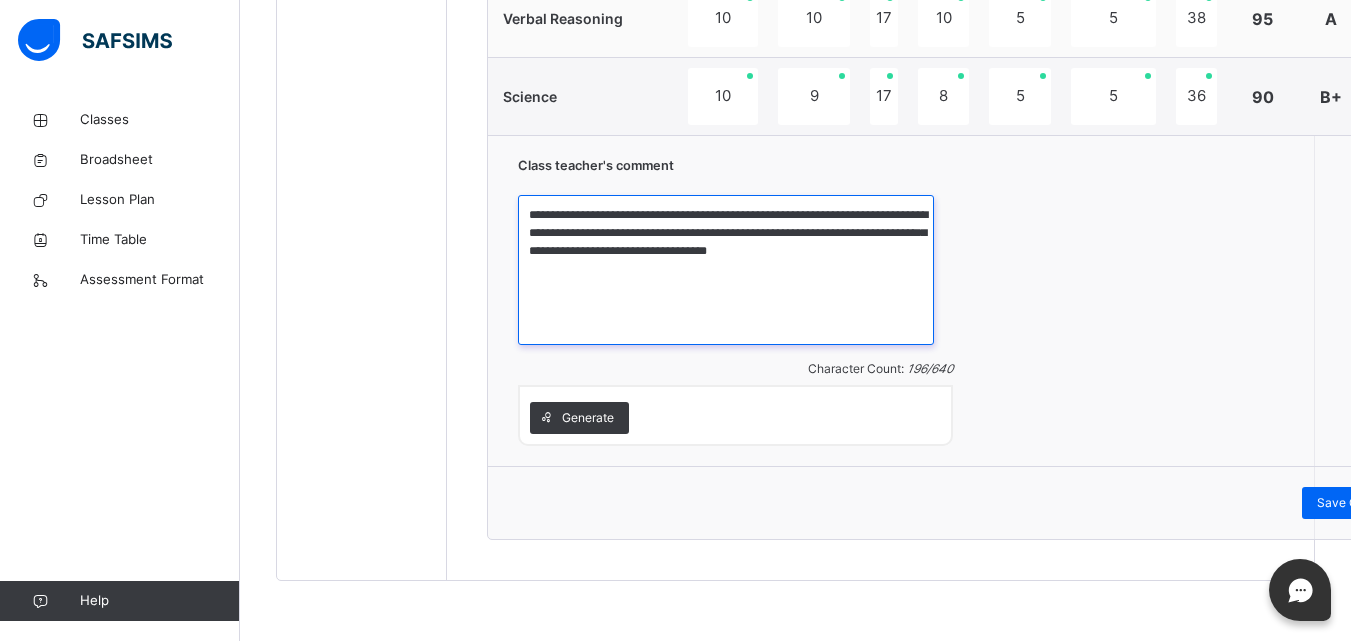 drag, startPoint x: 634, startPoint y: 259, endPoint x: 754, endPoint y: 306, distance: 128.87592 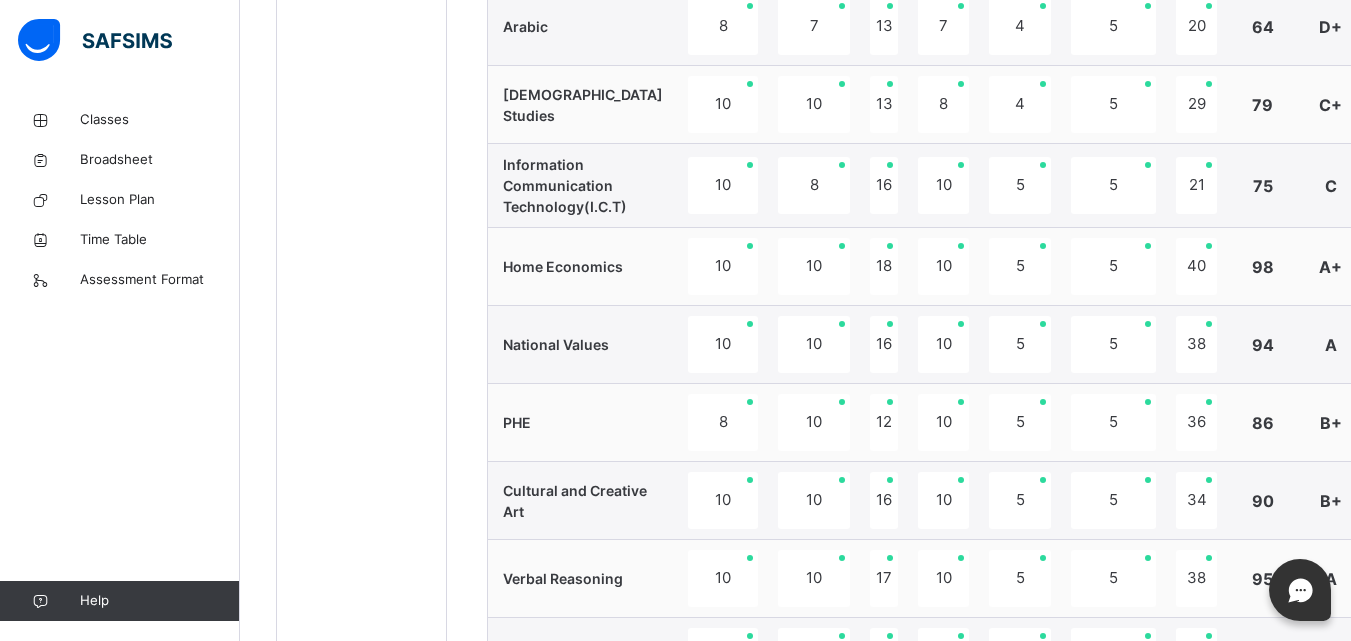 scroll, scrollTop: 973, scrollLeft: 0, axis: vertical 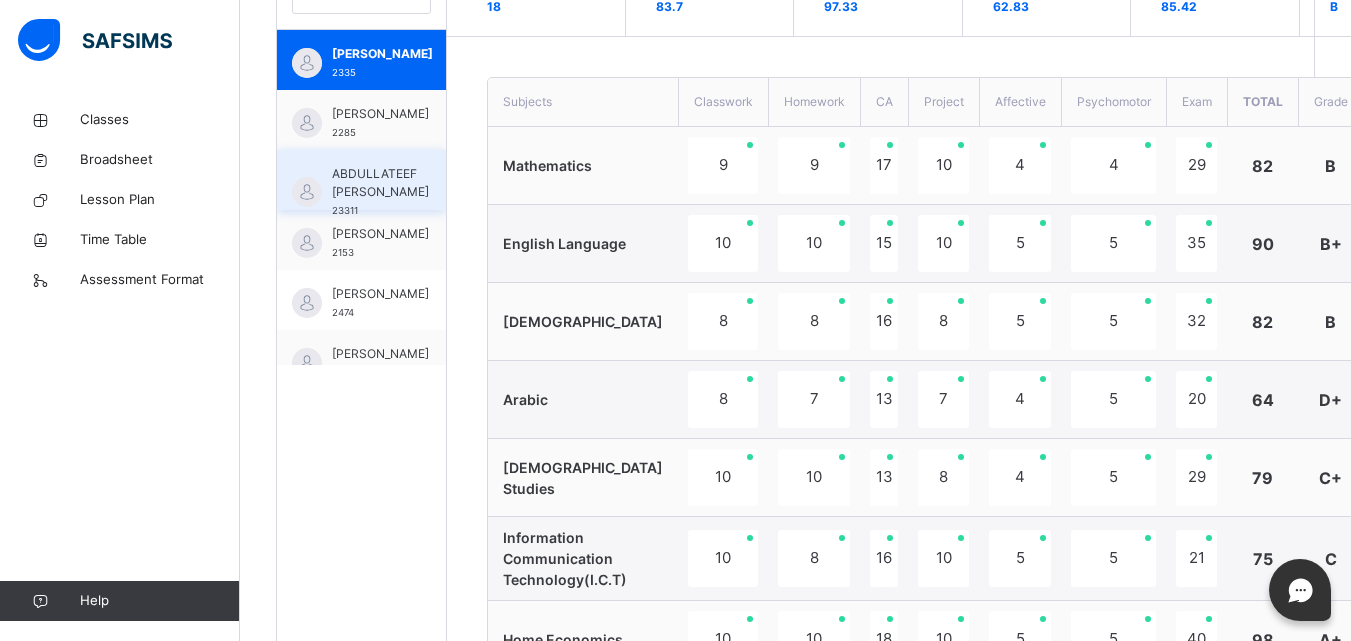 click on "ABDULLATEEF [PERSON_NAME]" at bounding box center [380, 183] 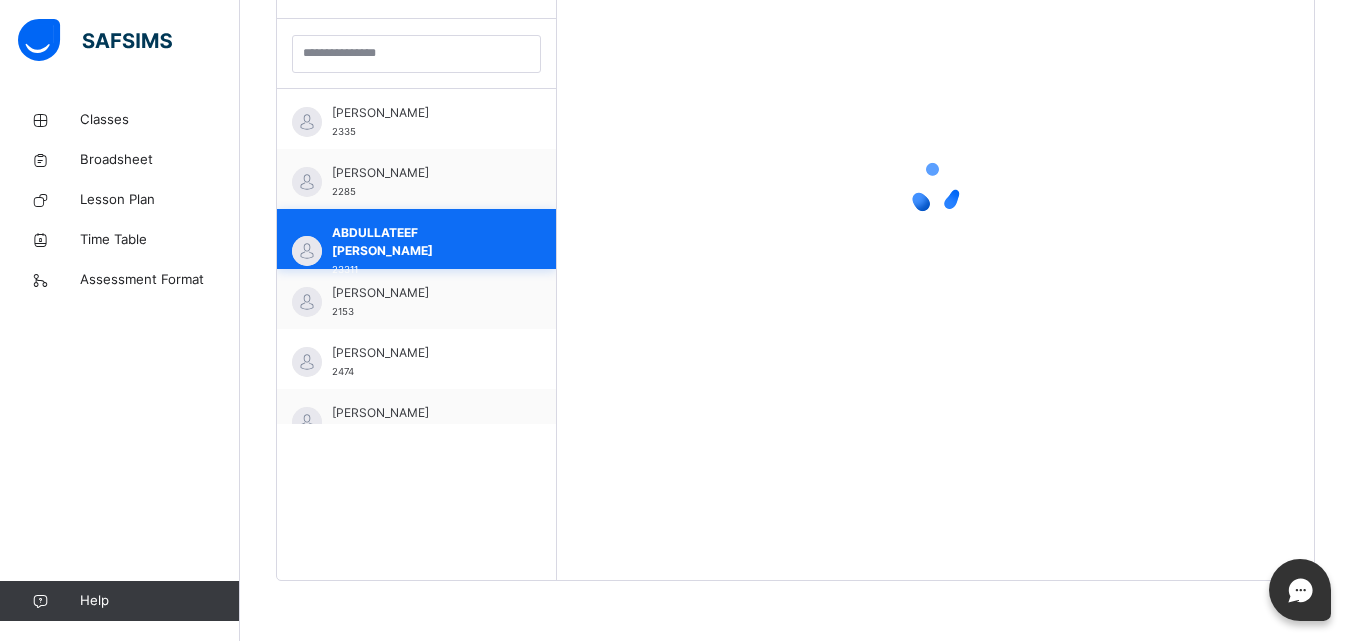 scroll, scrollTop: 581, scrollLeft: 0, axis: vertical 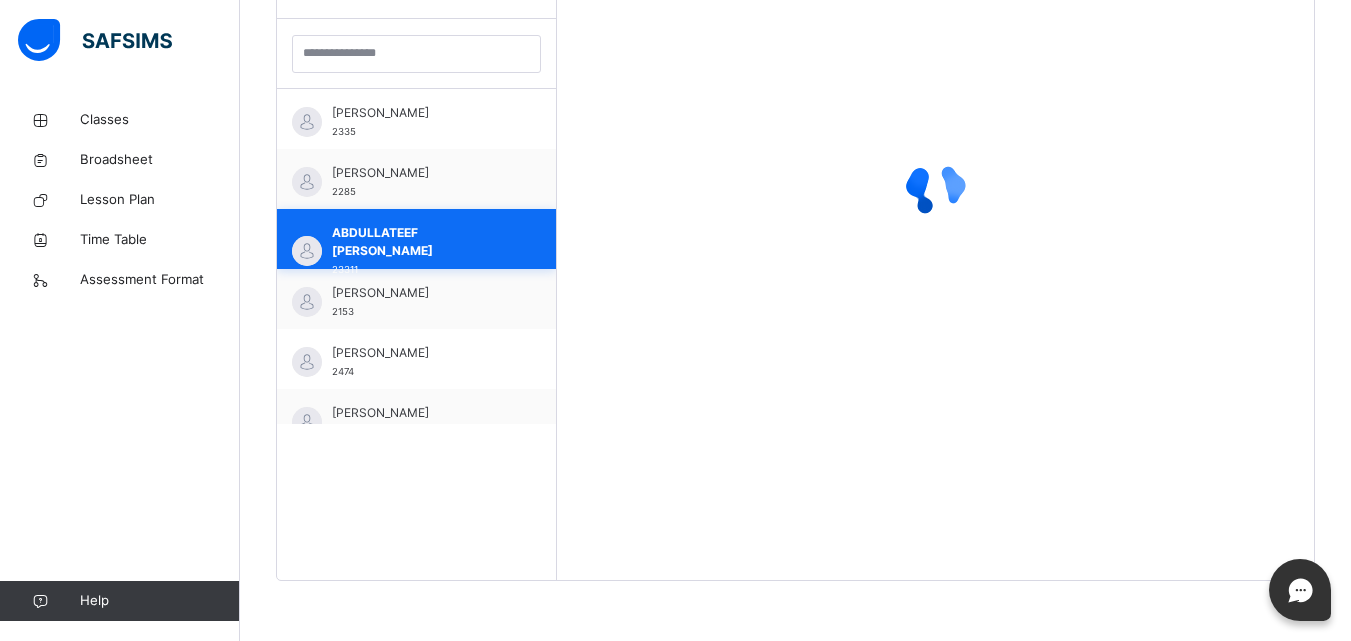 click on "[PERSON_NAME]" at bounding box center [421, 173] 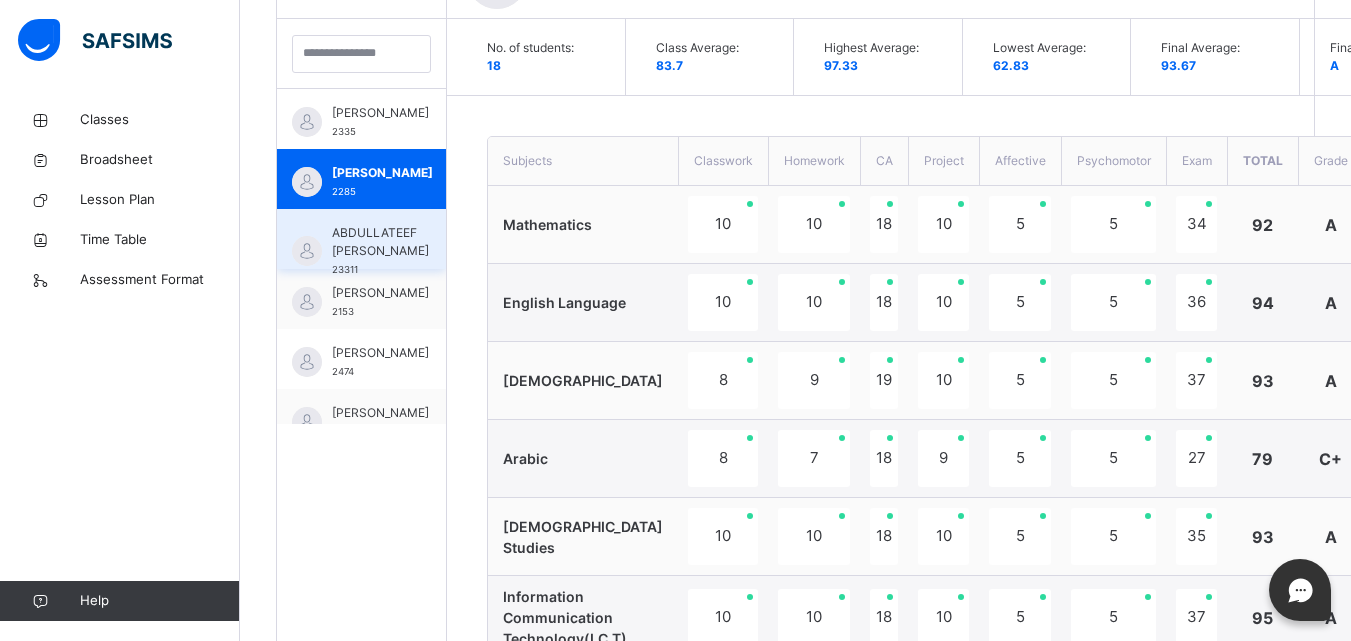 scroll, scrollTop: 640, scrollLeft: 0, axis: vertical 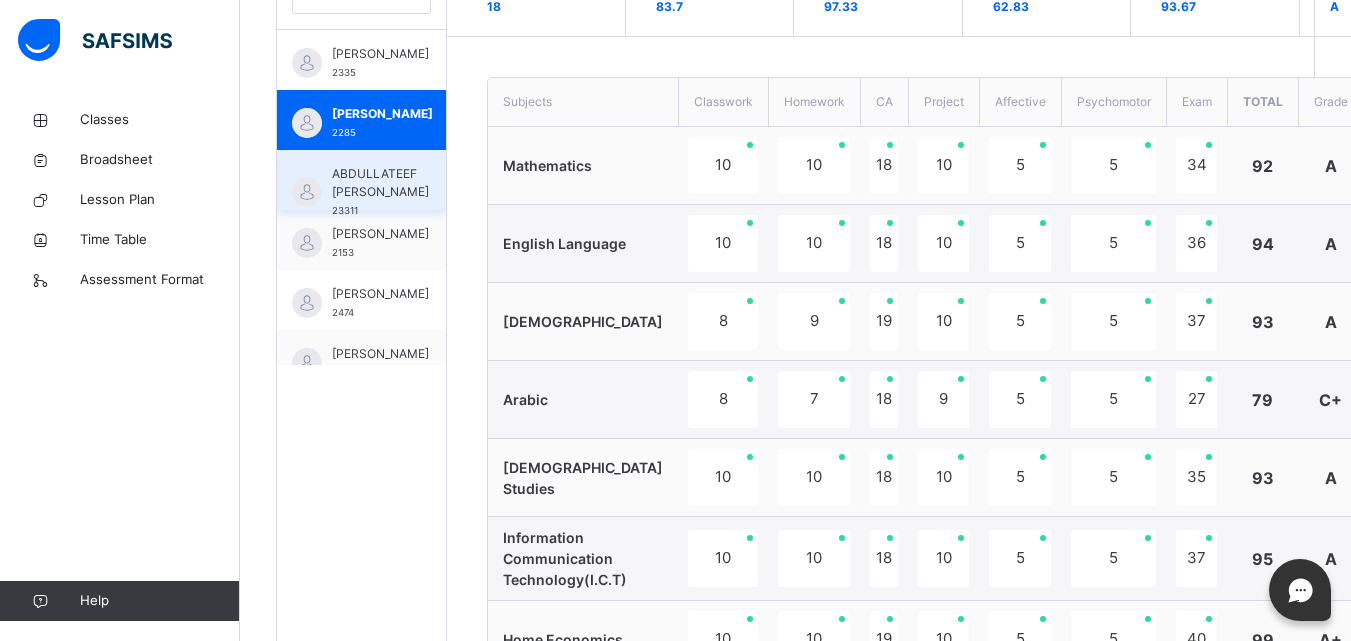 click on "ABDULLATEEF [PERSON_NAME]" at bounding box center (380, 183) 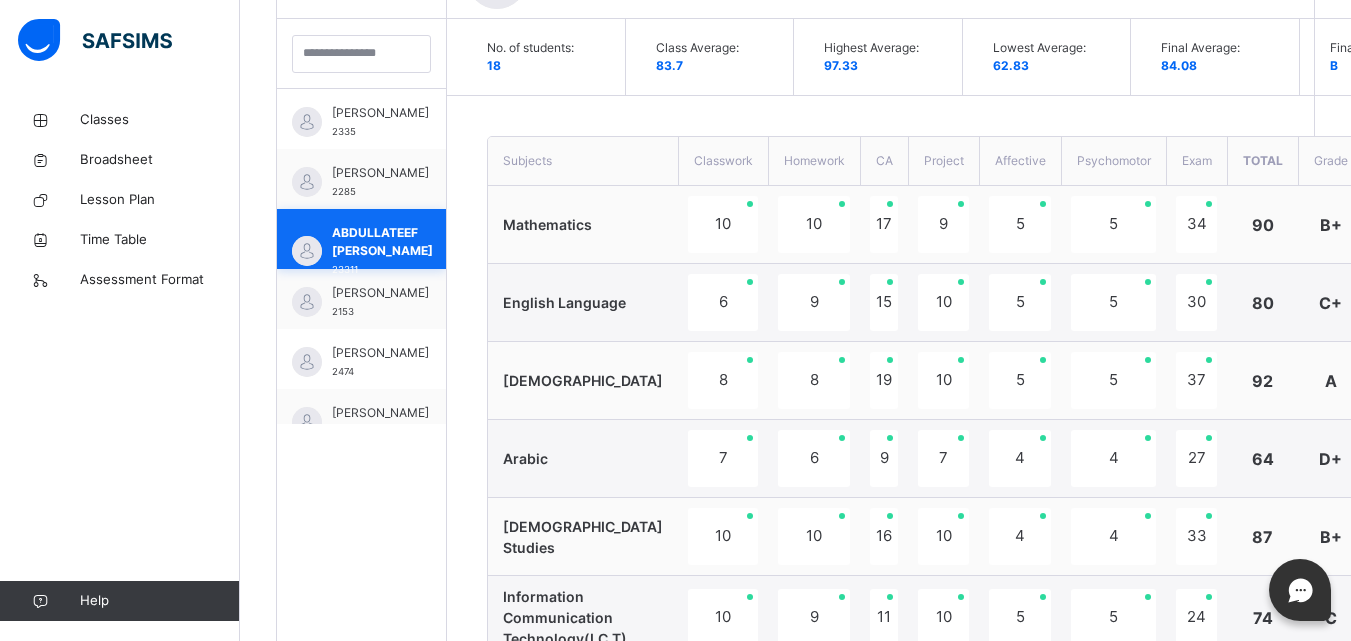 scroll, scrollTop: 640, scrollLeft: 0, axis: vertical 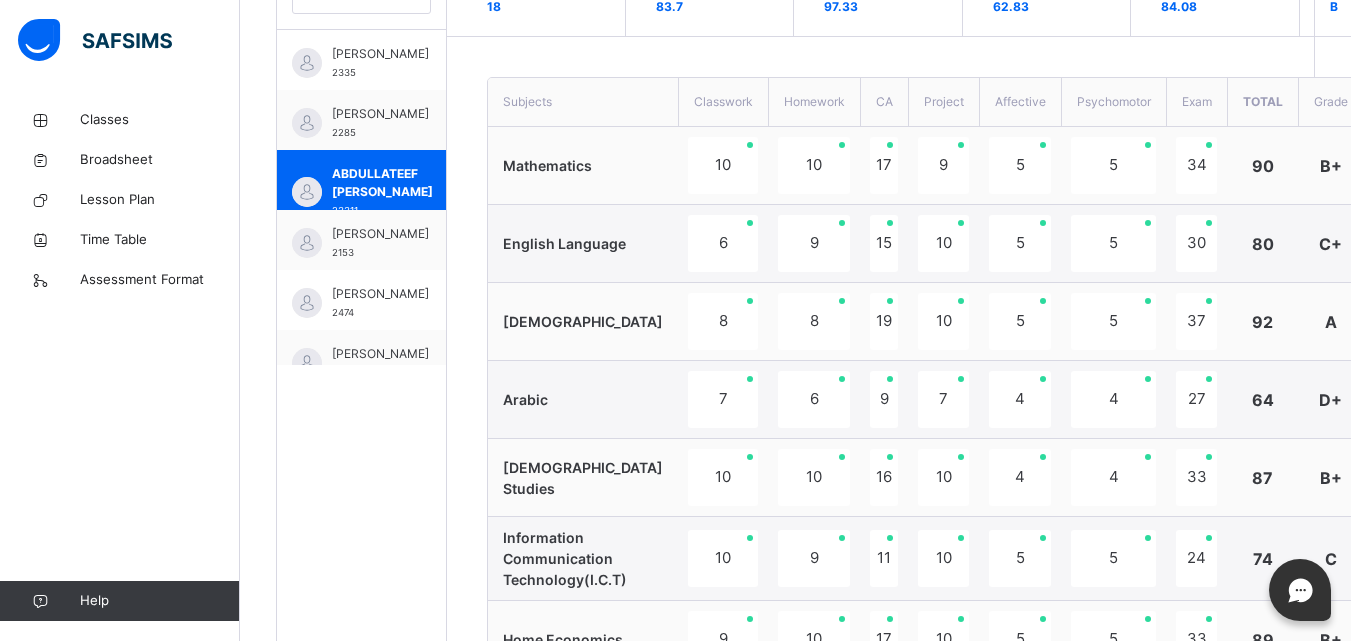 click on "Students [PERSON_NAME] 2335 [PERSON_NAME] 2285 [PERSON_NAME] 23311 [PERSON_NAME]  2153 [PERSON_NAME]  2474 [PERSON_NAME] 2545 [PERSON_NAME]  2602 [PERSON_NAME] [PERSON_NAME]  2500 [PERSON_NAME] 2210 [PERSON_NAME] 2541 [PERSON_NAME] 2318 [PERSON_NAME]'[PERSON_NAME] 2725 [PERSON_NAME] 2726 [PERSON_NAME] [PERSON_NAME]  2389 [PERSON_NAME] [PERSON_NAME] 2355 [PERSON_NAME] 2320 [PERSON_NAME] NI'IMA 2185 [PERSON_NAME] 2292" at bounding box center (362, 696) 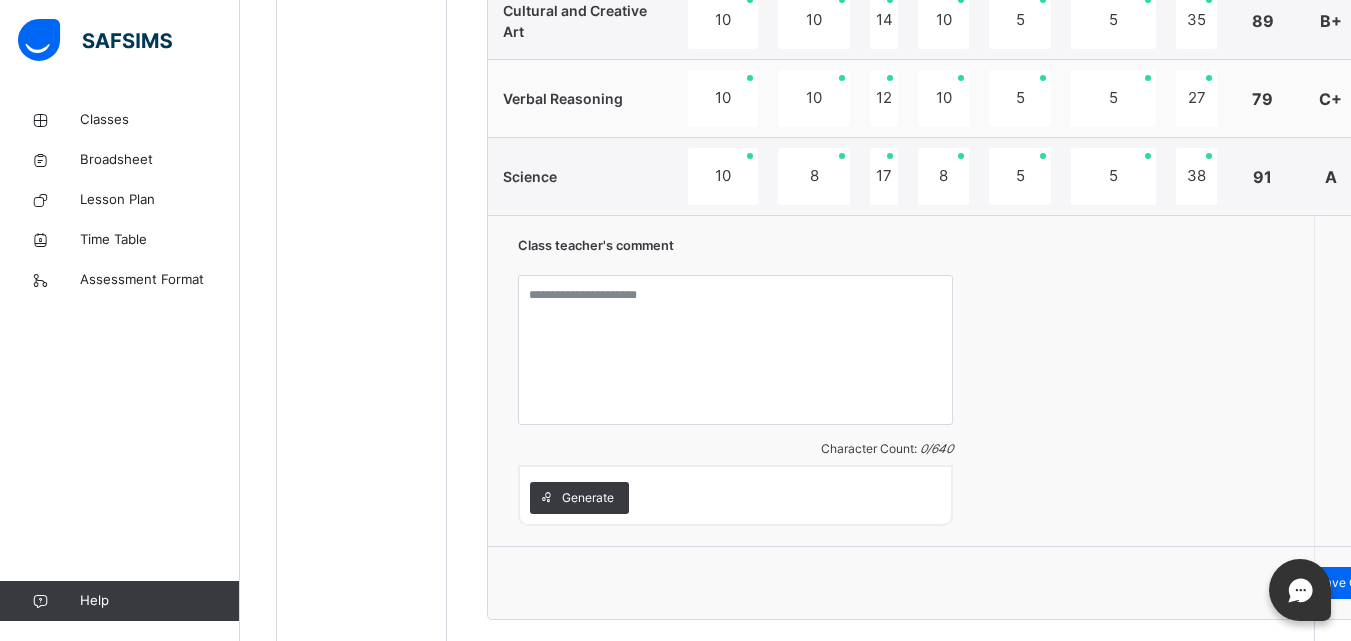 scroll, scrollTop: 1573, scrollLeft: 0, axis: vertical 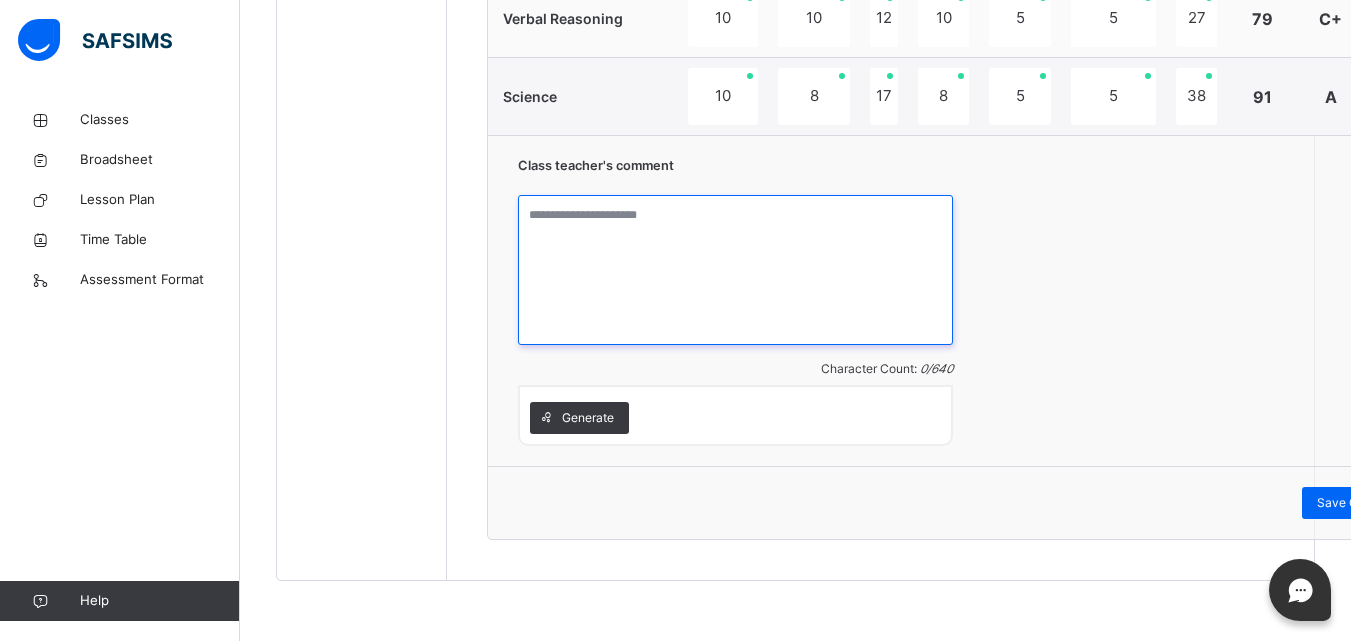 click at bounding box center [735, 270] 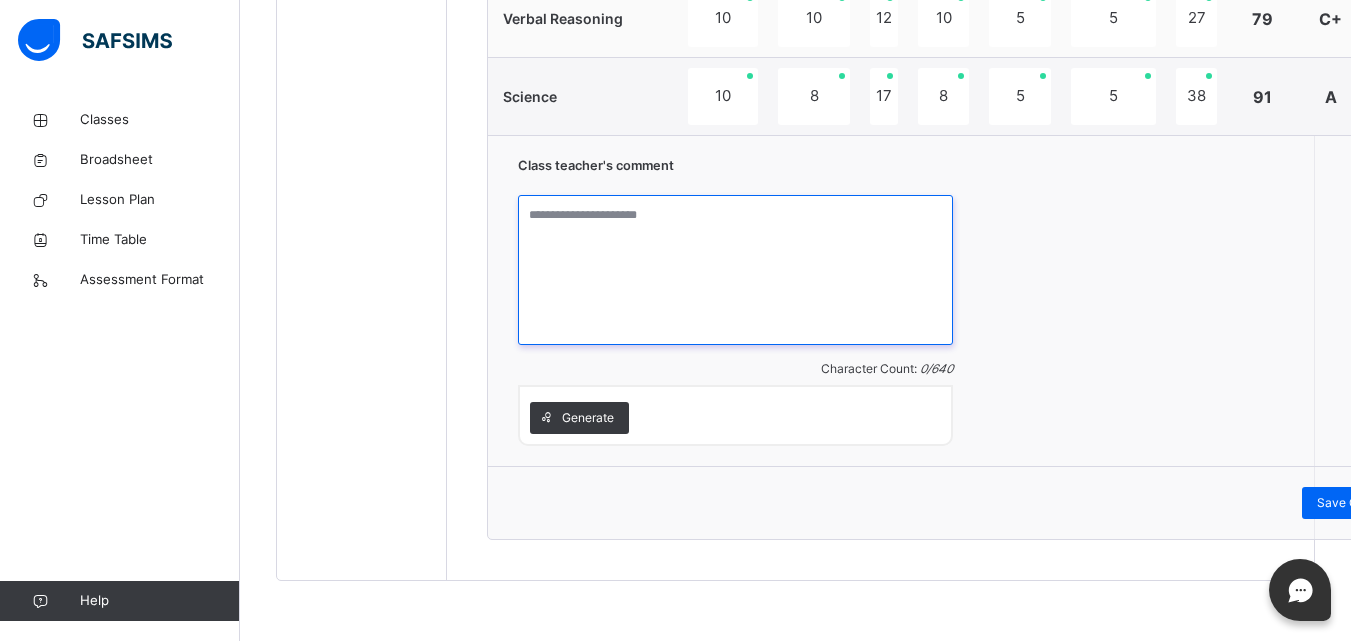paste on "**********" 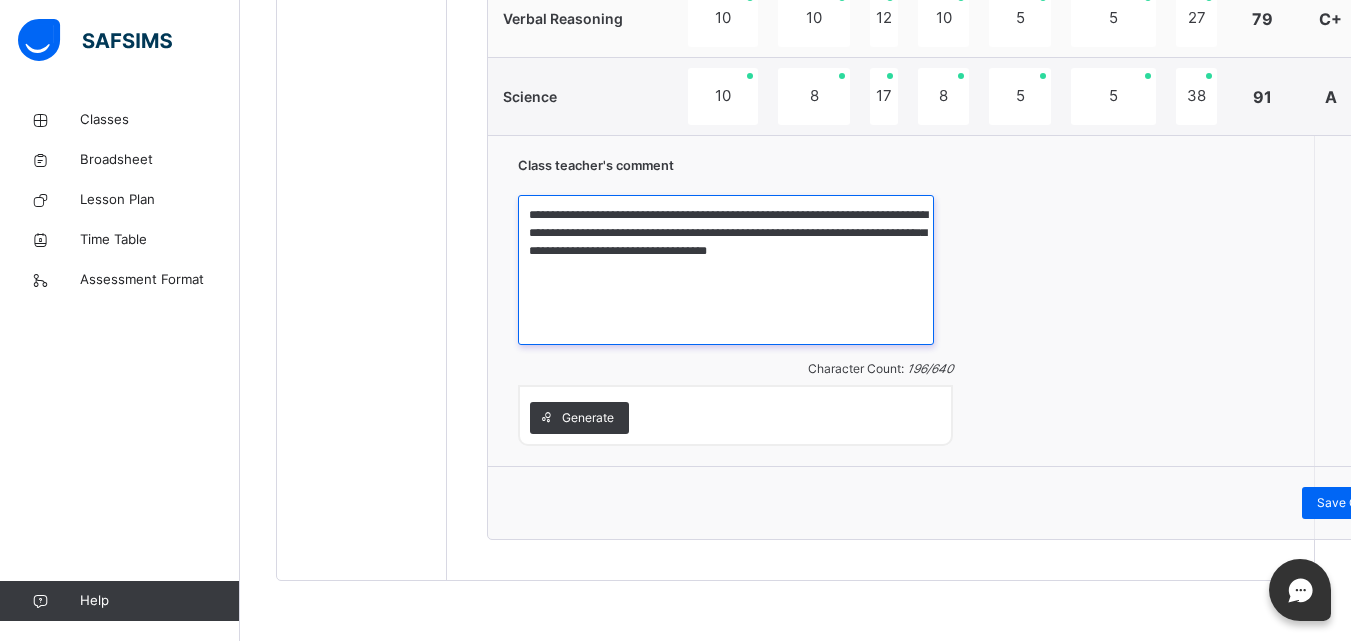 click on "**********" at bounding box center (726, 270) 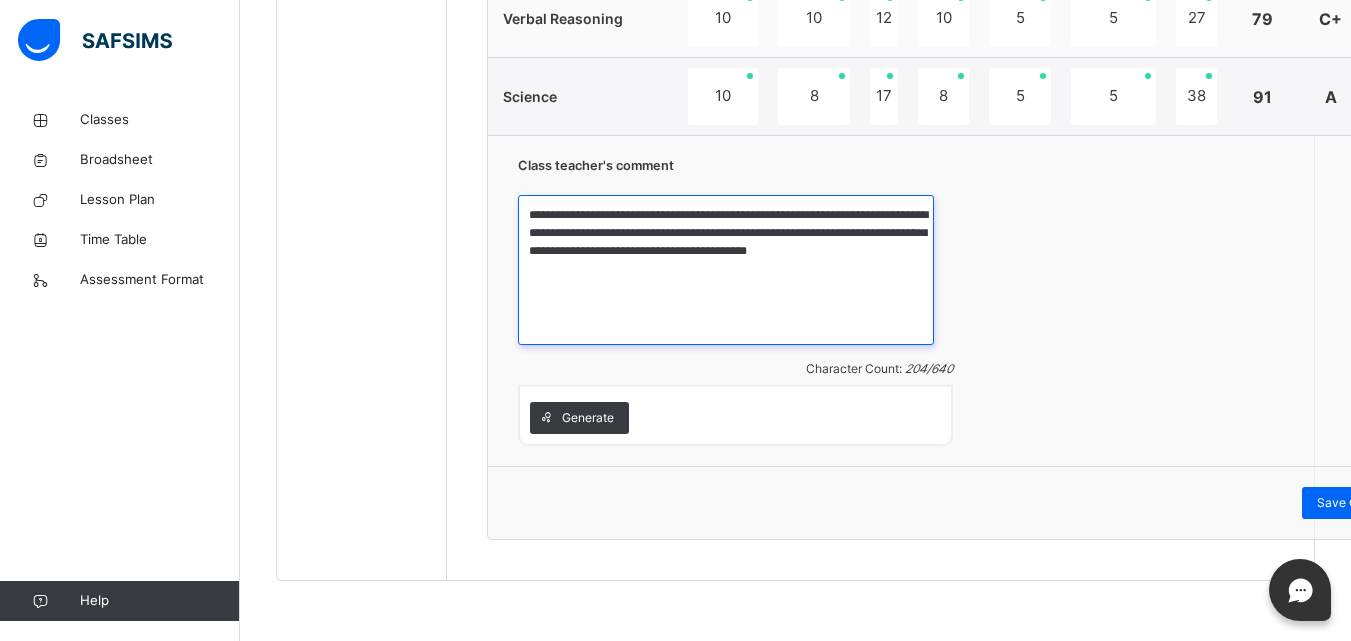 click on "**********" at bounding box center [726, 270] 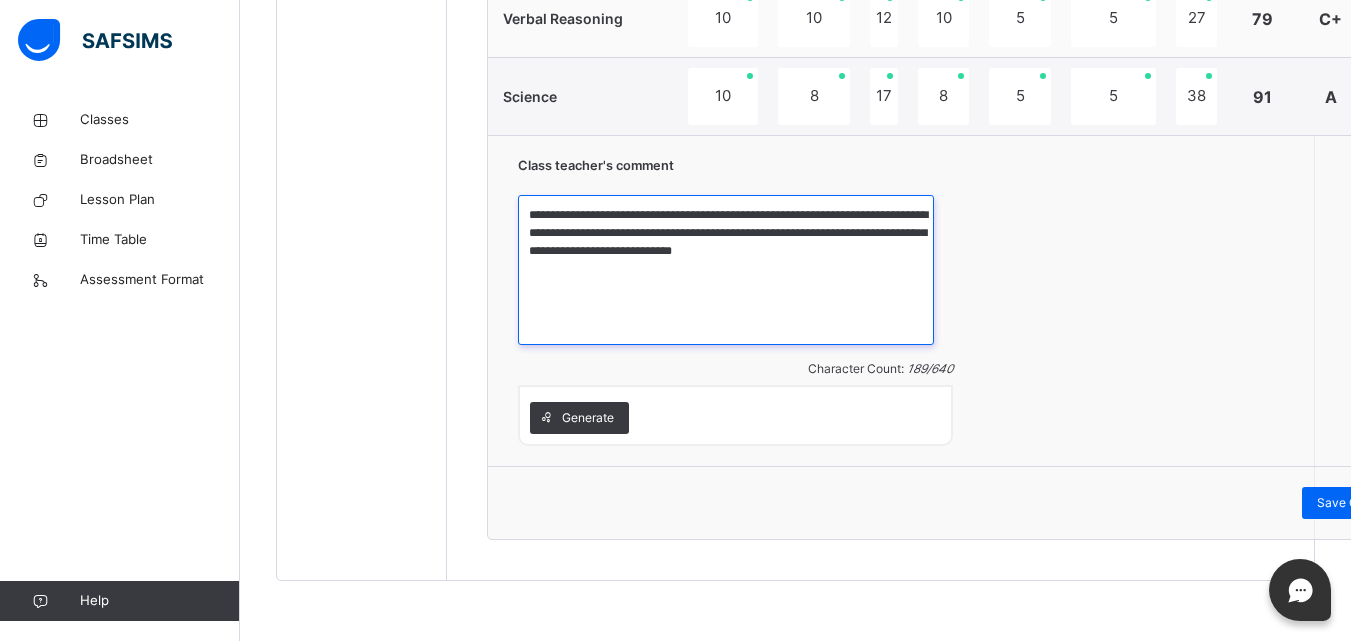click on "**********" at bounding box center [726, 270] 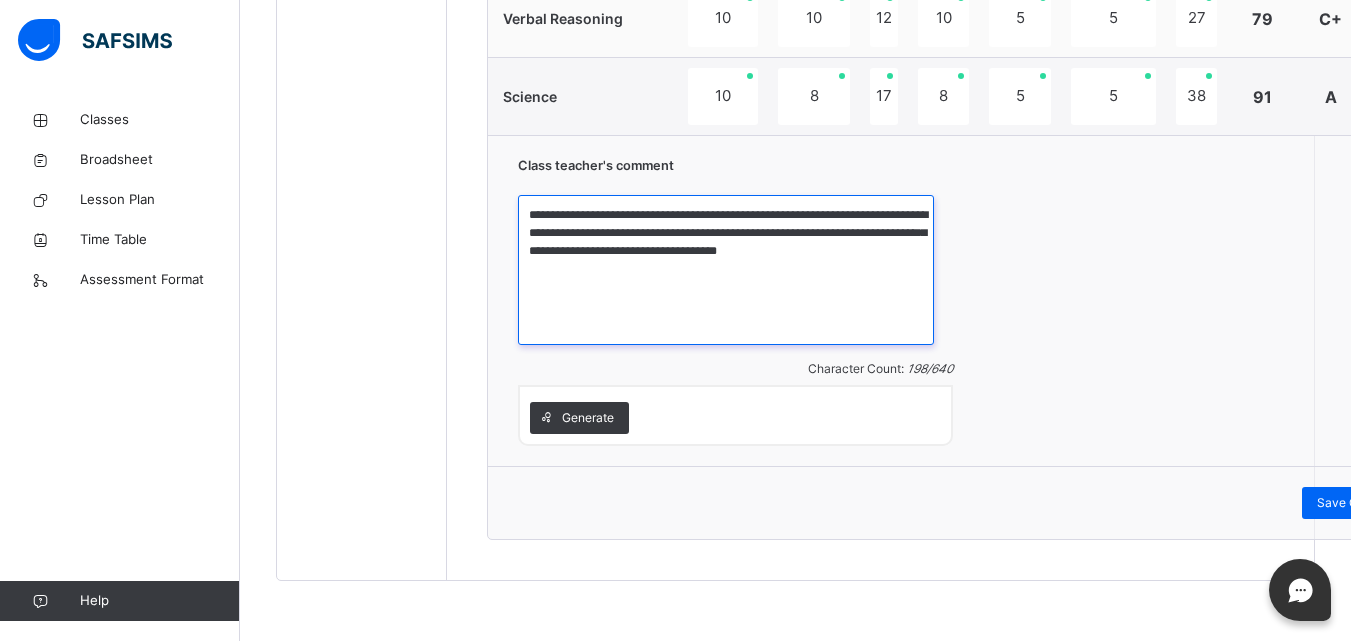 click on "**********" at bounding box center (726, 270) 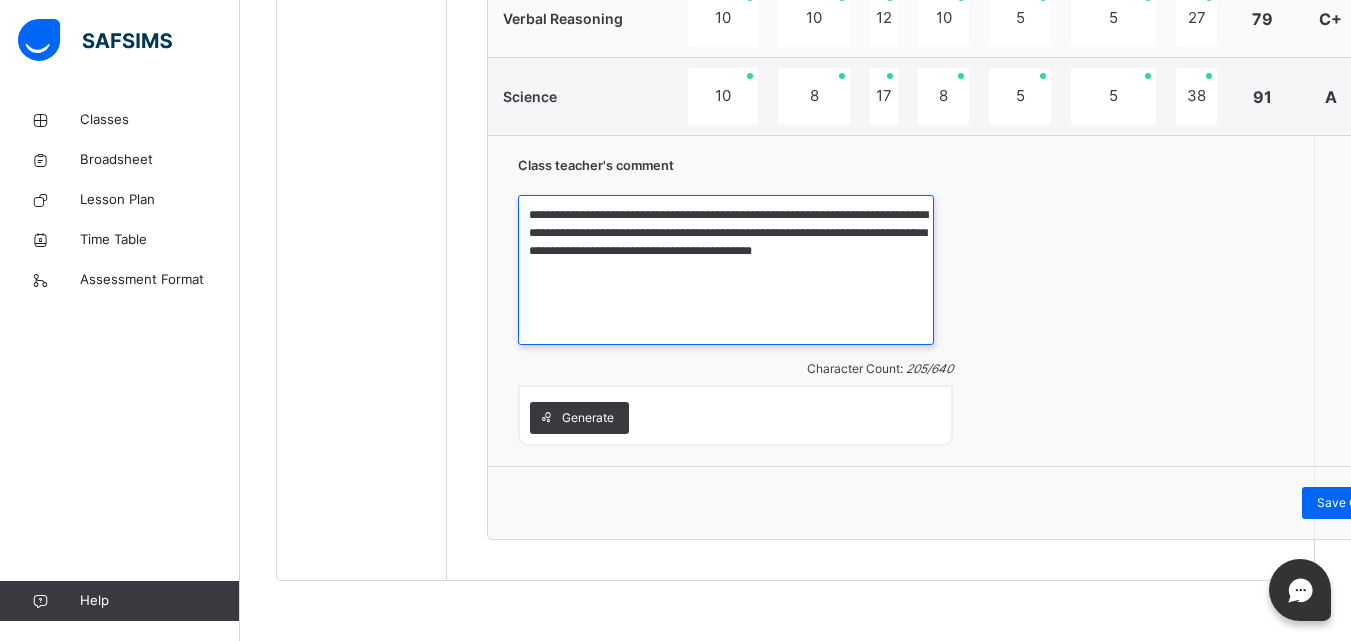 click on "**********" at bounding box center (726, 270) 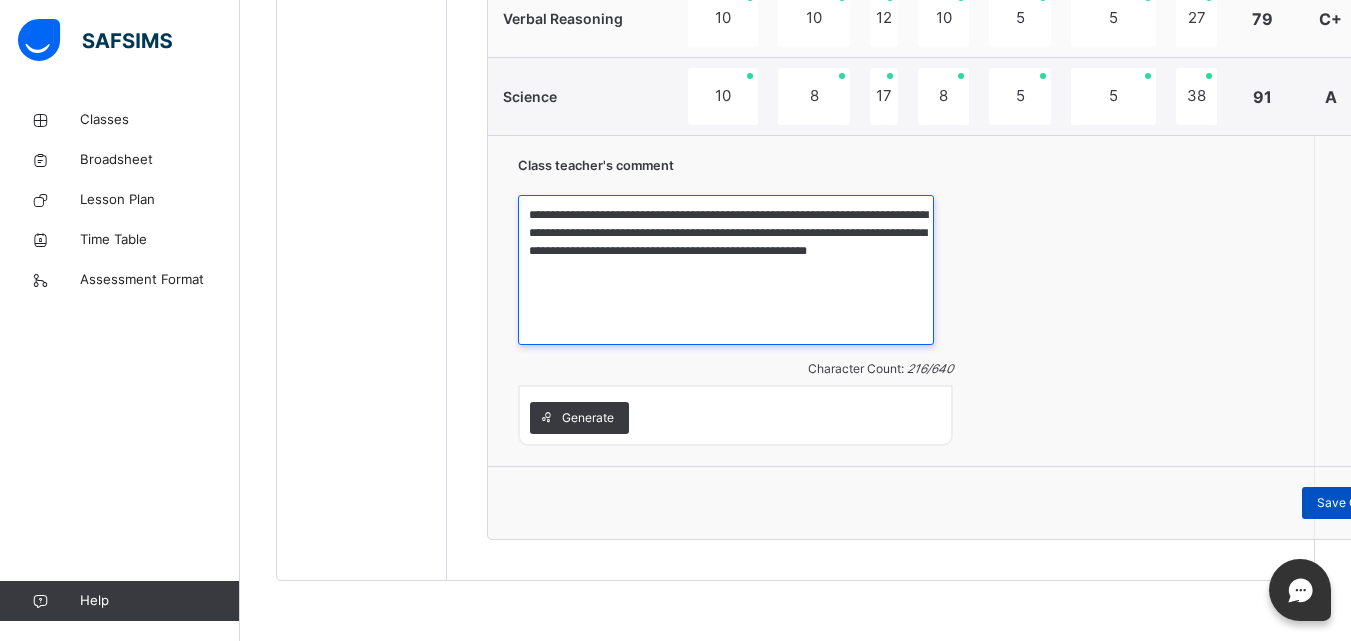 type on "**********" 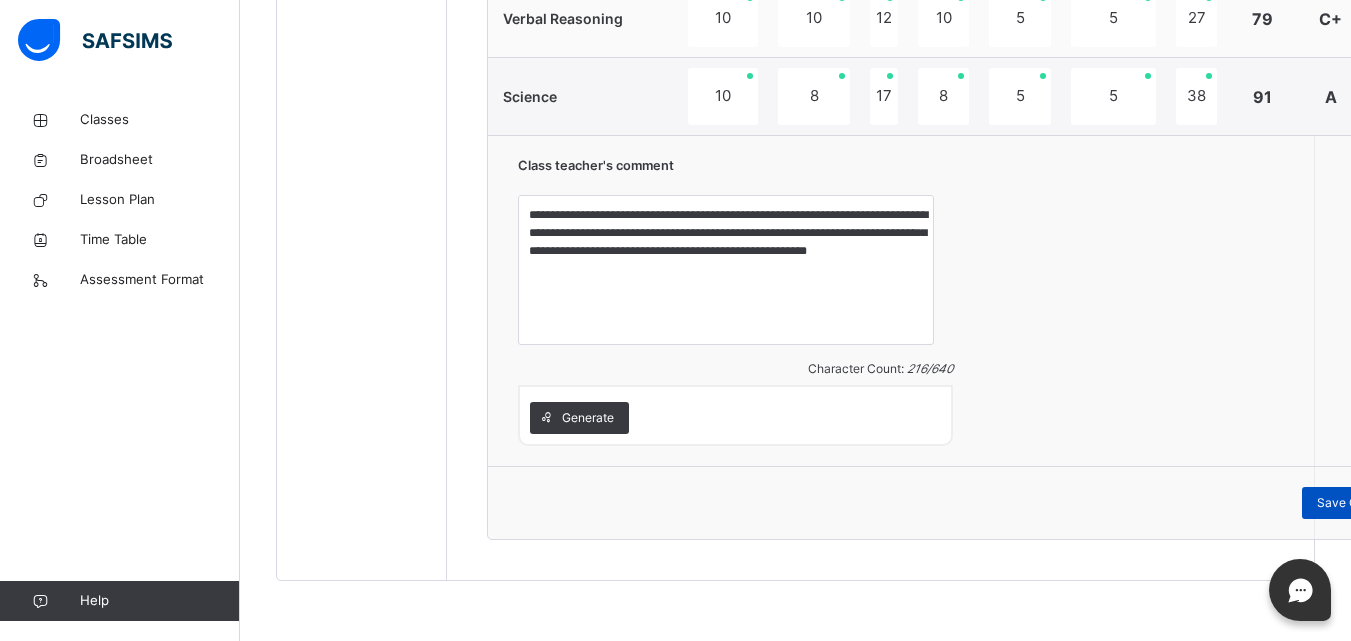 click on "Save Comment" at bounding box center (1360, 503) 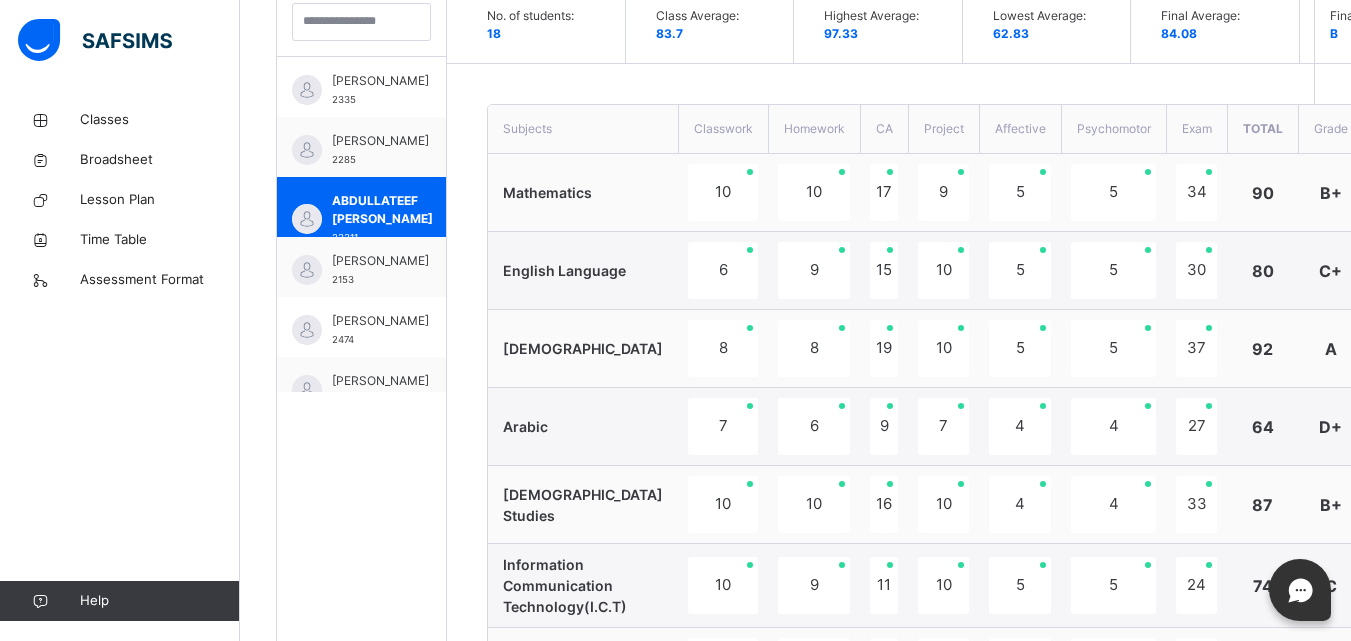 scroll, scrollTop: 600, scrollLeft: 0, axis: vertical 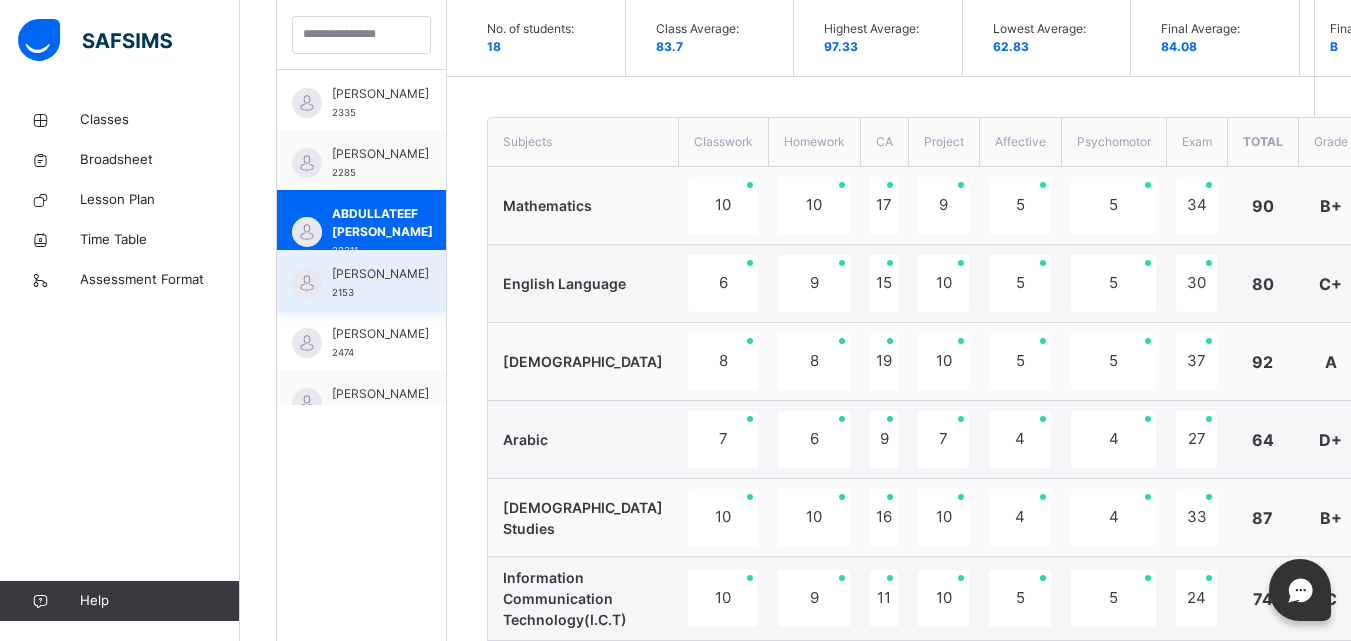 click on "[PERSON_NAME]" at bounding box center (380, 274) 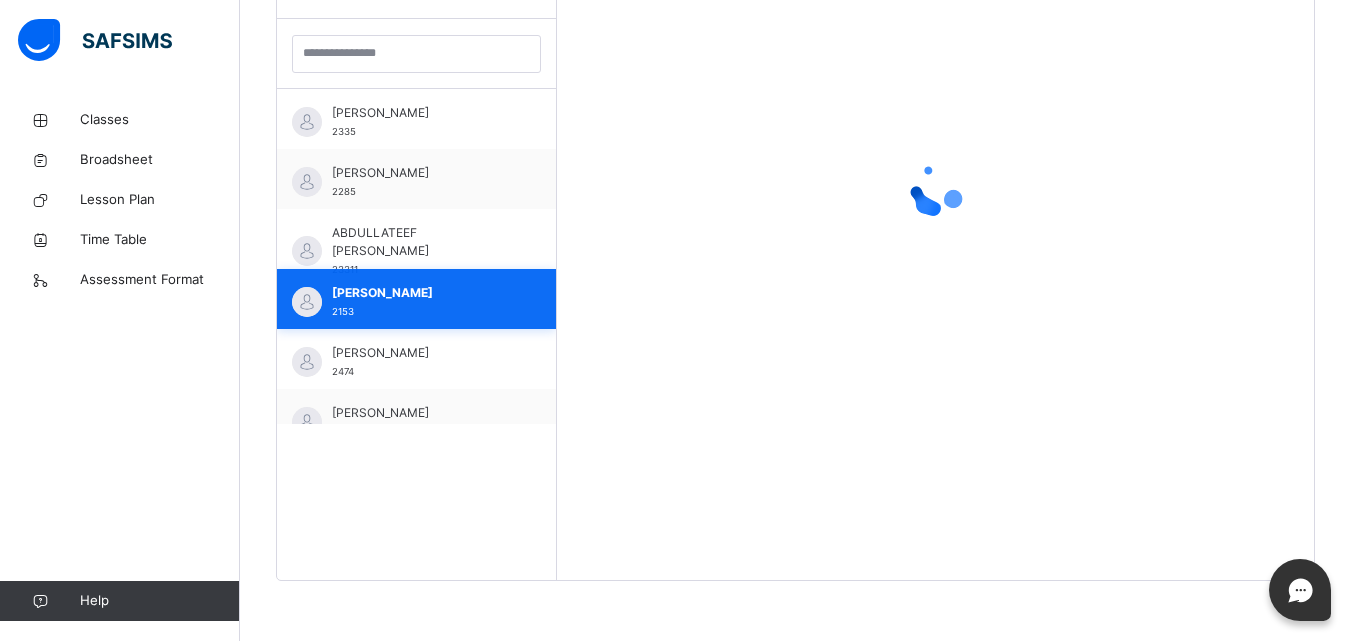 scroll, scrollTop: 581, scrollLeft: 0, axis: vertical 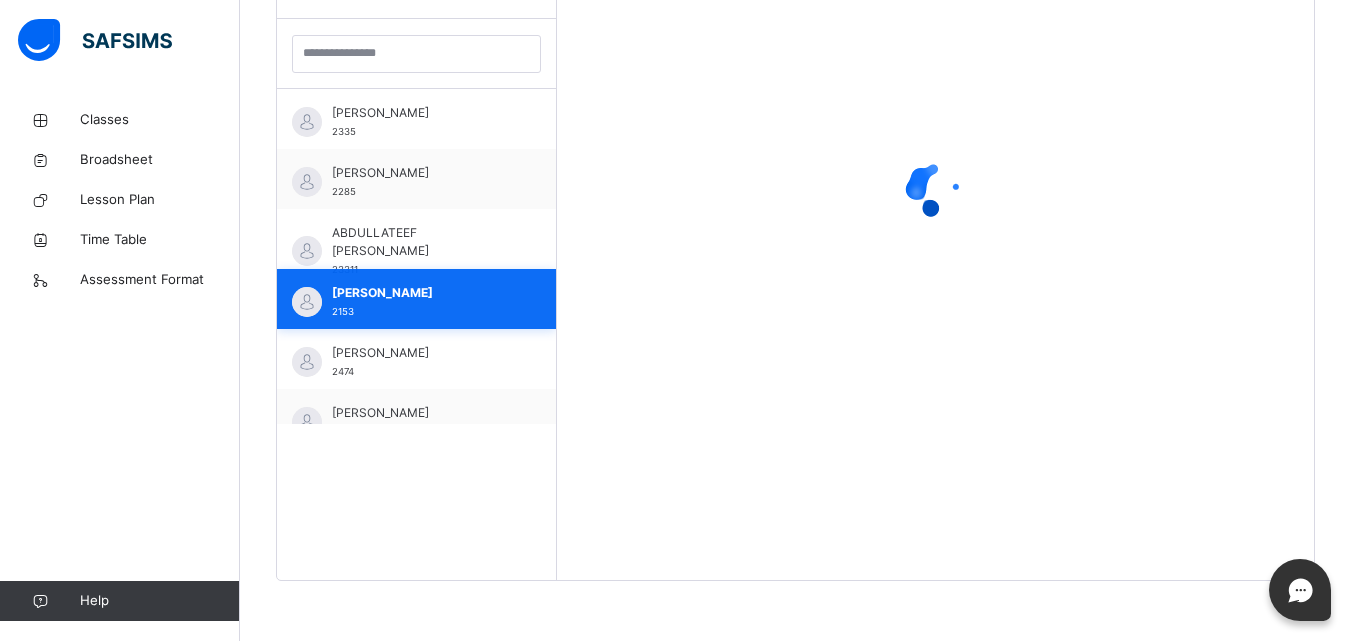 click on "[PERSON_NAME]" at bounding box center (421, 293) 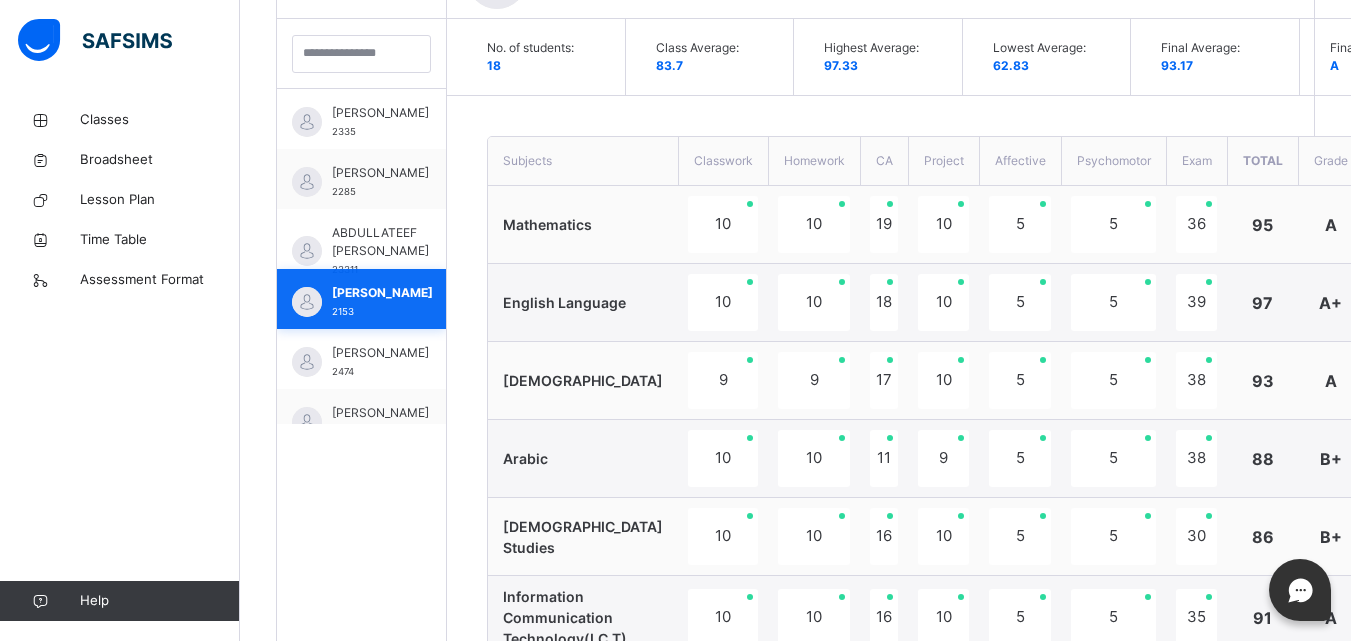 scroll, scrollTop: 600, scrollLeft: 0, axis: vertical 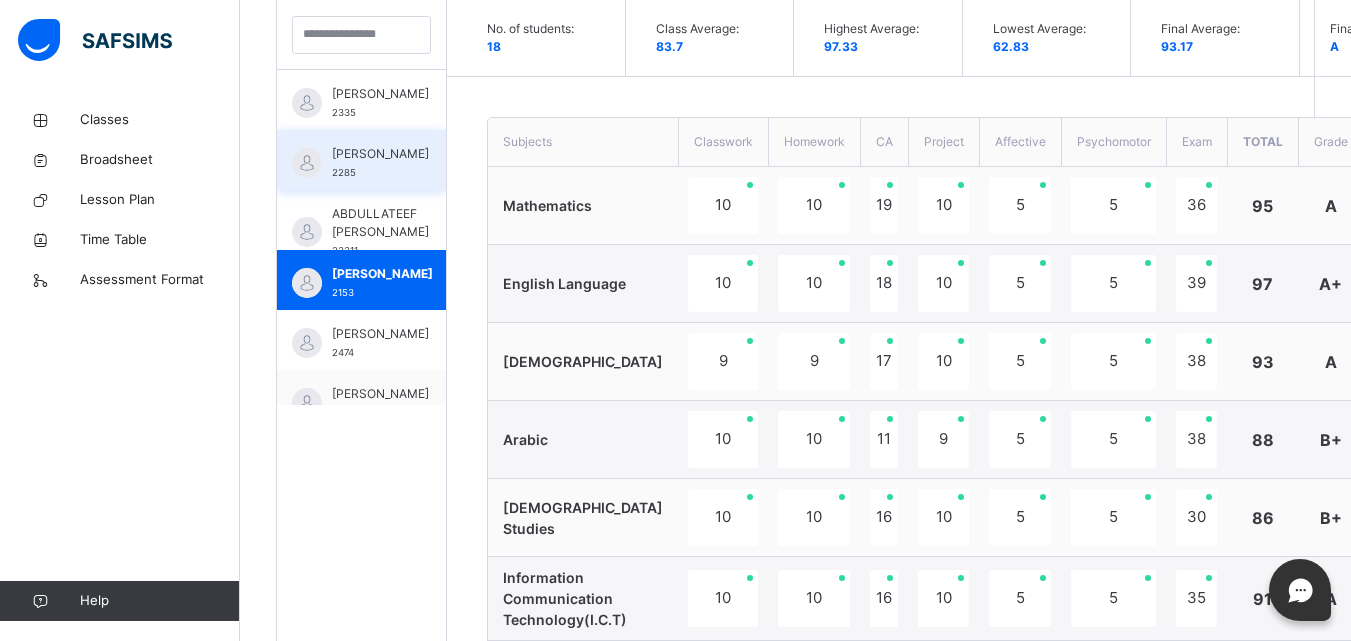click on "[PERSON_NAME]" at bounding box center (380, 154) 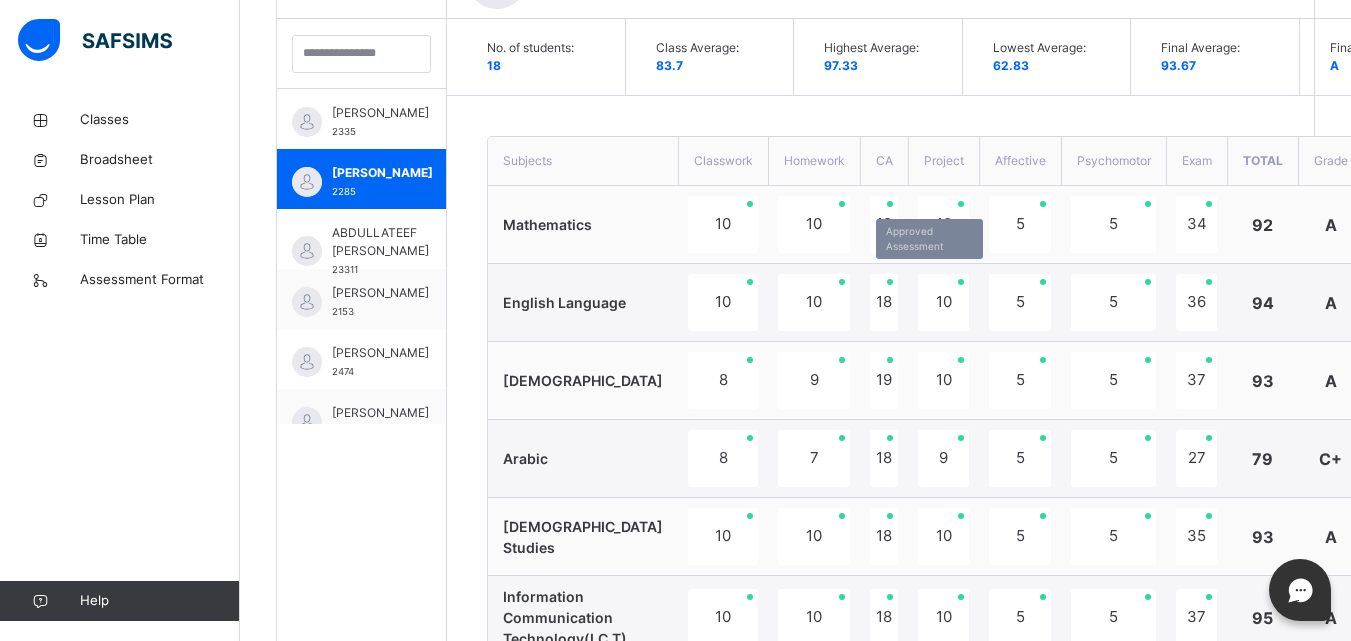 scroll, scrollTop: 600, scrollLeft: 0, axis: vertical 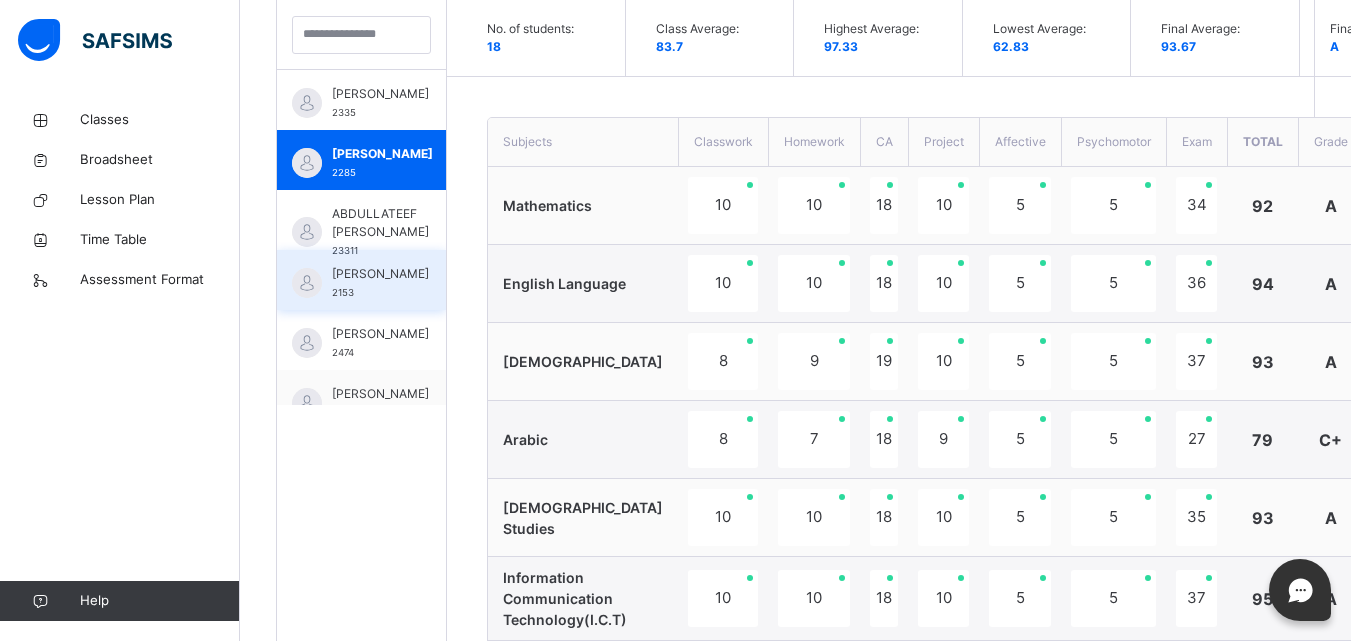 click on "[PERSON_NAME]" at bounding box center [380, 274] 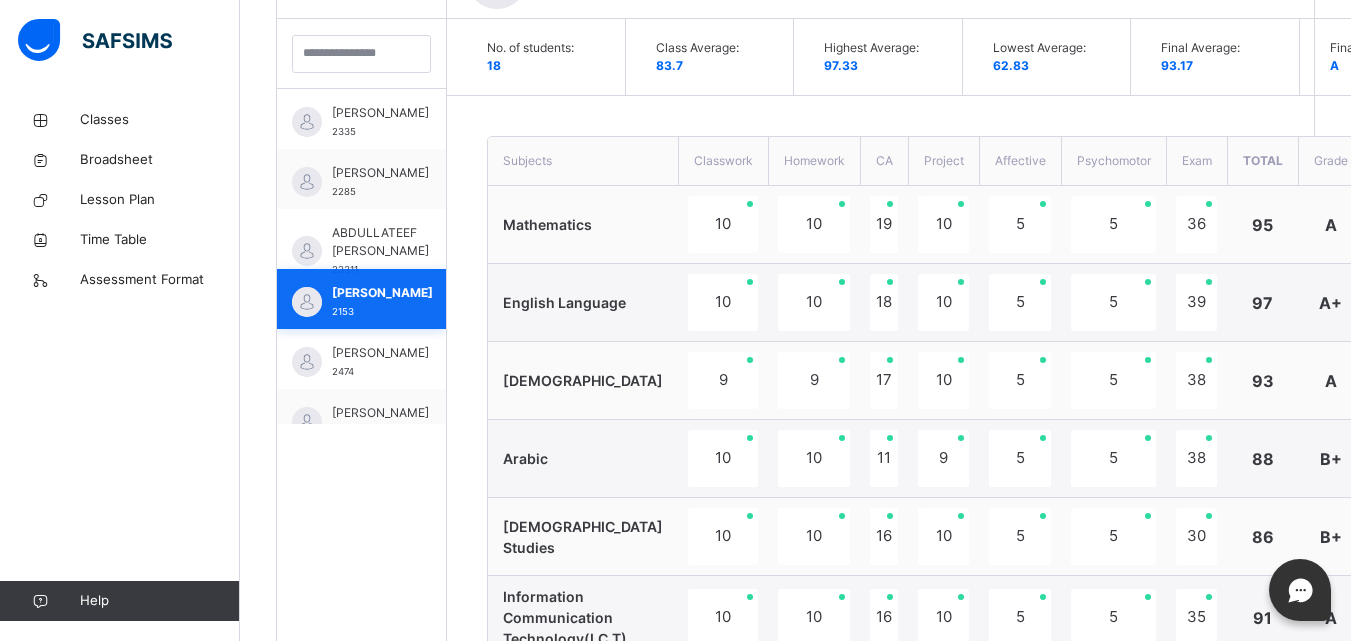 scroll, scrollTop: 600, scrollLeft: 0, axis: vertical 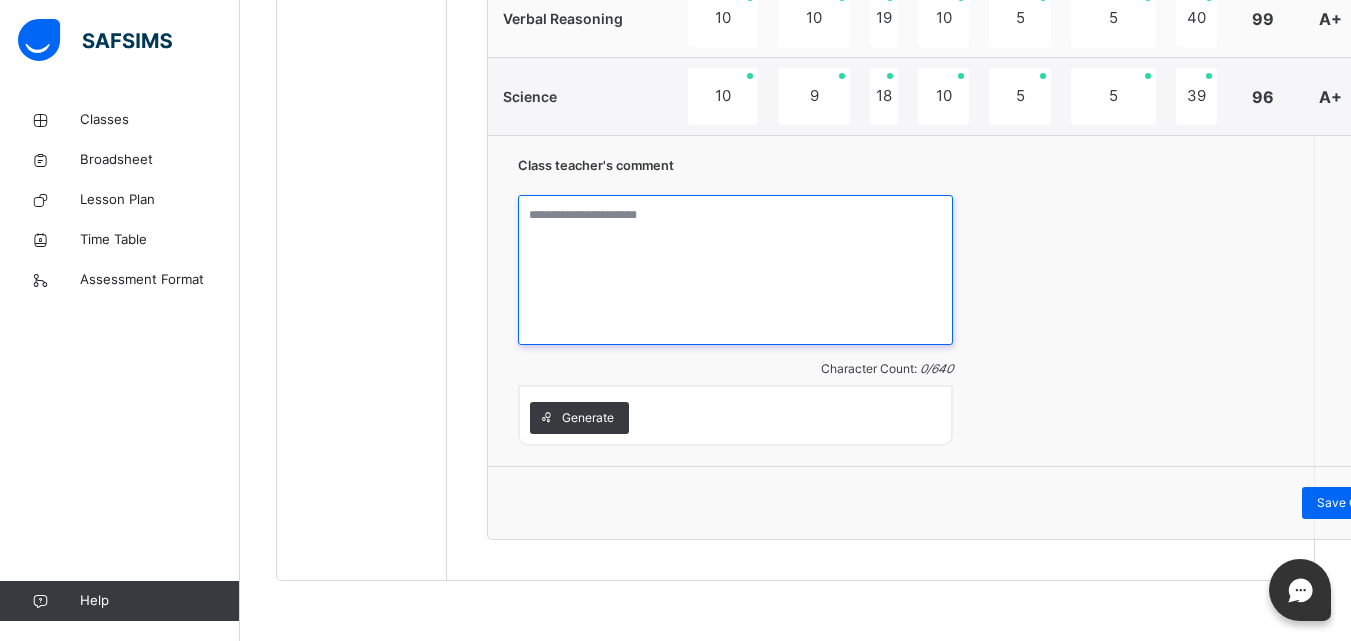 click at bounding box center (735, 270) 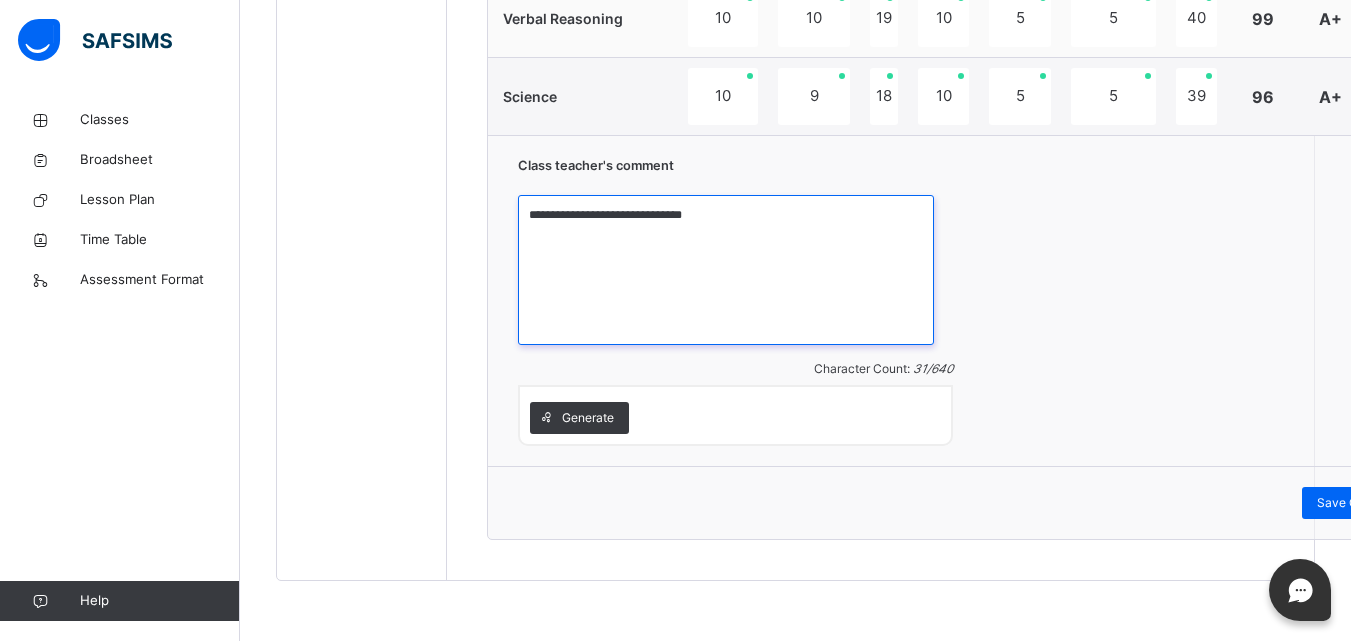 click on "**********" at bounding box center [726, 270] 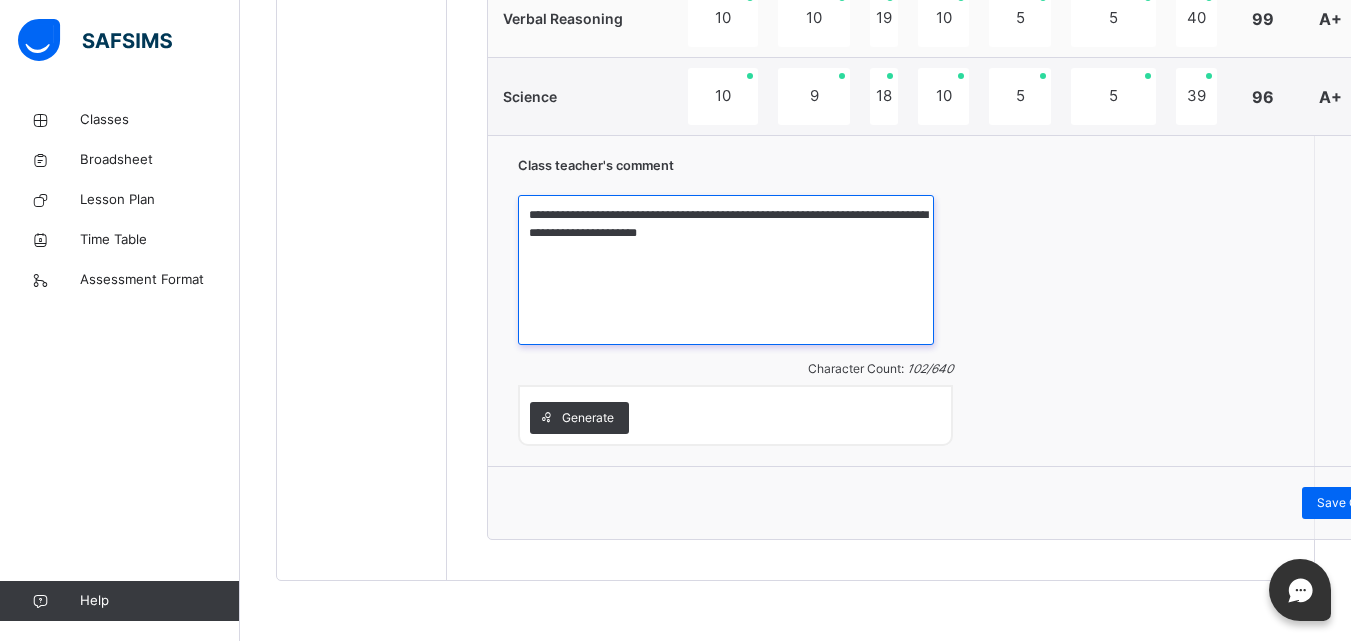 click on "**********" at bounding box center (726, 270) 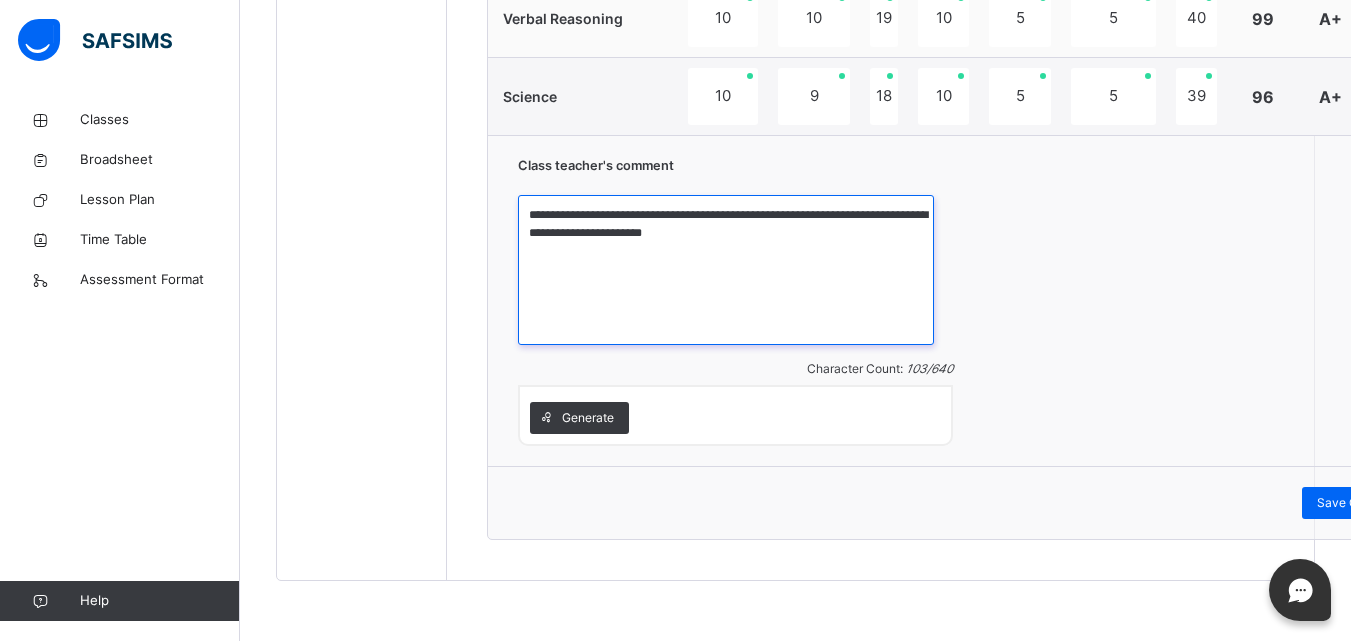 click on "**********" at bounding box center [726, 270] 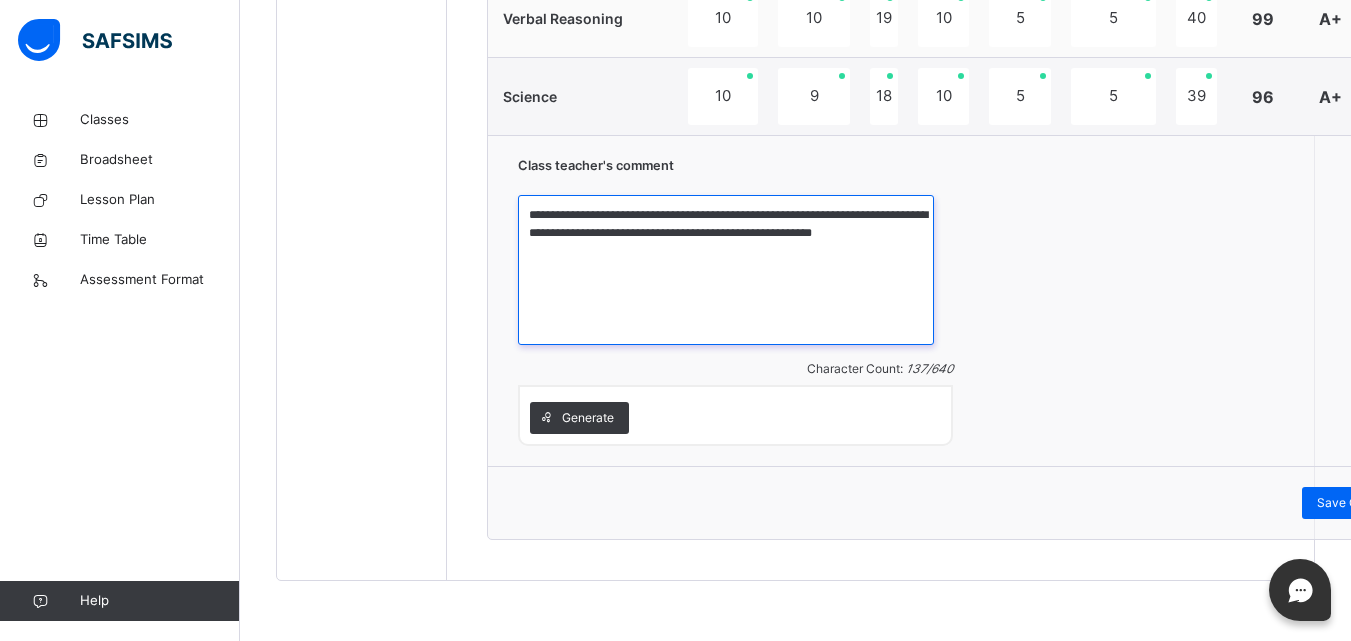click on "**********" at bounding box center (726, 270) 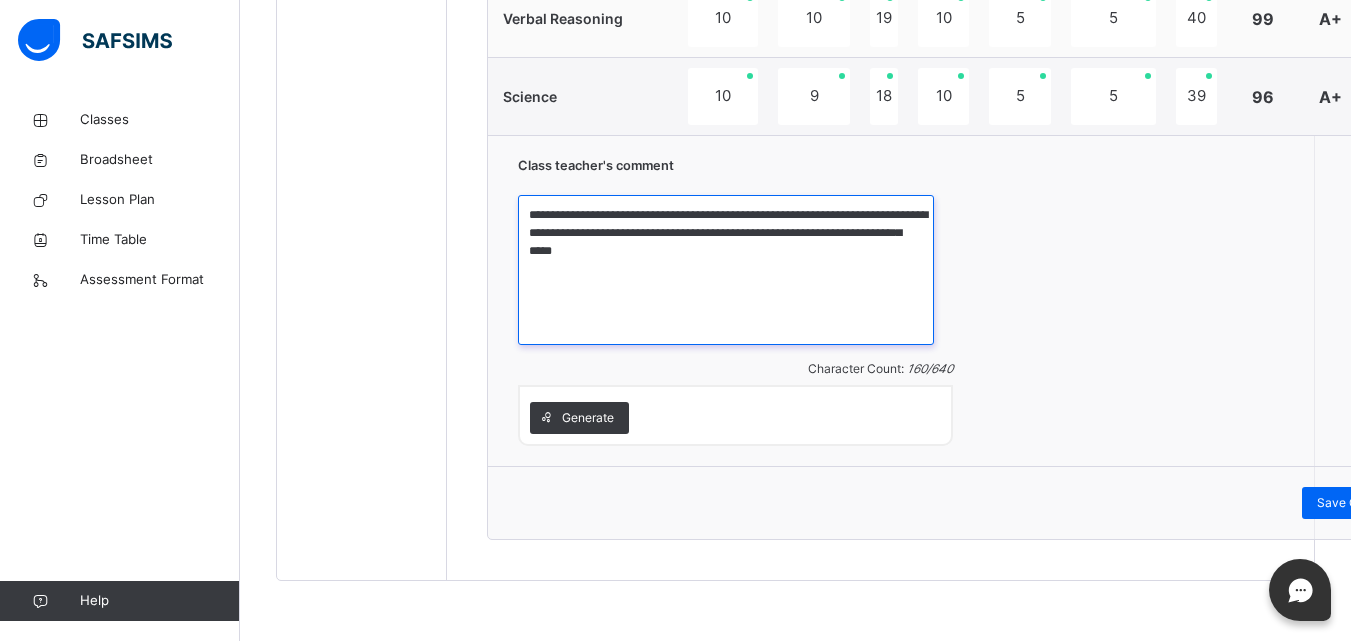 click on "**********" at bounding box center (726, 270) 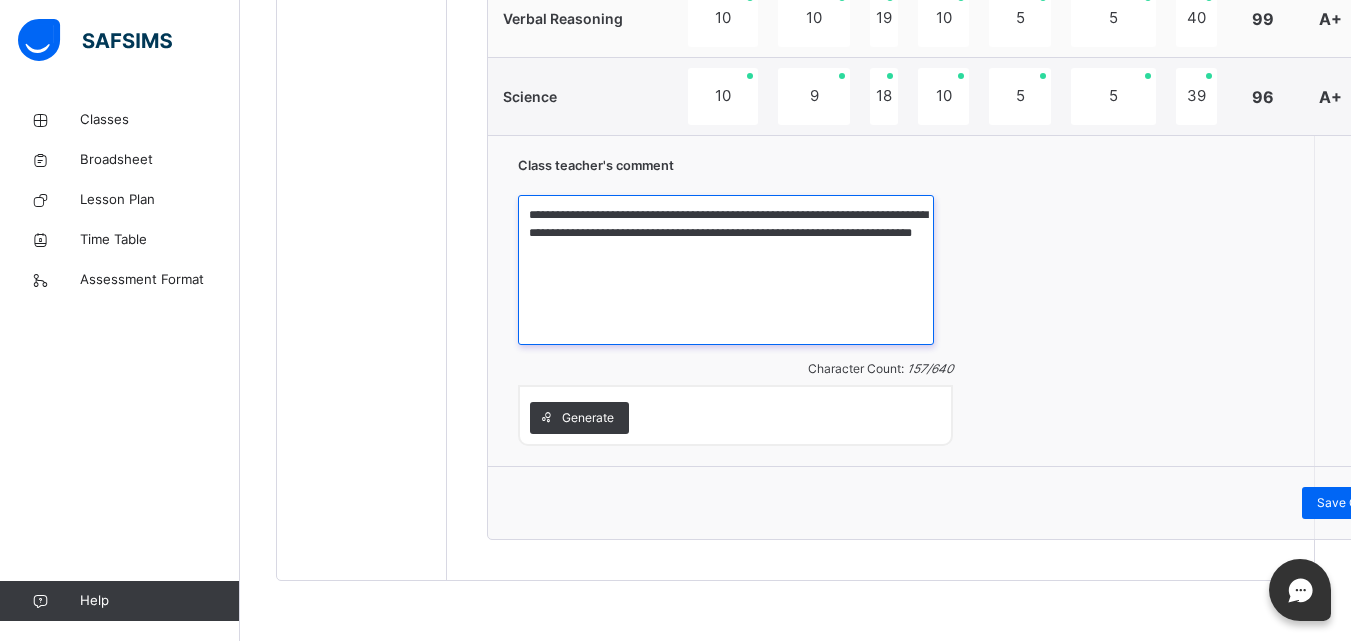 click on "**********" at bounding box center (726, 270) 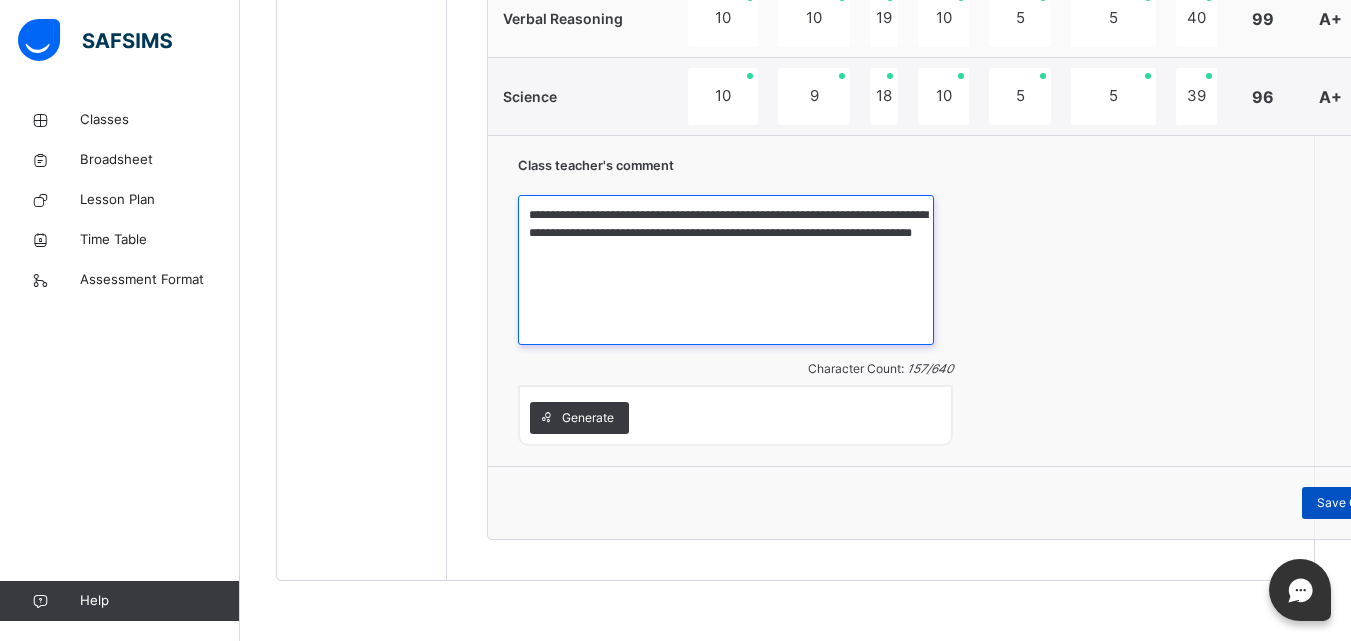 type on "**********" 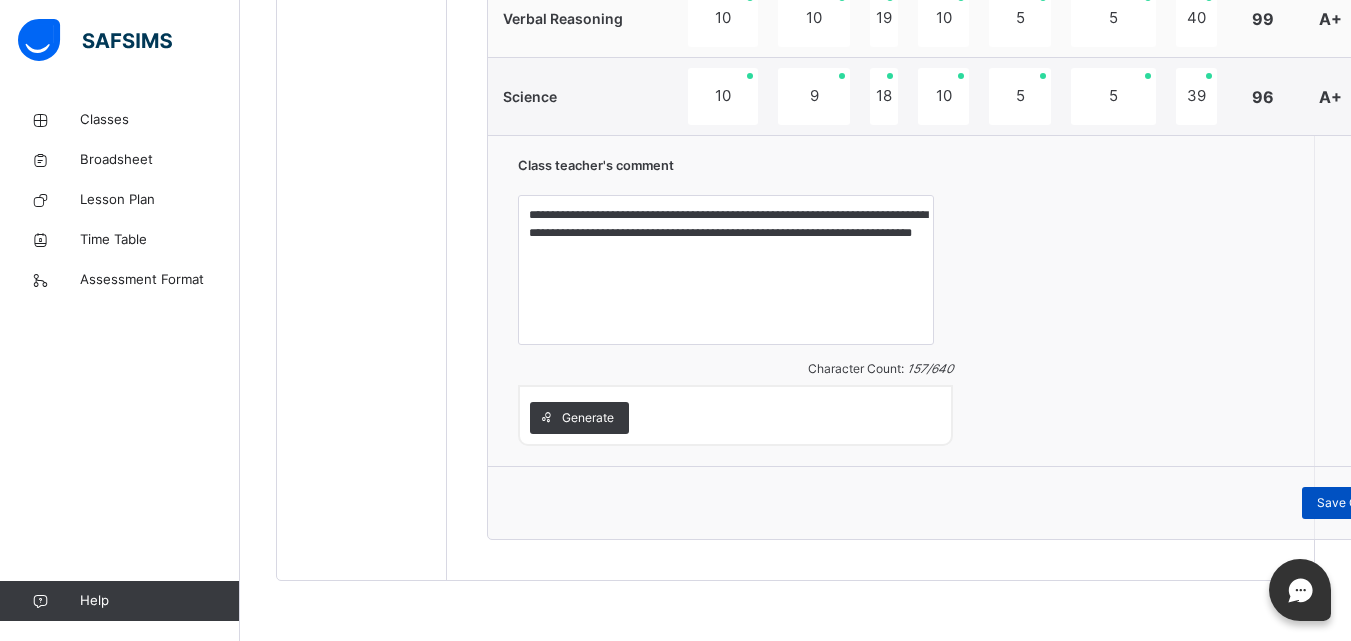 click on "Save Comment" at bounding box center [1360, 503] 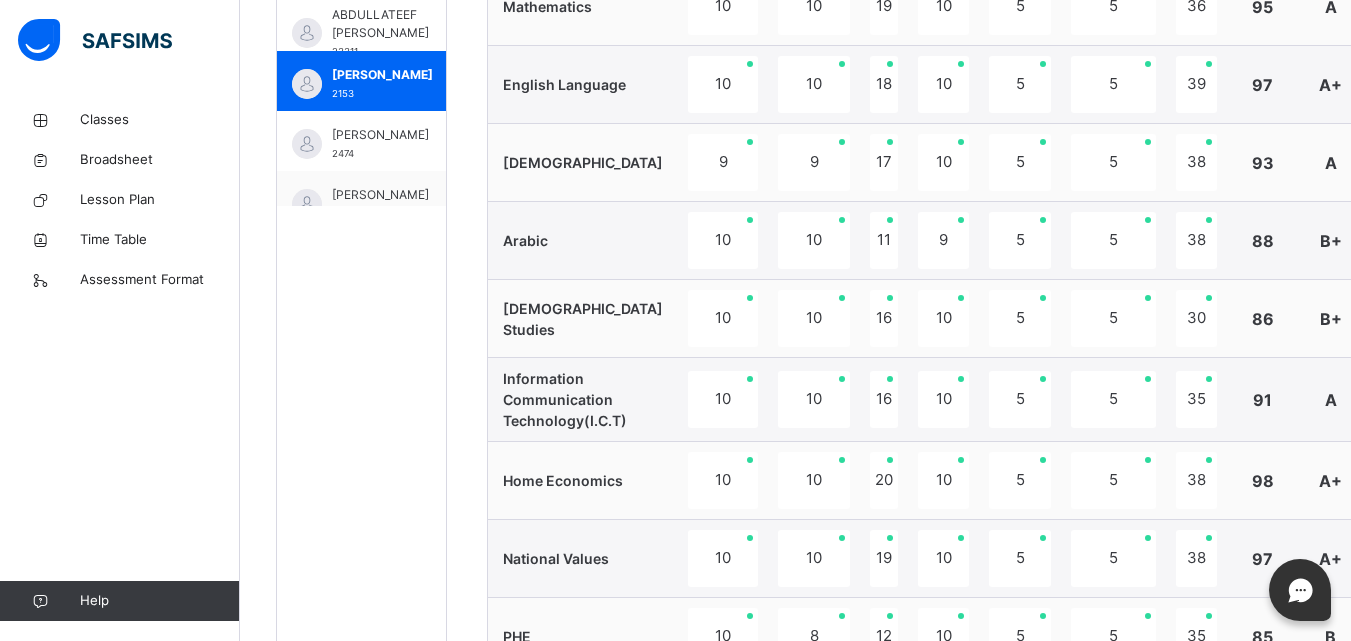 scroll, scrollTop: 653, scrollLeft: 0, axis: vertical 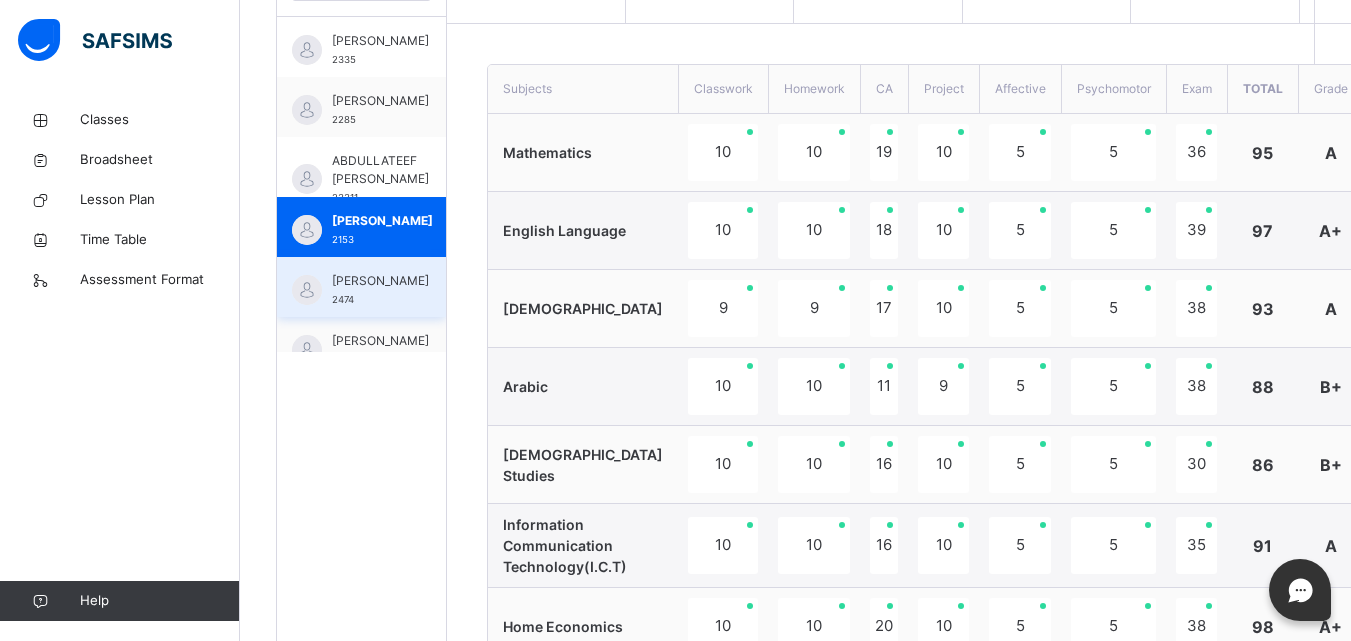 click on "[PERSON_NAME]  2474" at bounding box center [361, 287] 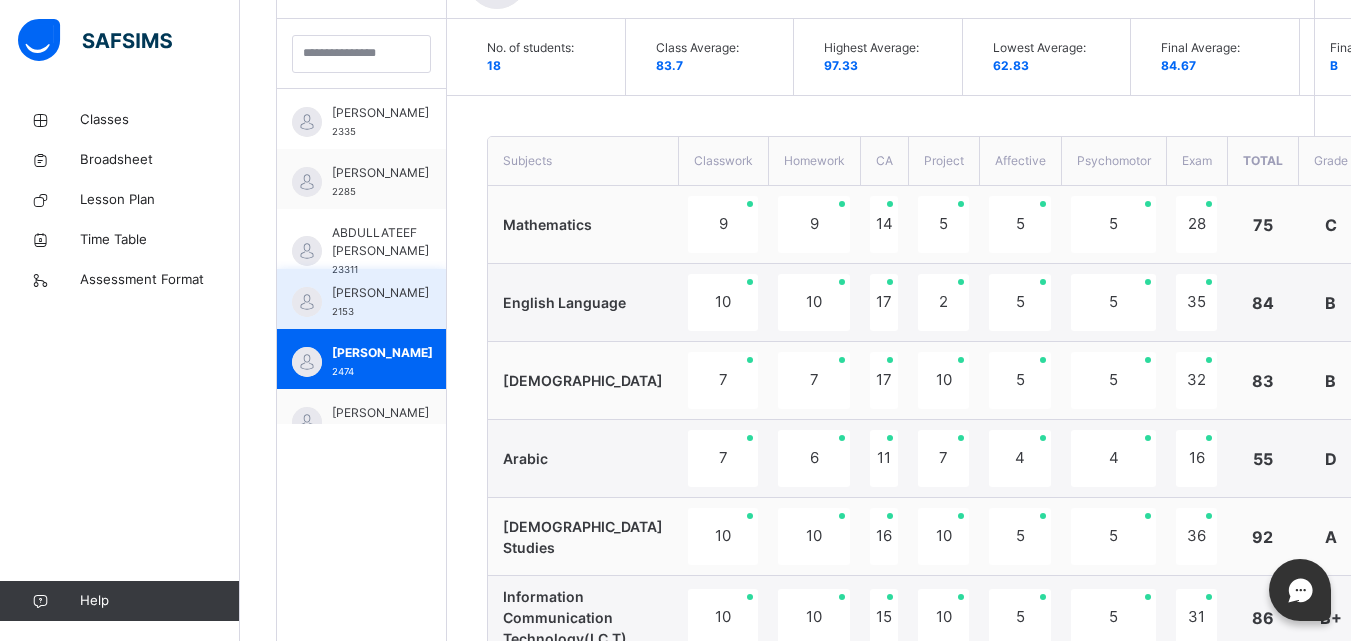 scroll, scrollTop: 653, scrollLeft: 0, axis: vertical 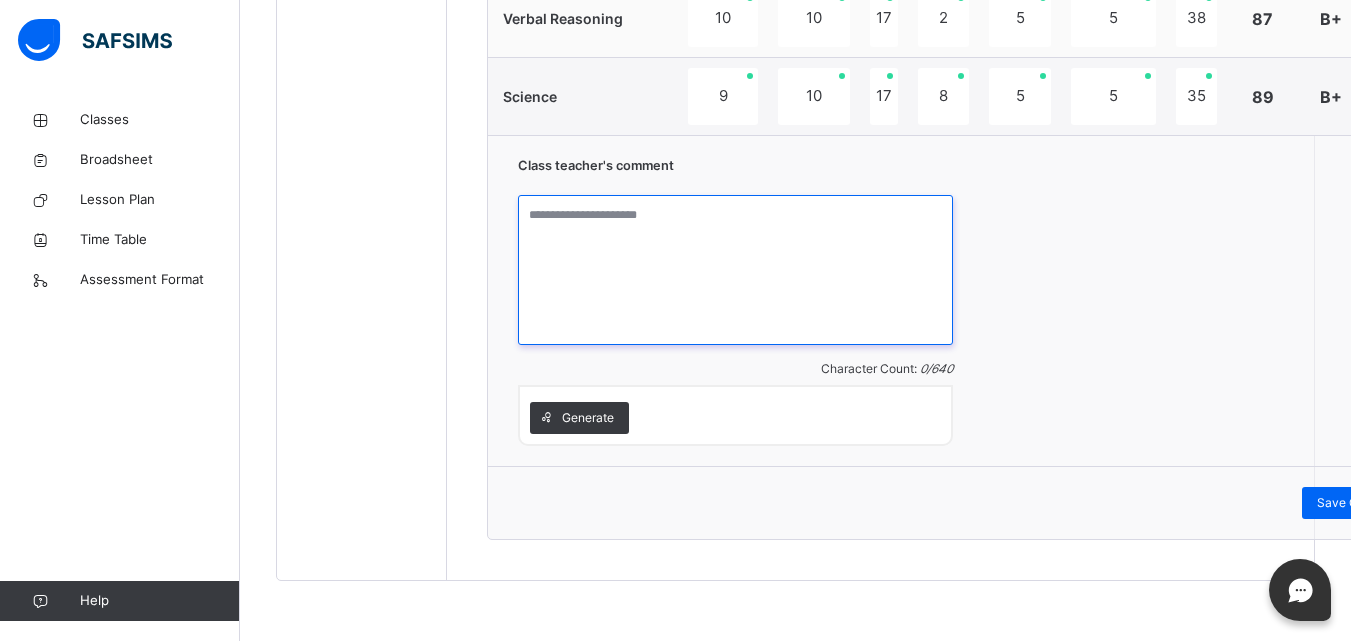 click at bounding box center [735, 270] 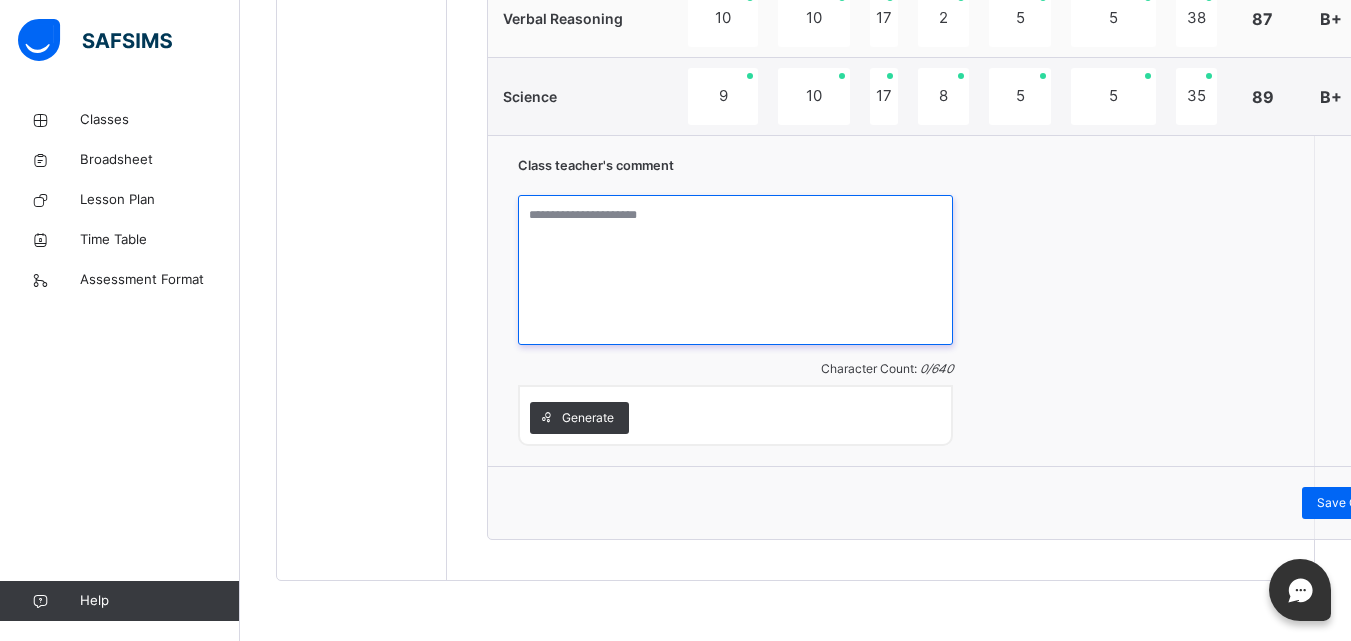 click at bounding box center [735, 270] 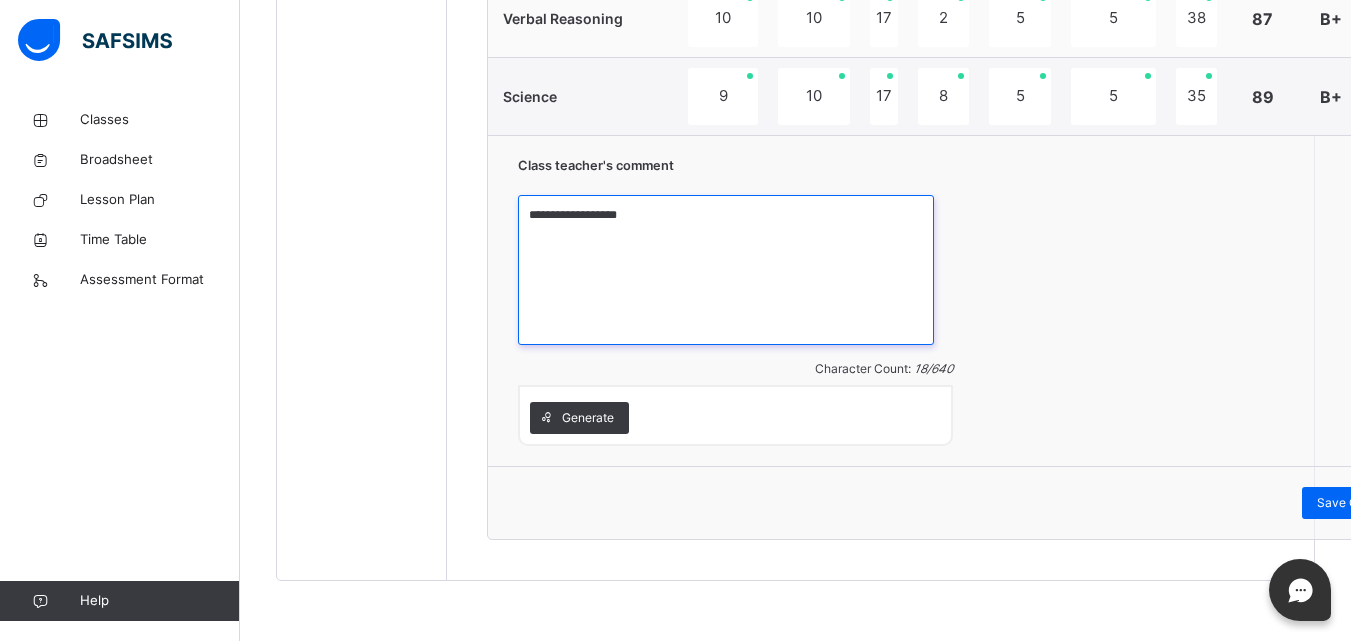 click on "**********" at bounding box center [726, 270] 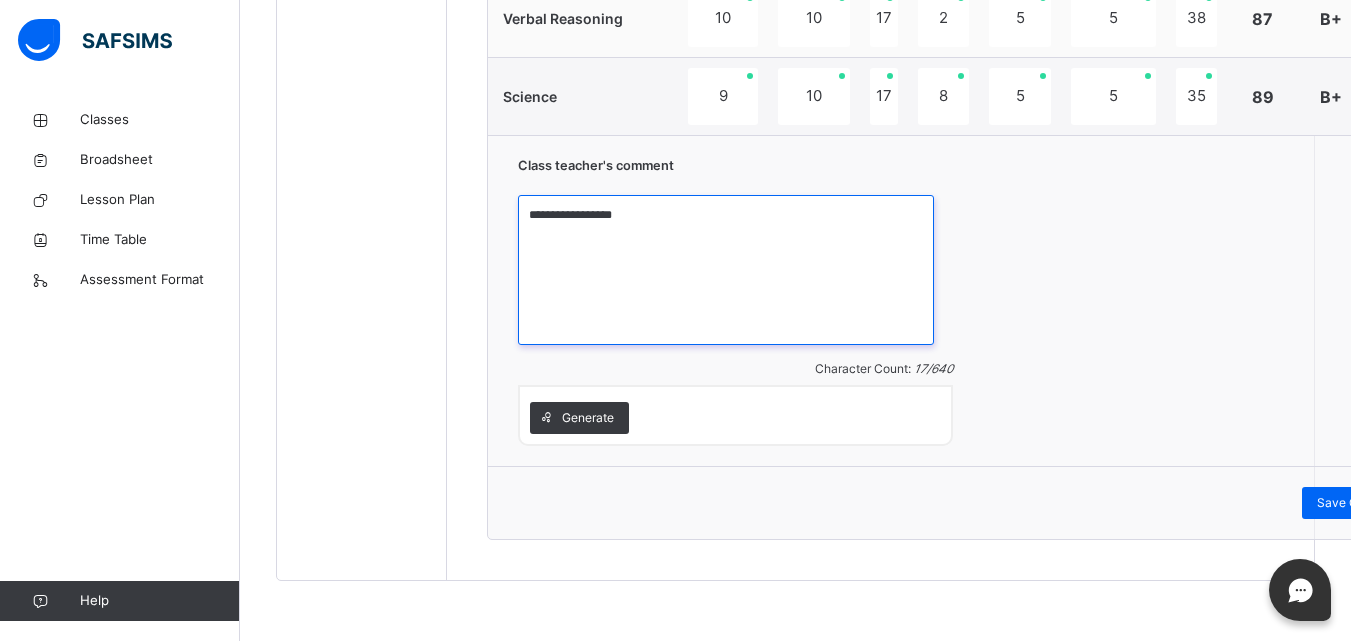 click on "**********" at bounding box center (726, 270) 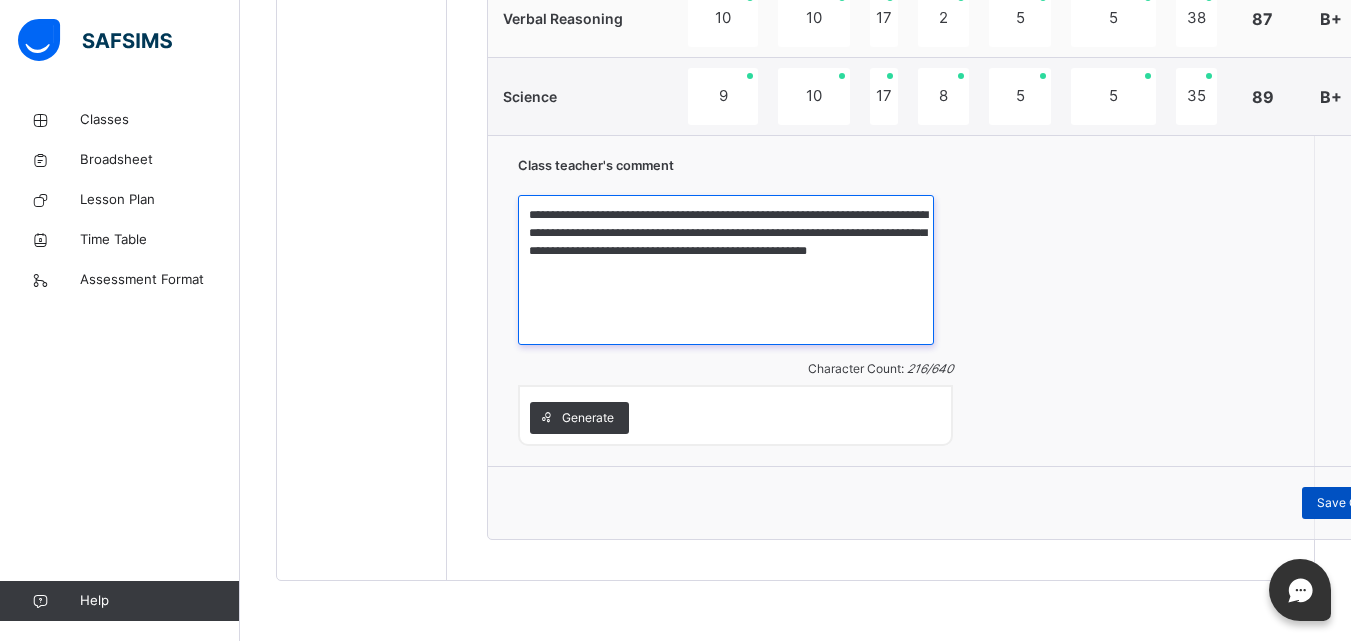 type on "**********" 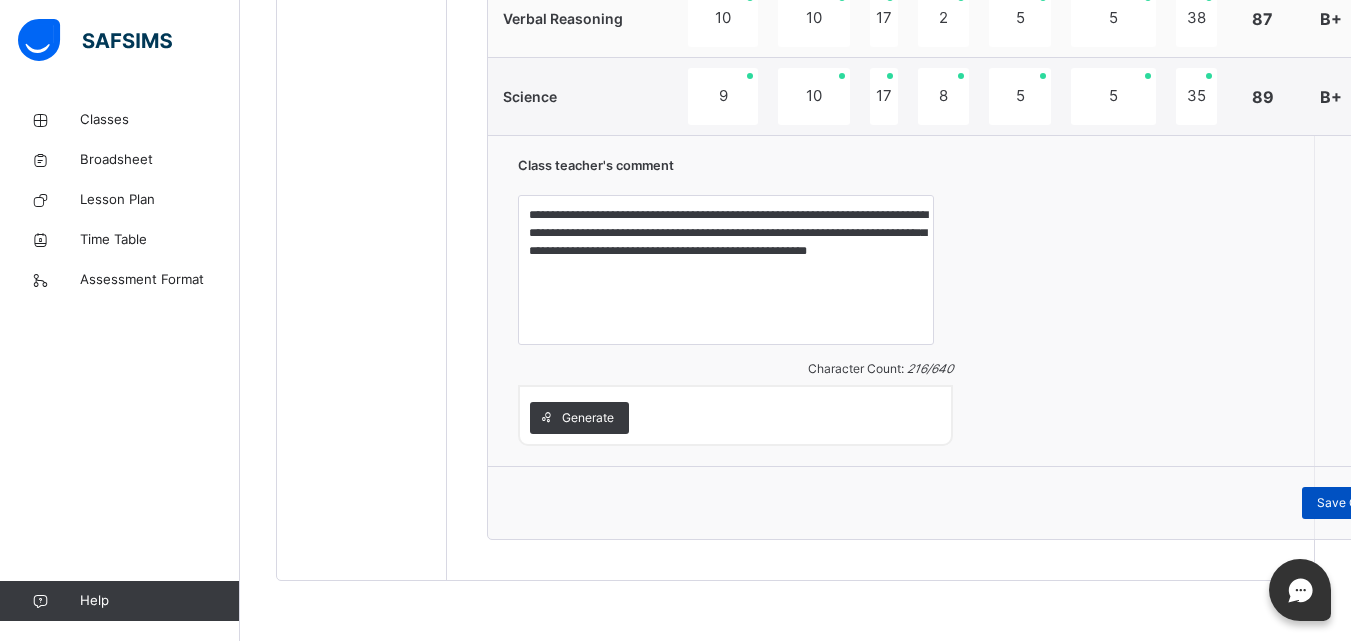 click on "Save Comment" at bounding box center [1360, 503] 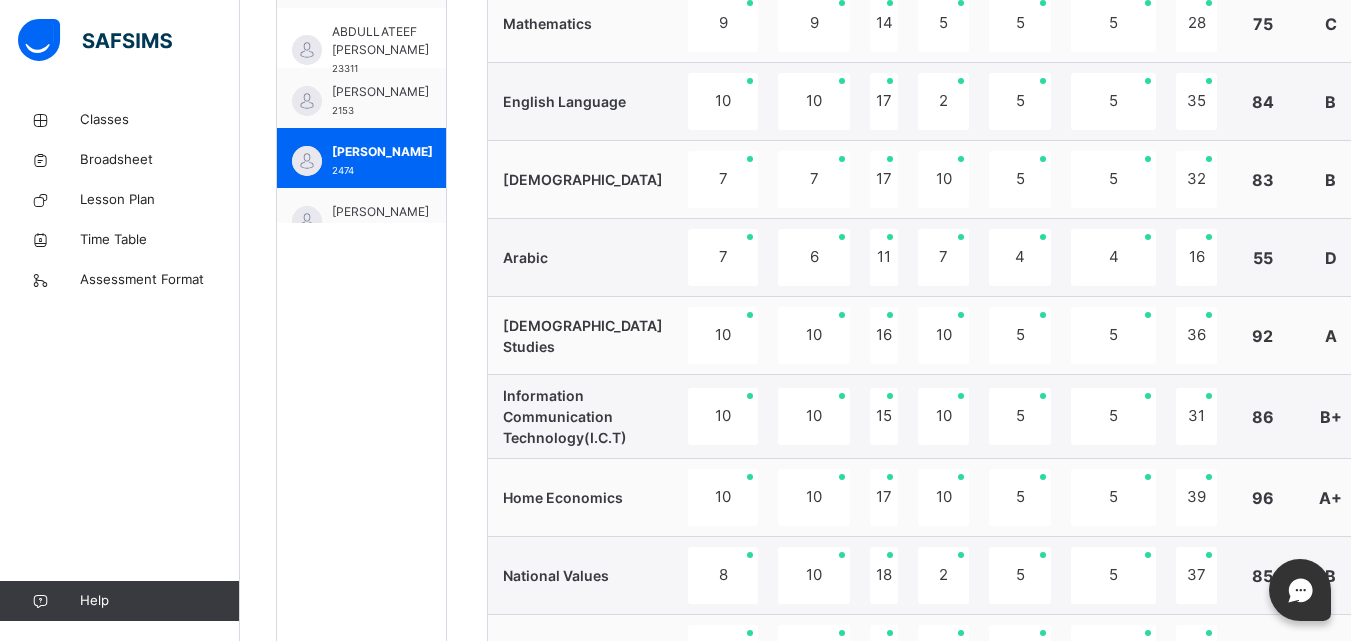 scroll, scrollTop: 773, scrollLeft: 0, axis: vertical 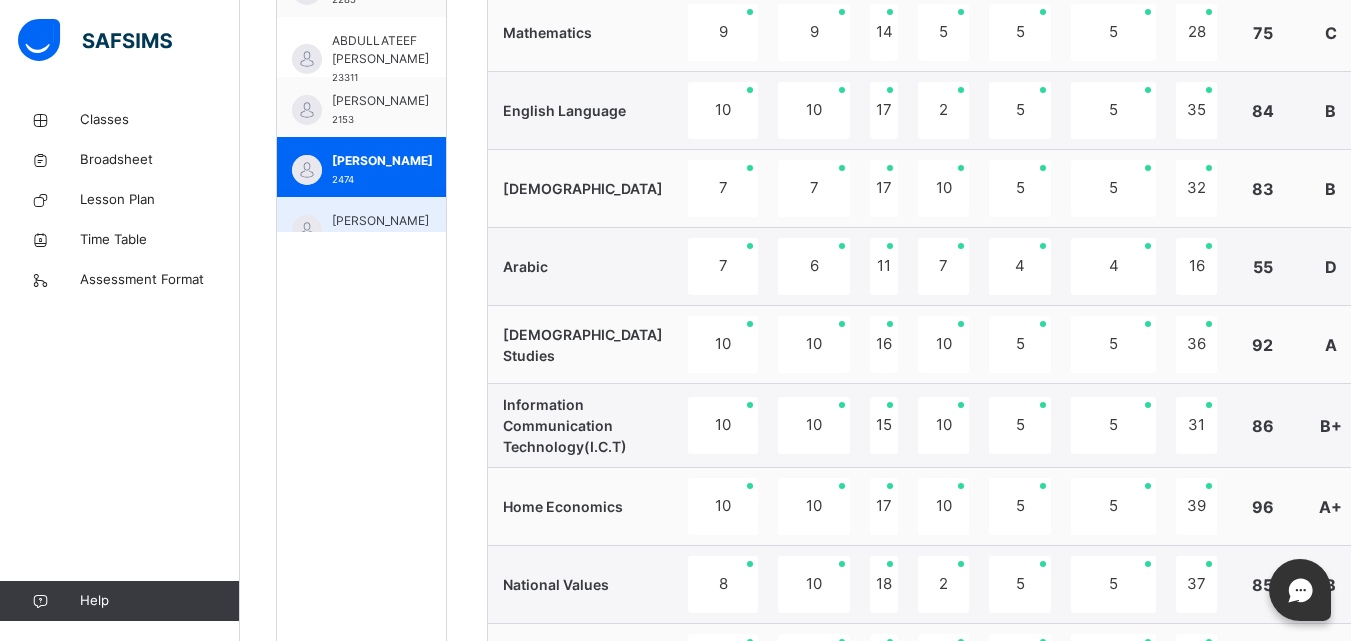 click on "[PERSON_NAME] 2545" at bounding box center (361, 227) 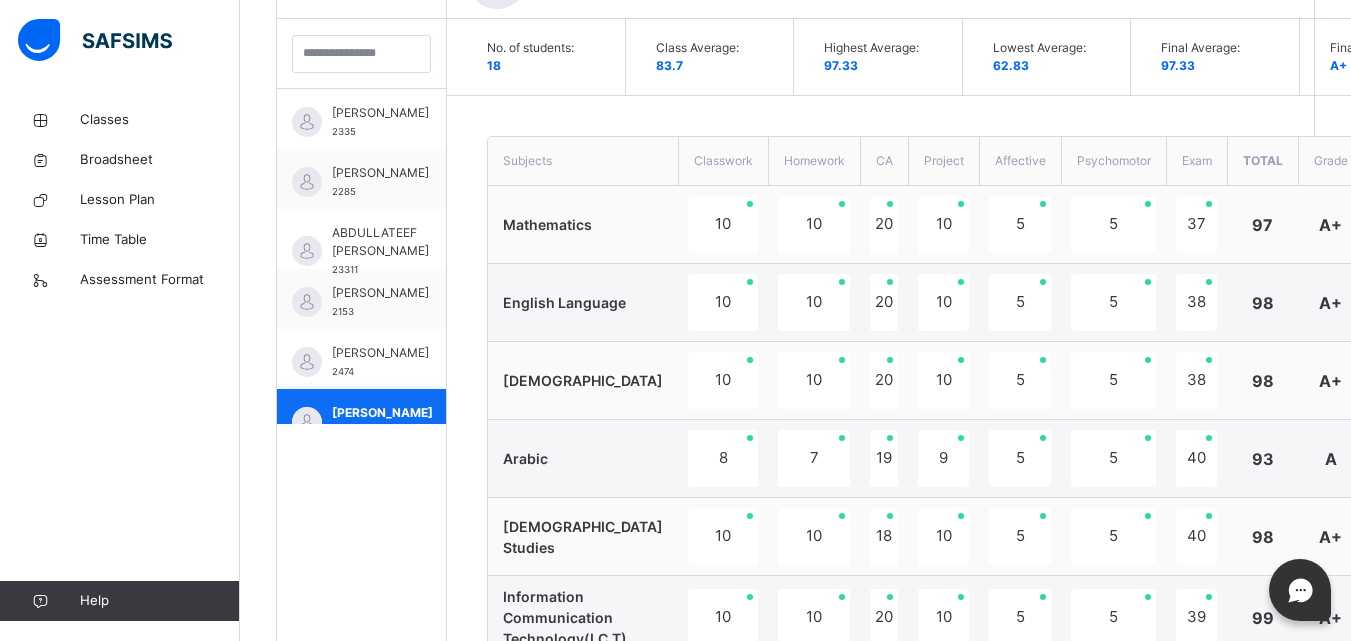 scroll, scrollTop: 773, scrollLeft: 0, axis: vertical 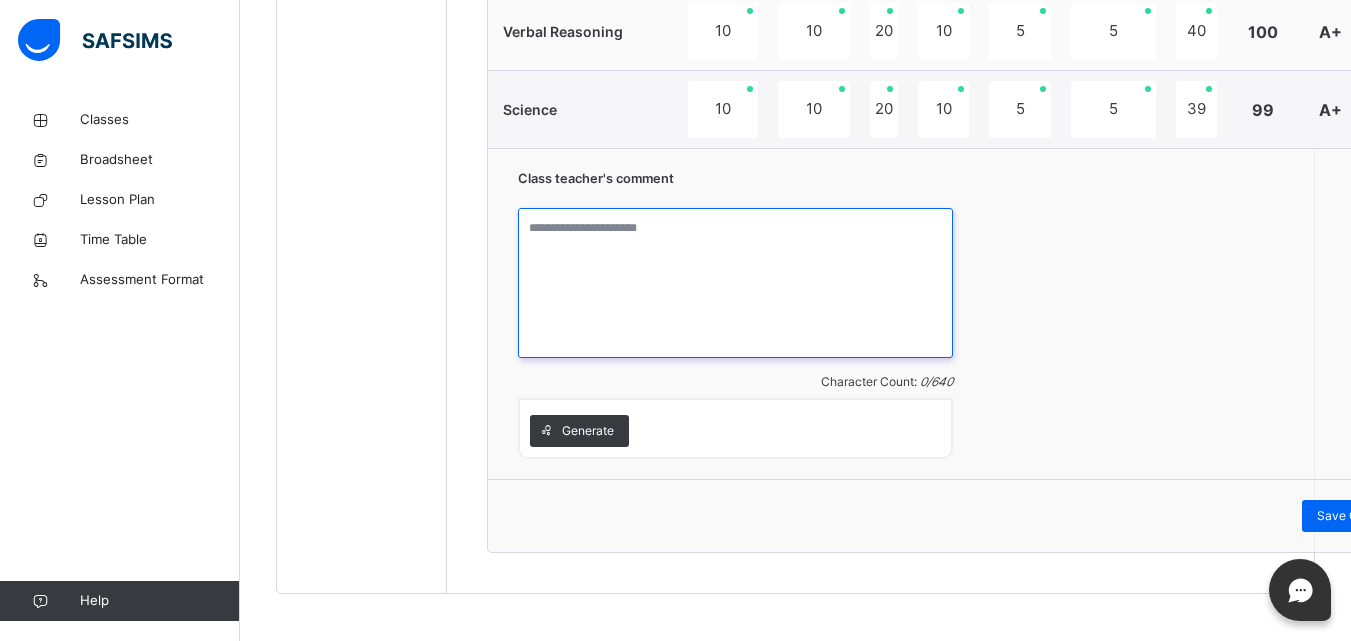 click at bounding box center [735, 283] 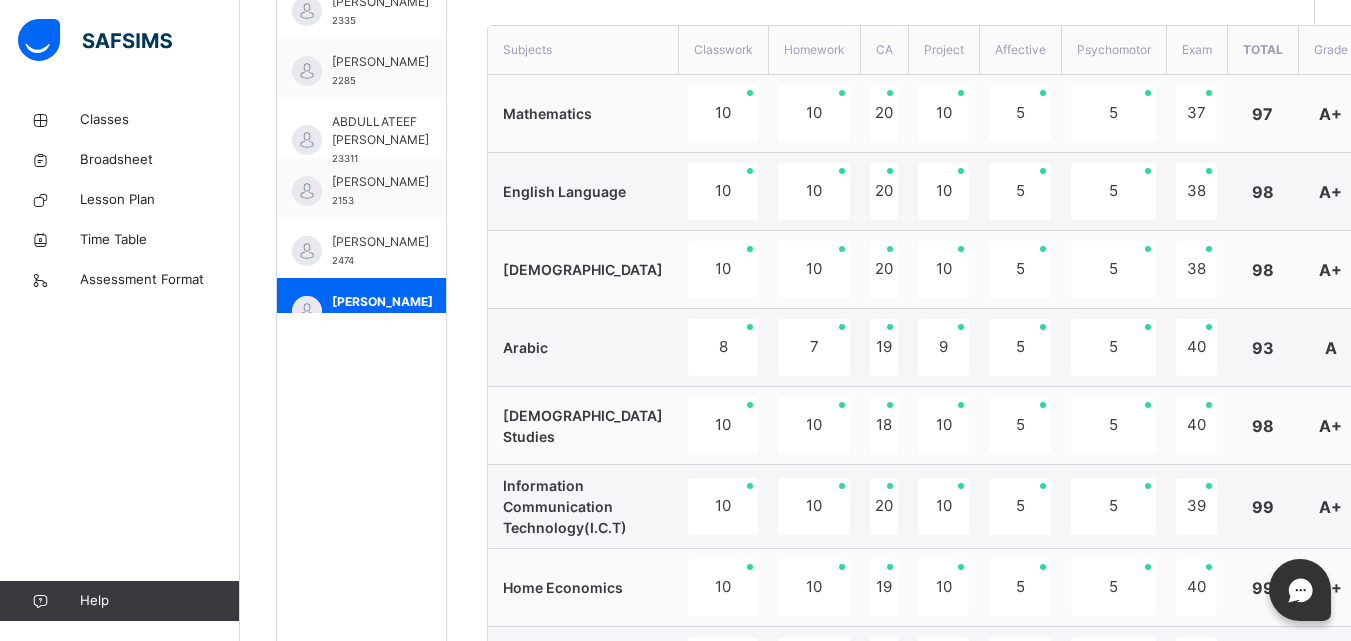 scroll, scrollTop: 639, scrollLeft: 0, axis: vertical 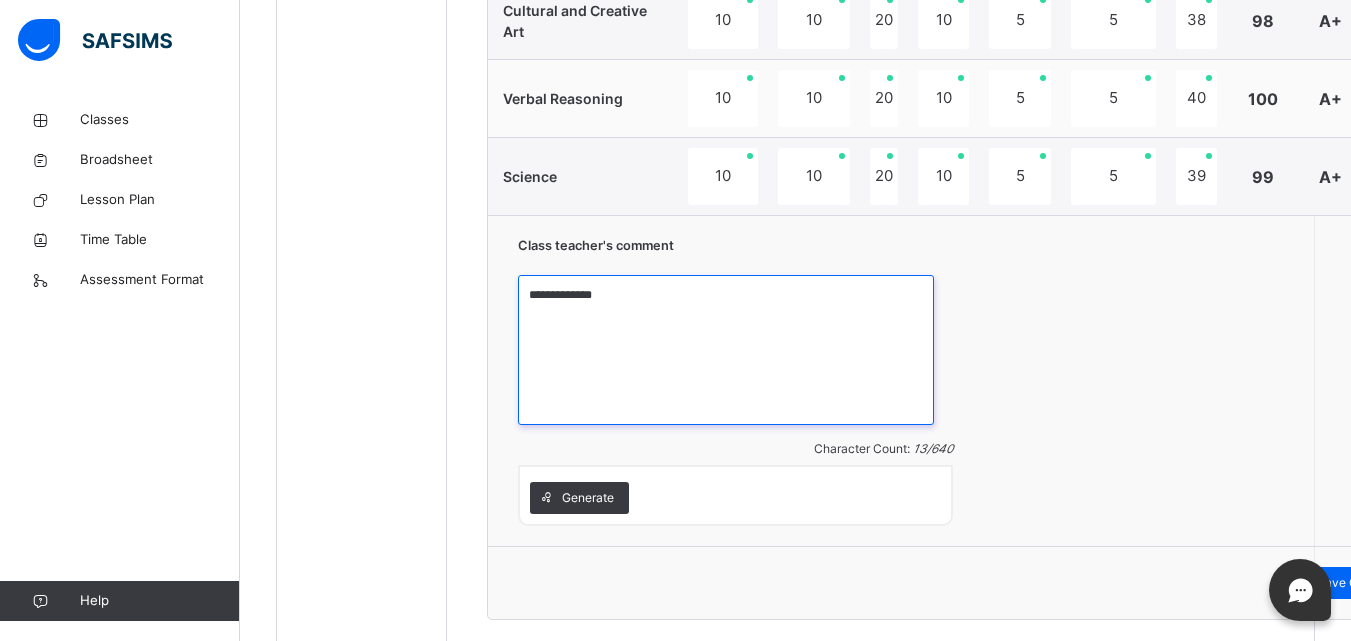 click on "**********" at bounding box center (726, 350) 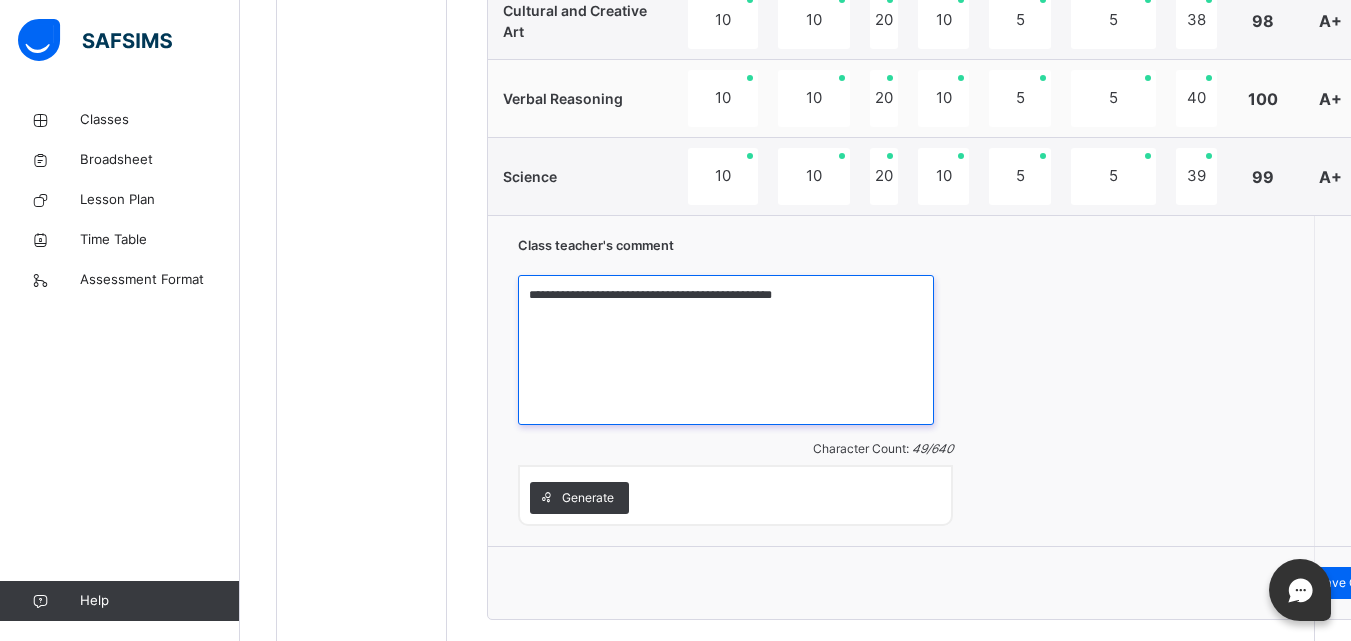 click on "**********" at bounding box center [726, 350] 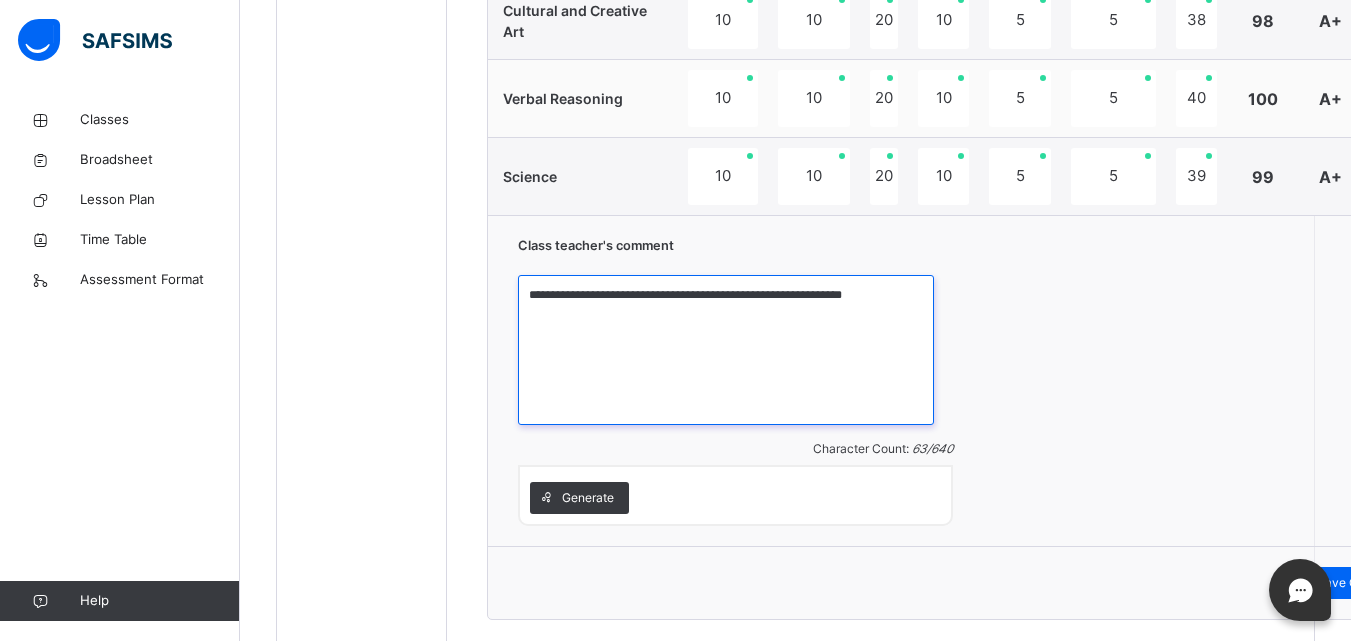 click on "**********" at bounding box center (726, 350) 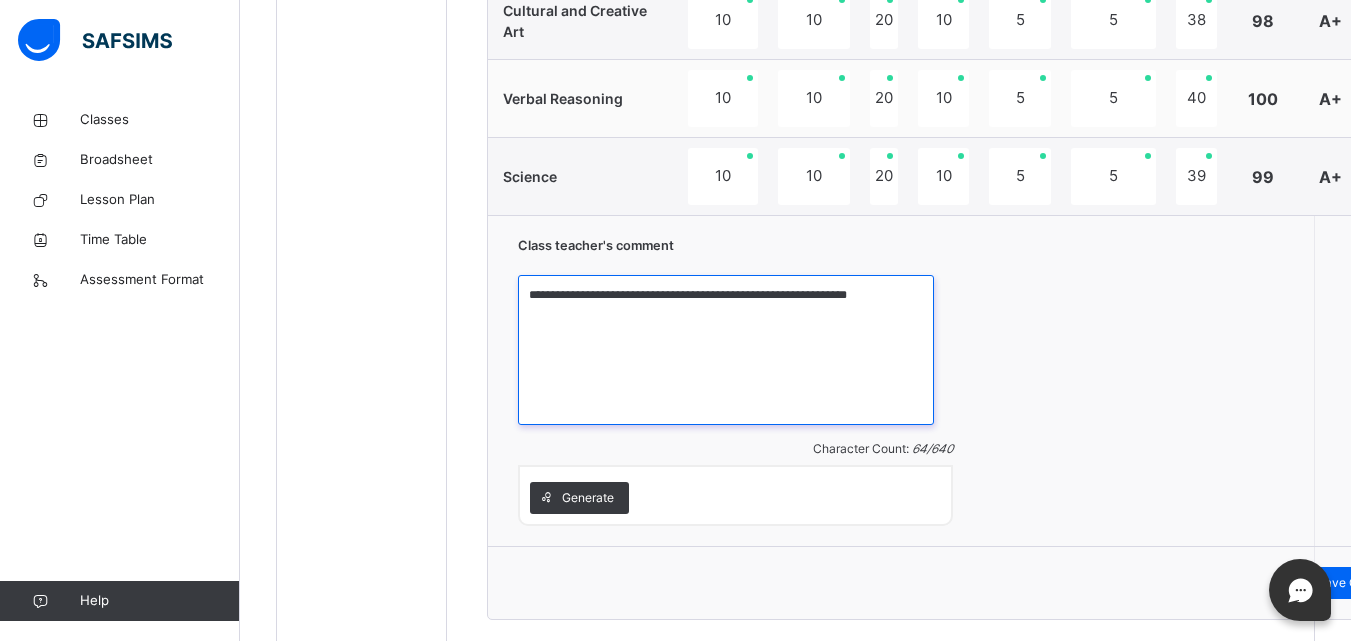 click on "**********" at bounding box center [726, 350] 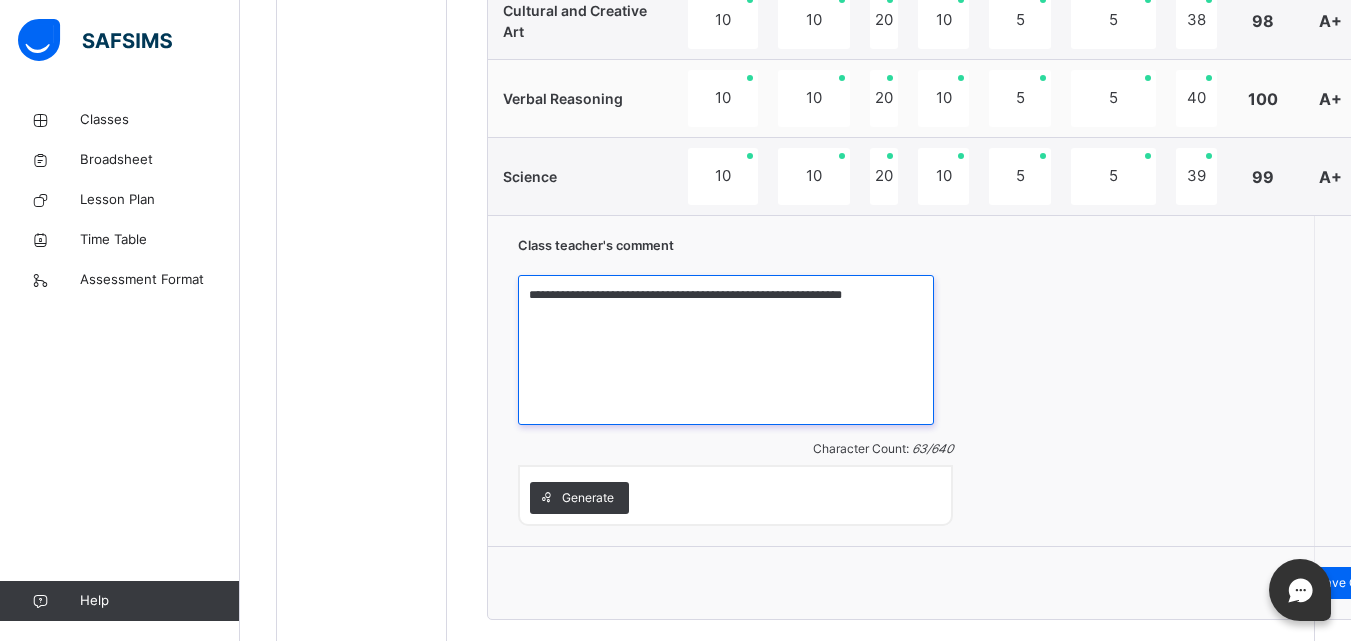 click on "**********" at bounding box center [726, 350] 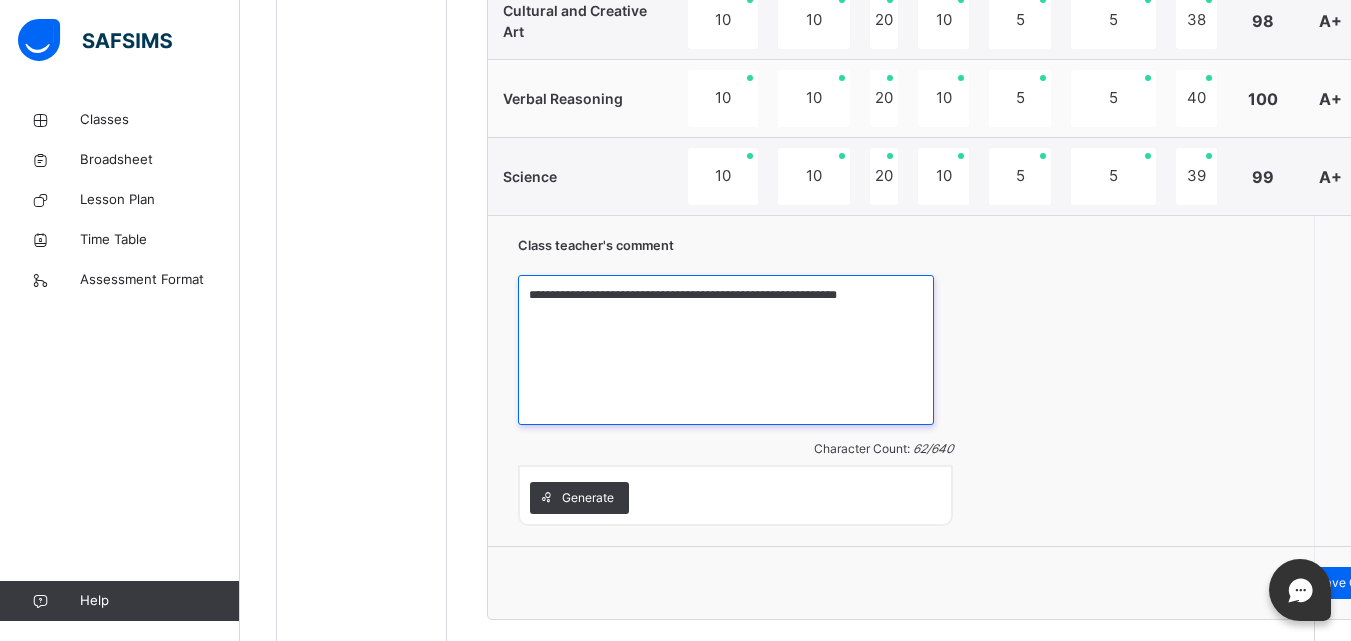 click on "**********" at bounding box center [726, 350] 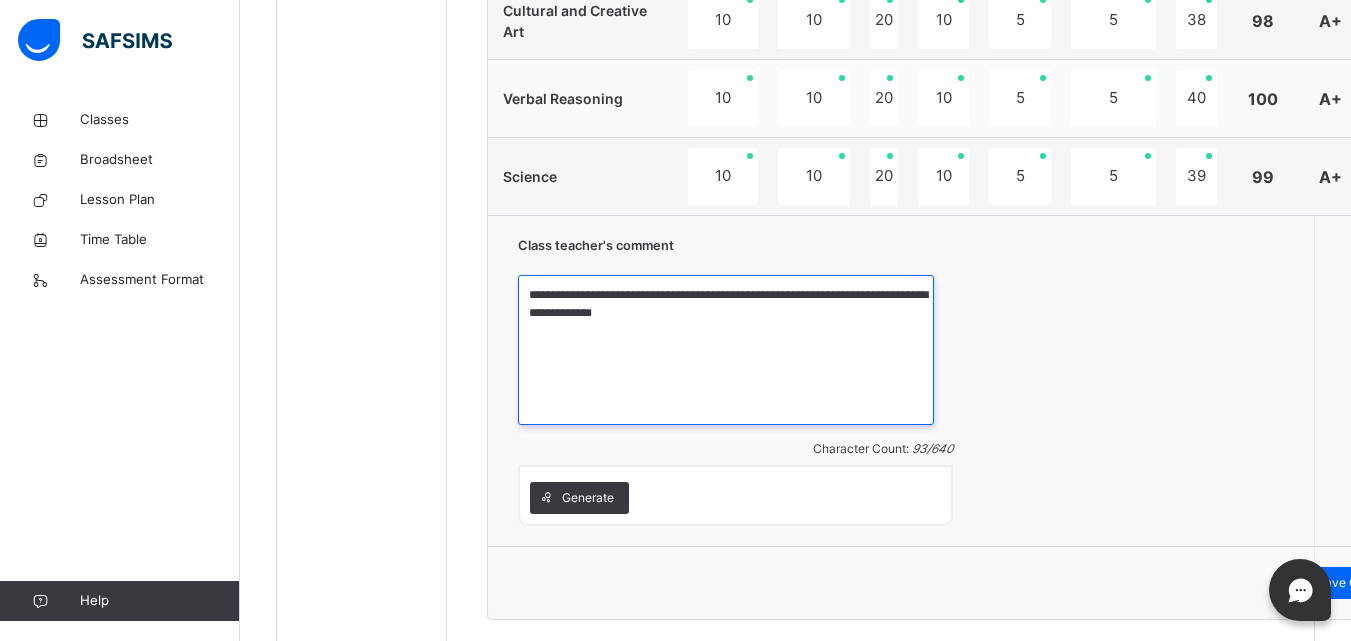 click on "**********" at bounding box center [726, 350] 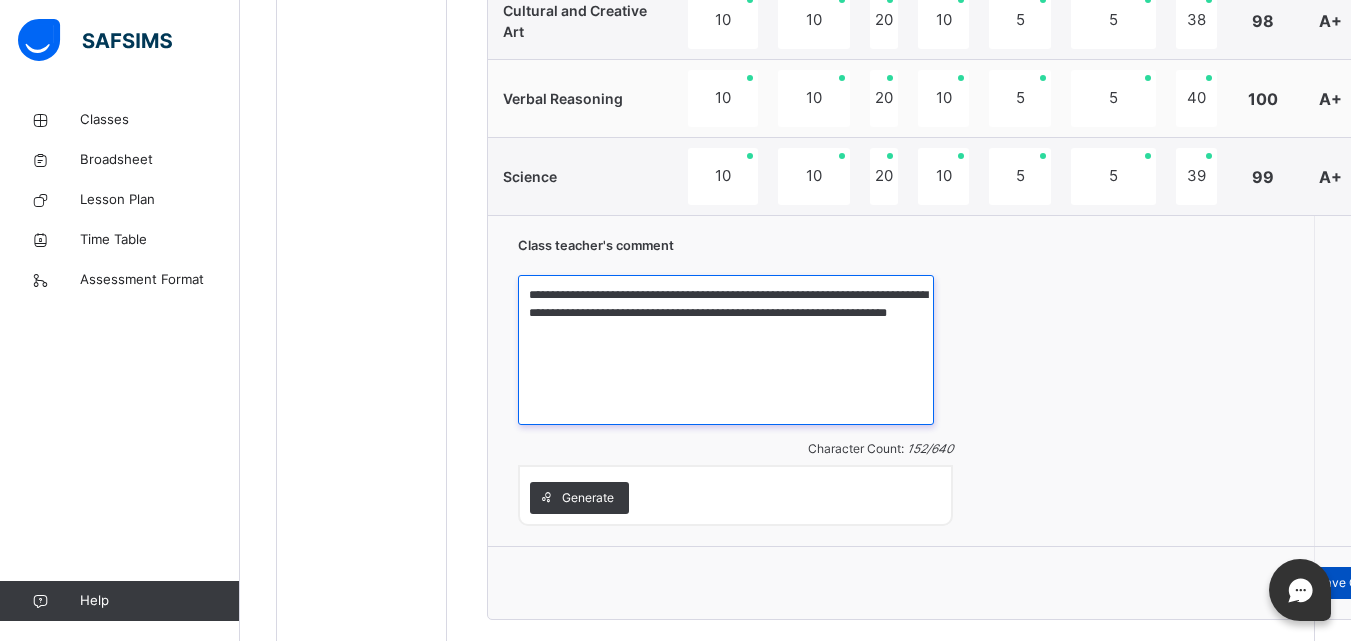 type on "**********" 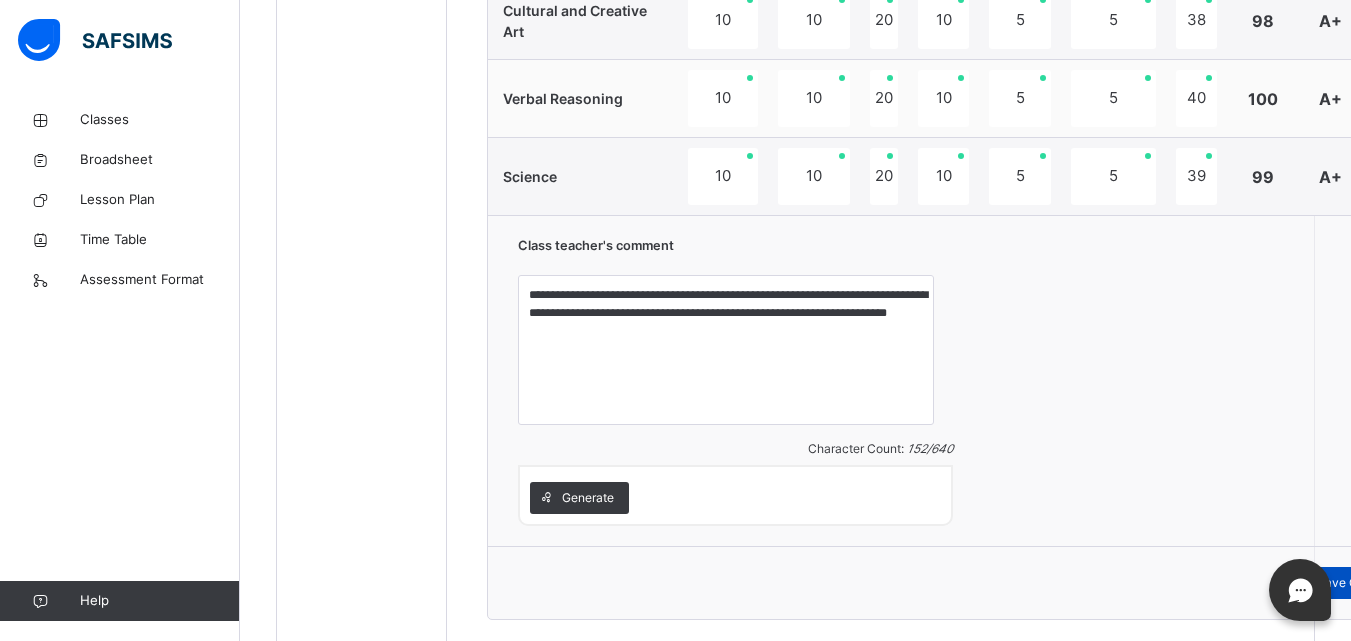 click on "Save Comment" at bounding box center (1360, 583) 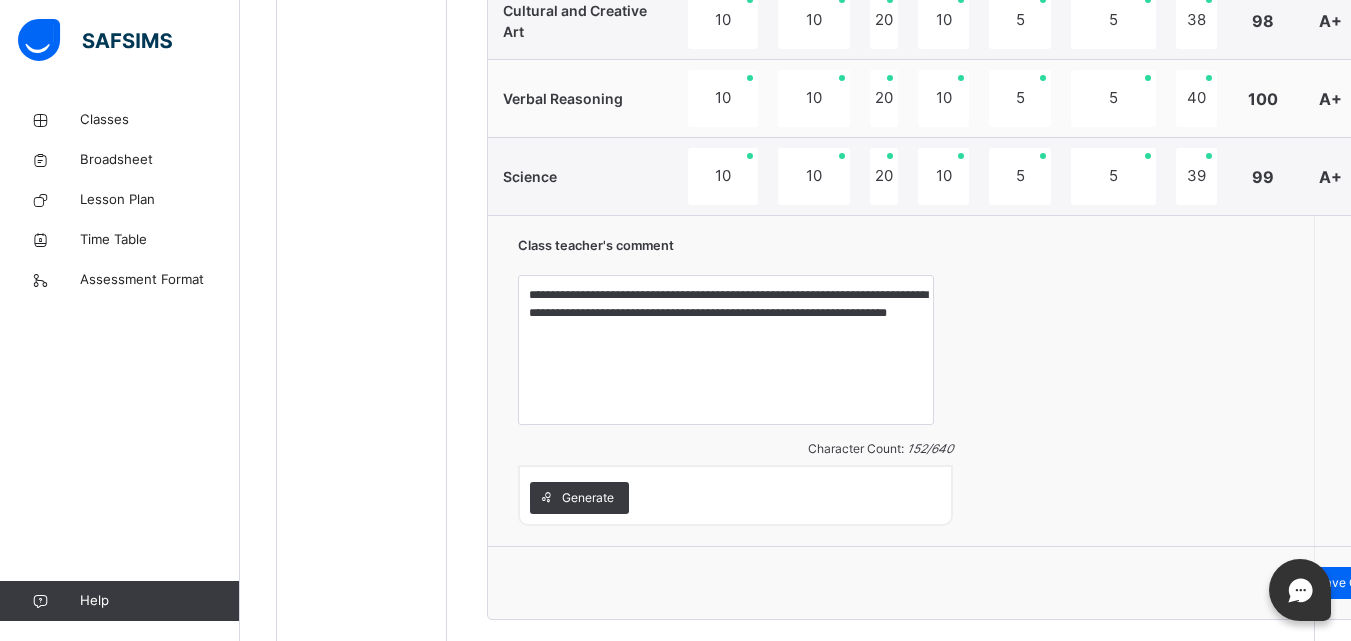 scroll, scrollTop: 1453, scrollLeft: 0, axis: vertical 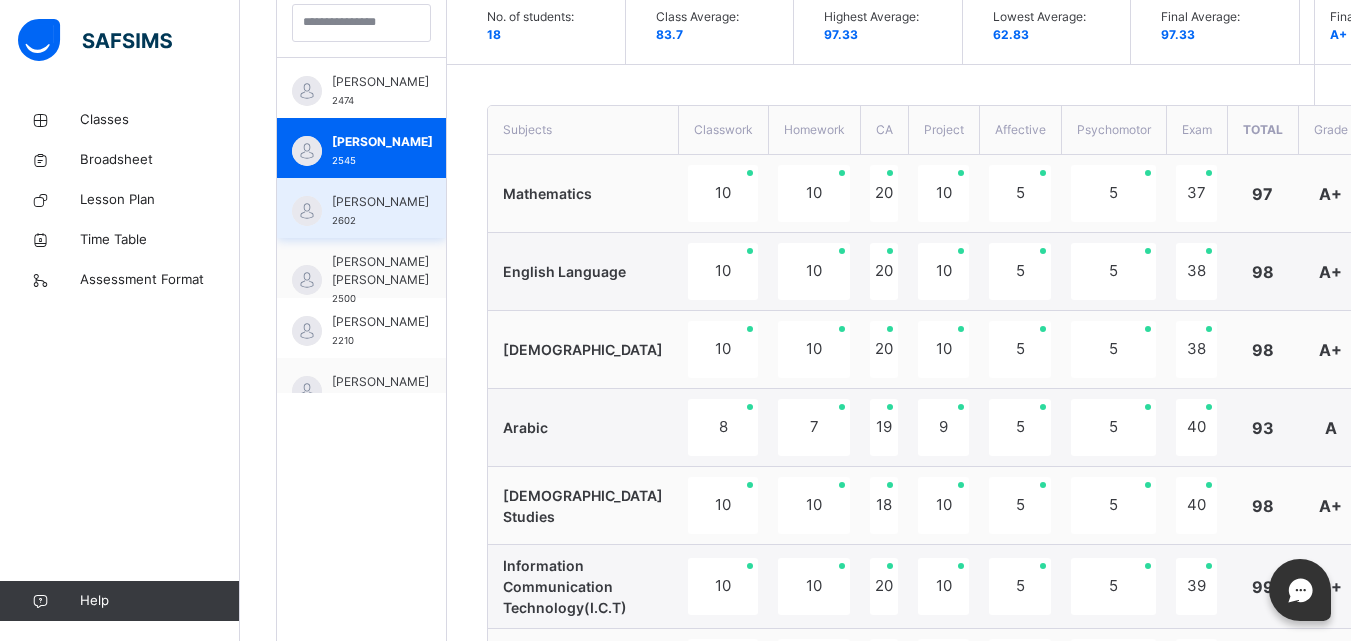 click on "[PERSON_NAME]" at bounding box center (380, 202) 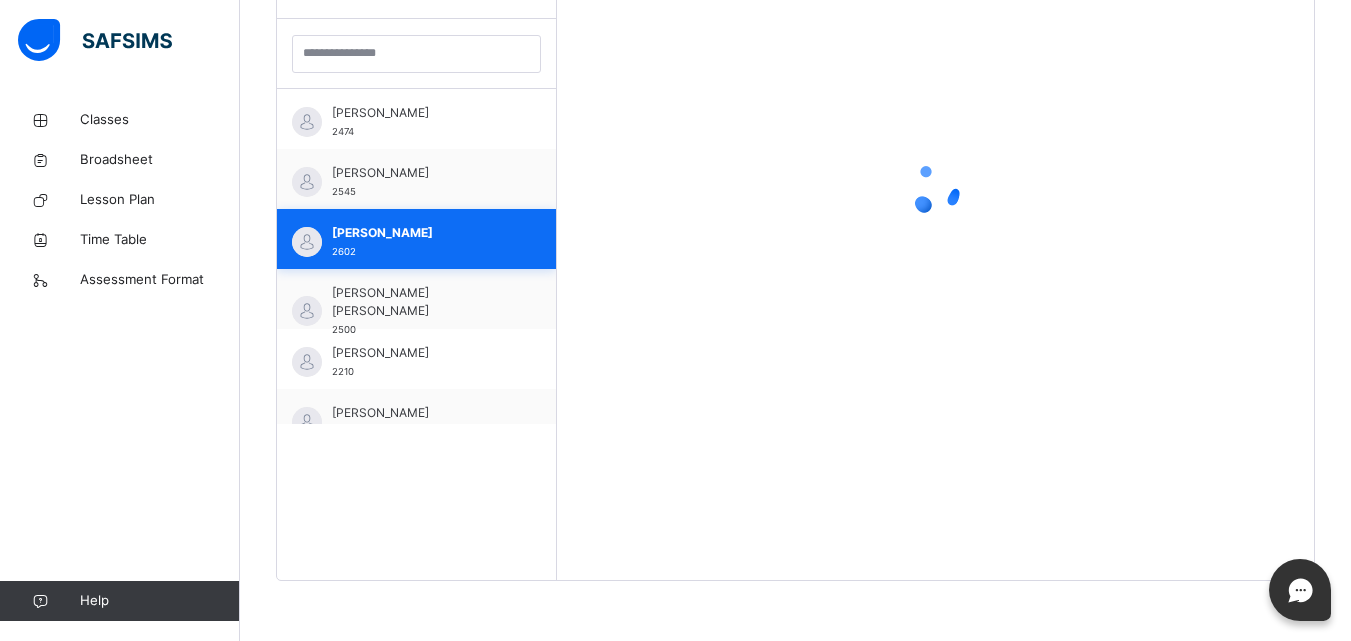 scroll, scrollTop: 581, scrollLeft: 0, axis: vertical 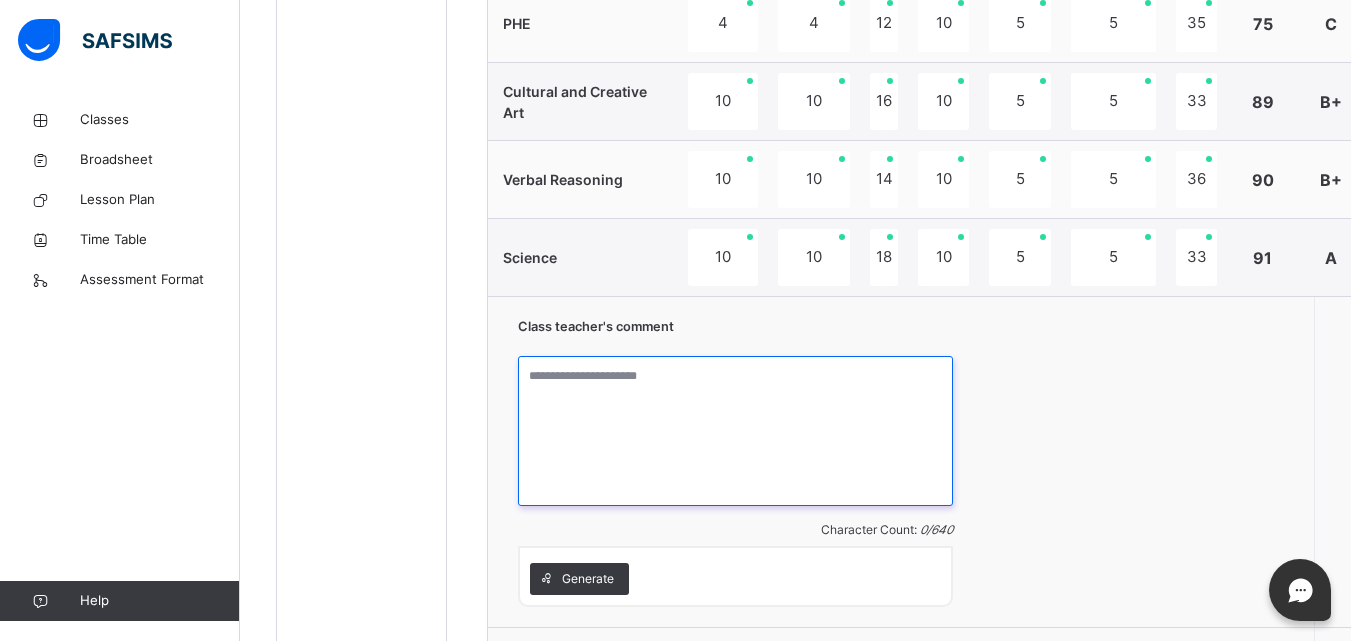 click at bounding box center (735, 431) 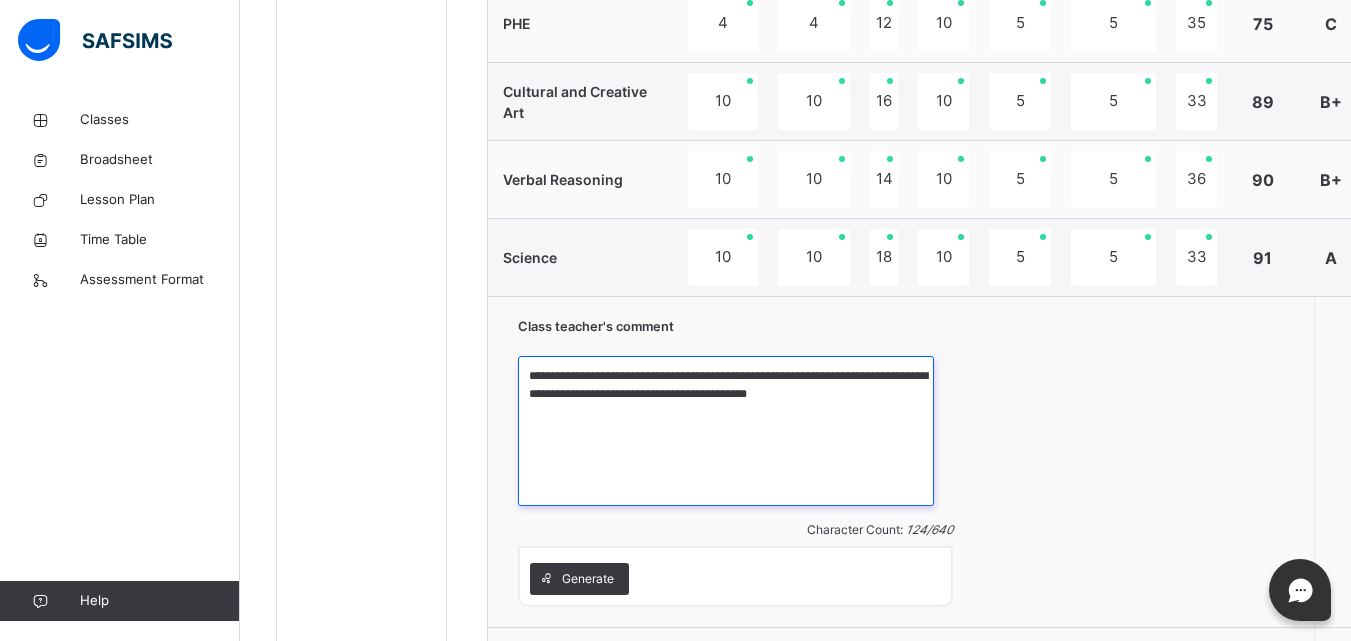 click on "**********" at bounding box center [726, 431] 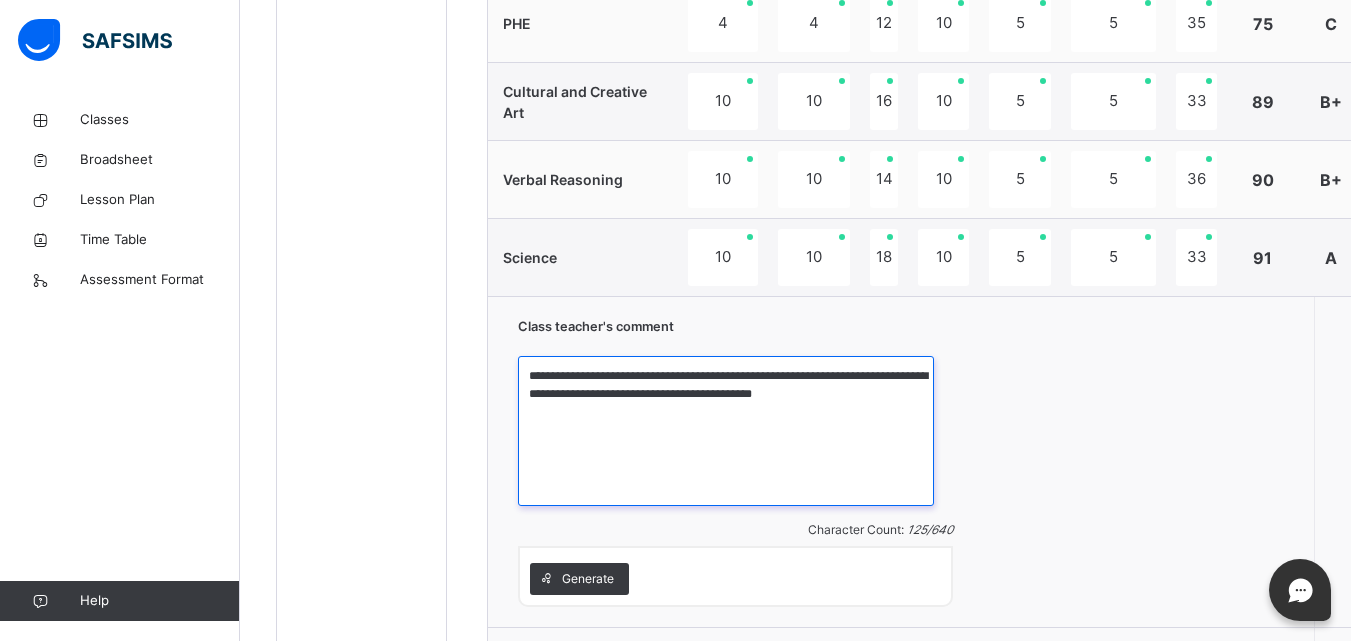 click on "**********" at bounding box center [726, 431] 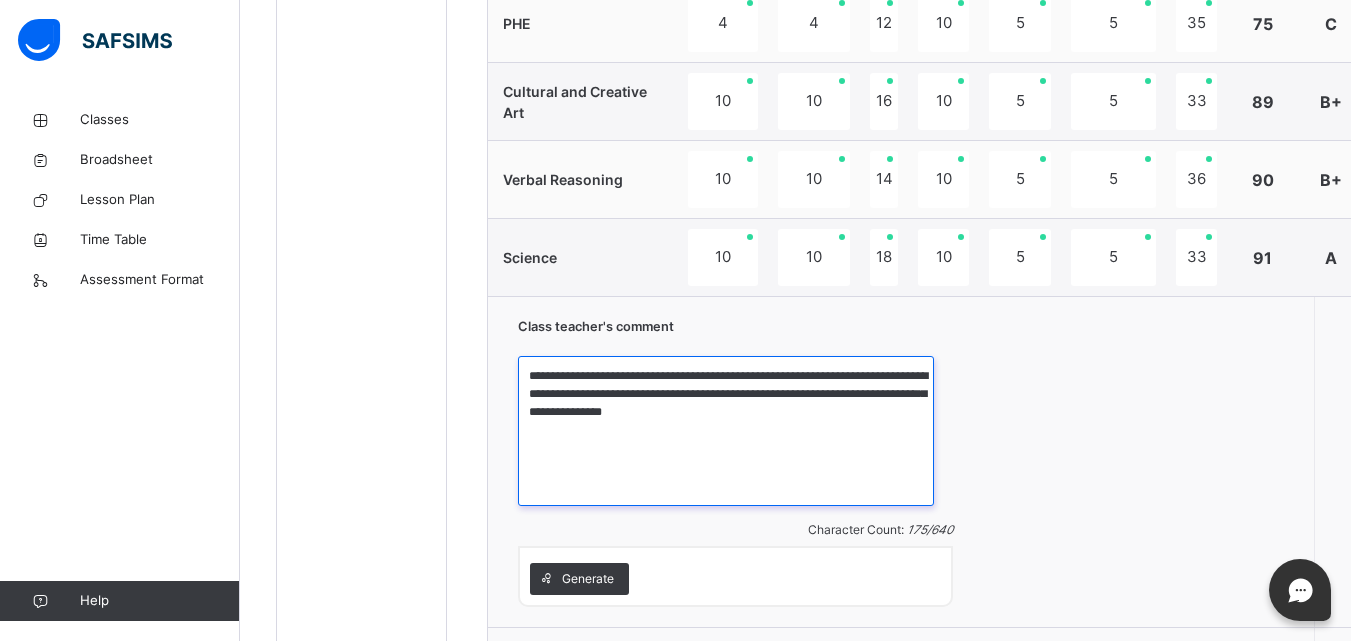 click on "**********" at bounding box center [726, 431] 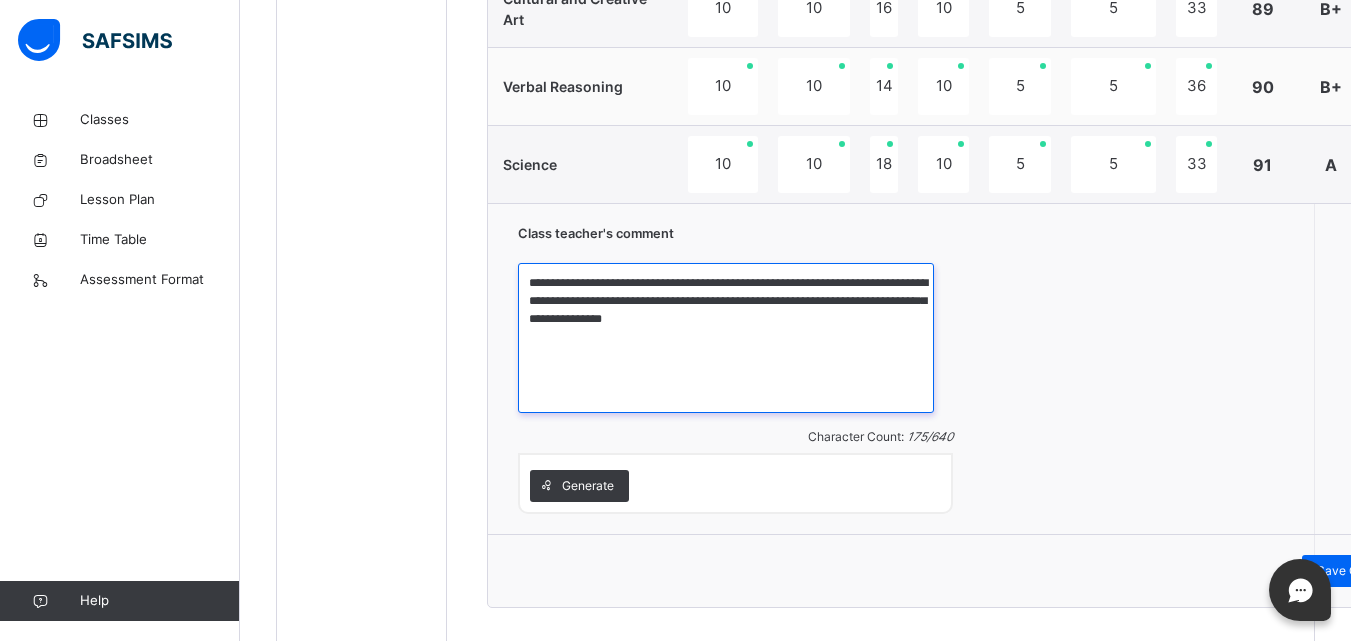 scroll, scrollTop: 1573, scrollLeft: 0, axis: vertical 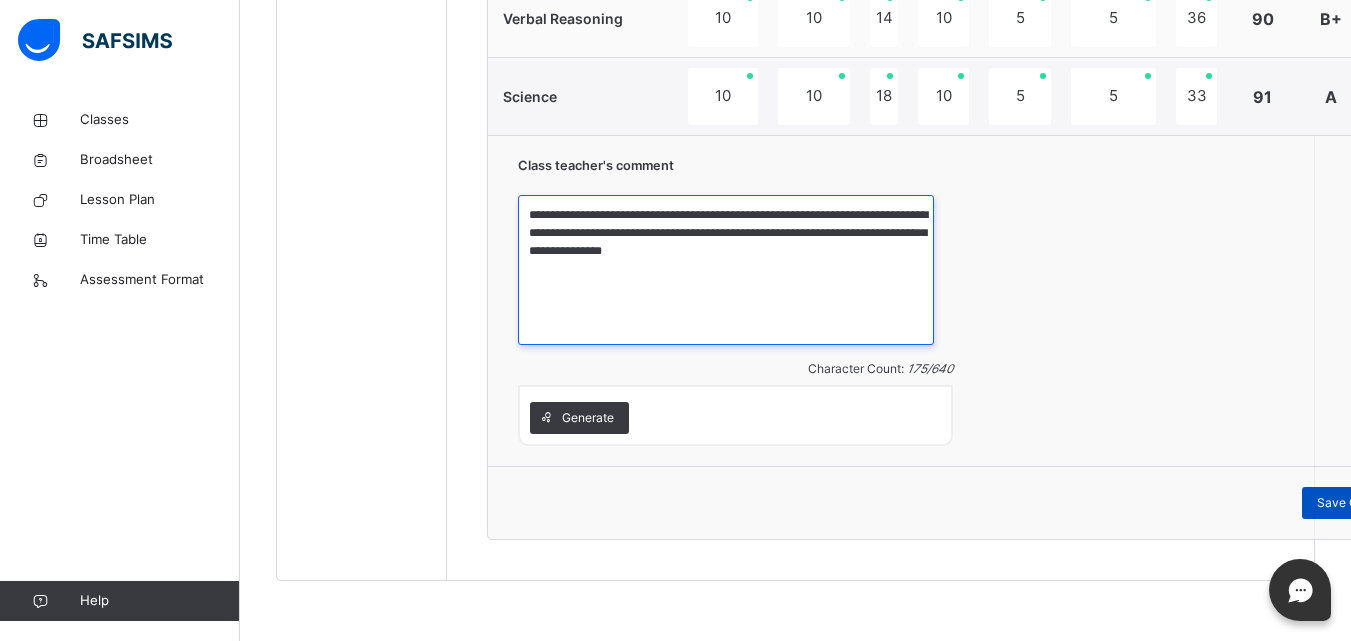 type on "**********" 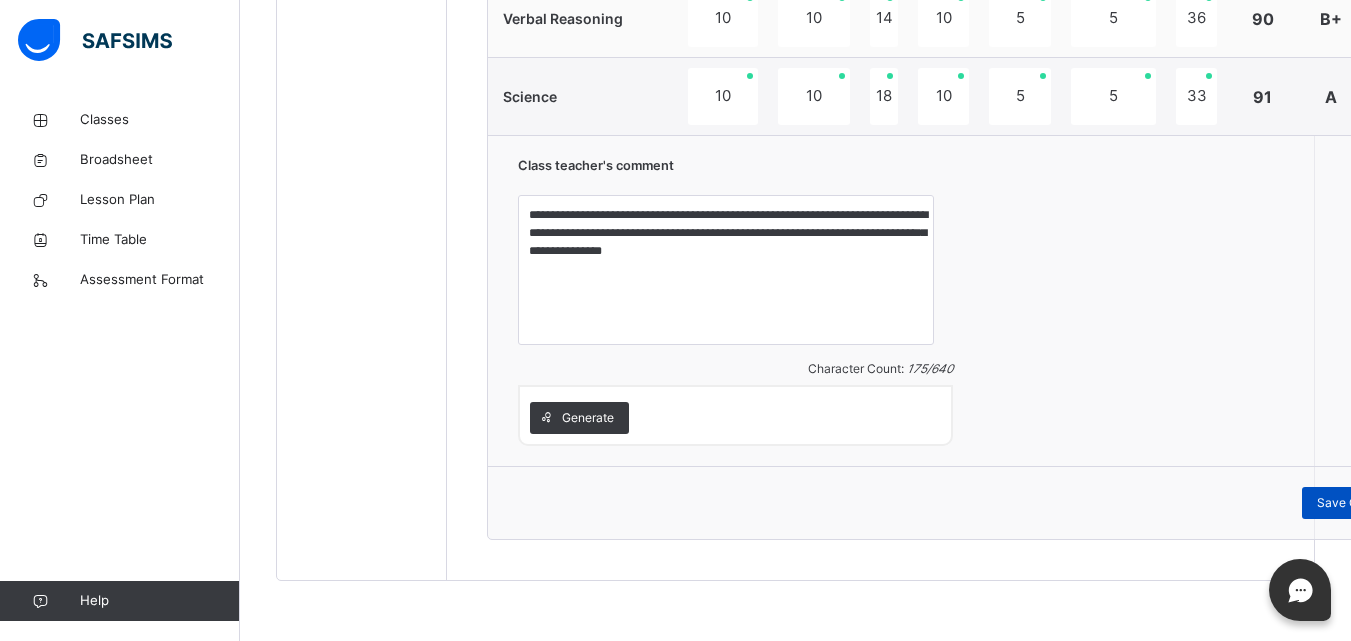 click on "Save Comment" at bounding box center (1360, 503) 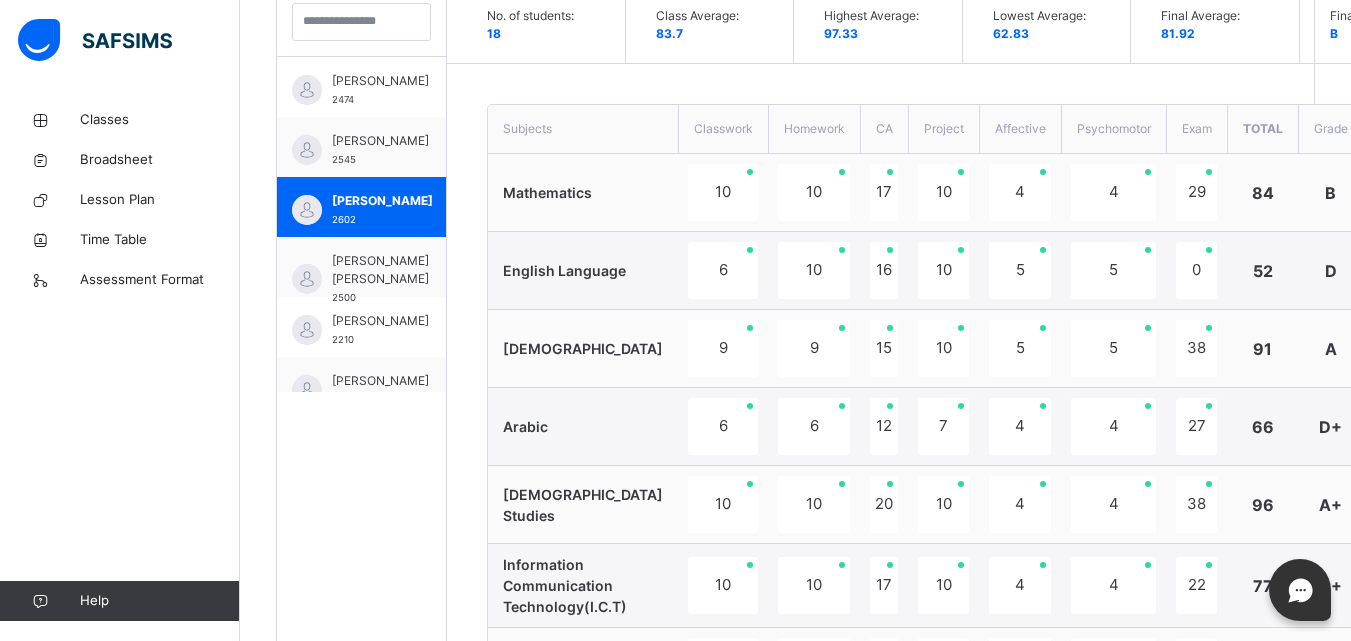 scroll, scrollTop: 560, scrollLeft: 0, axis: vertical 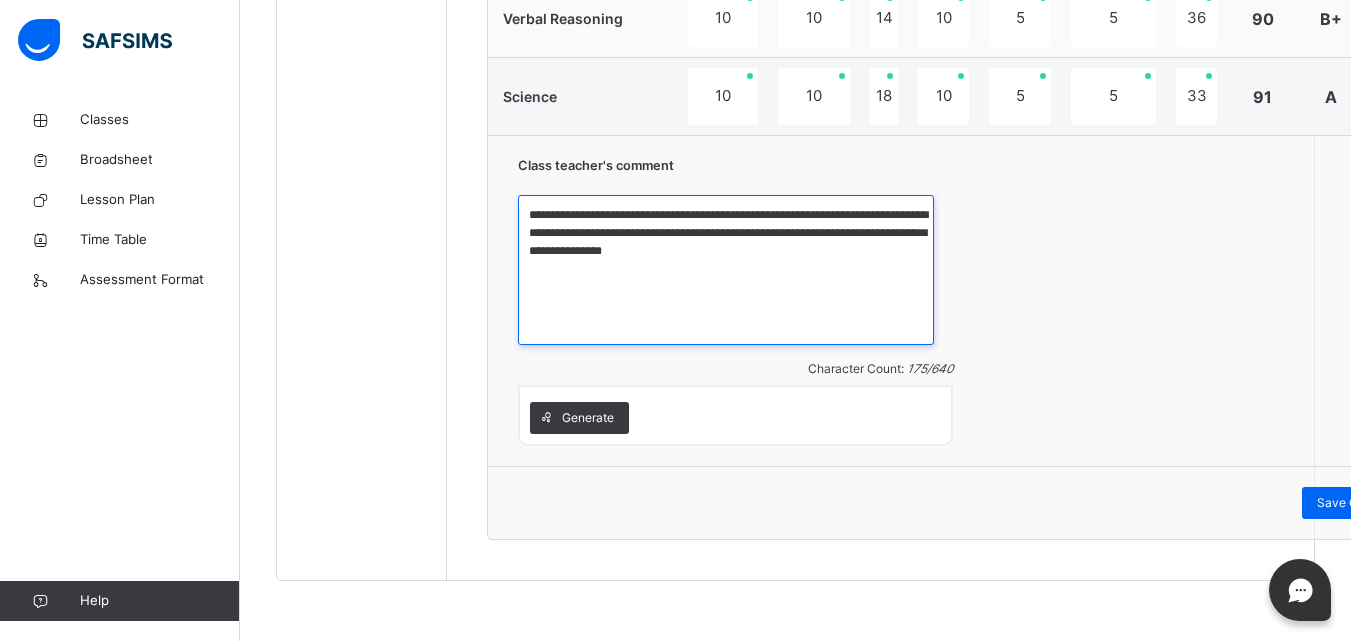 click on "**********" at bounding box center [726, 270] 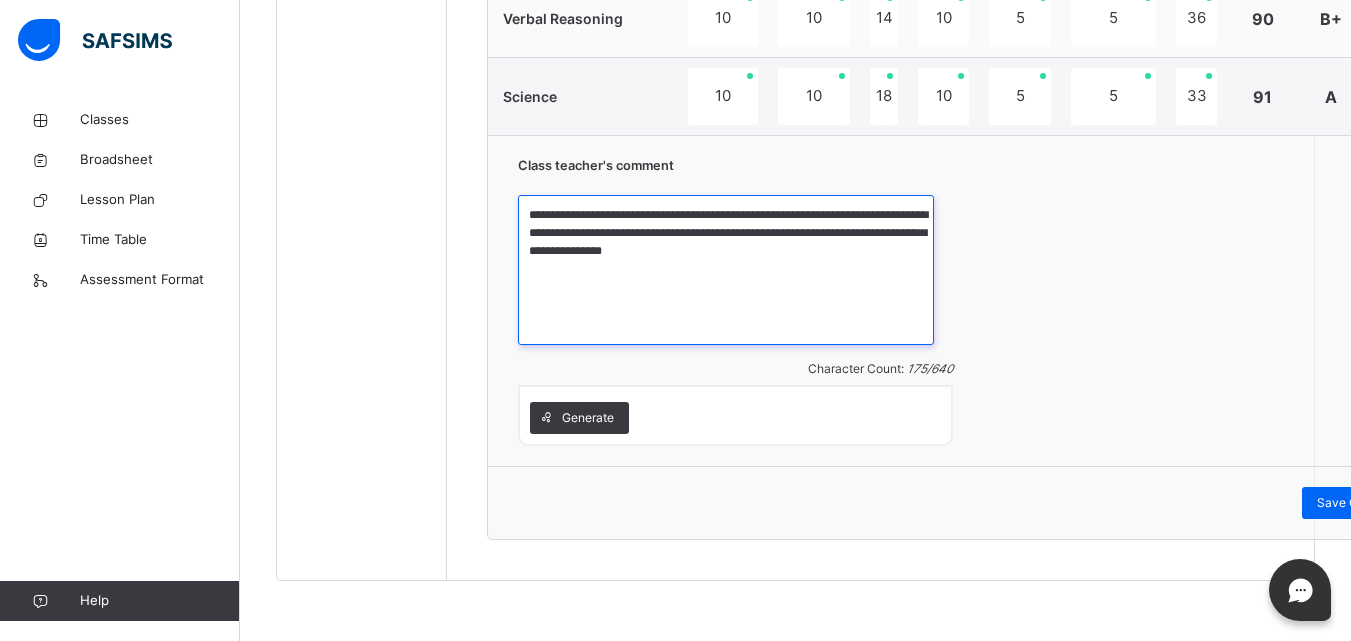 drag, startPoint x: 526, startPoint y: 215, endPoint x: 795, endPoint y: 264, distance: 273.42642 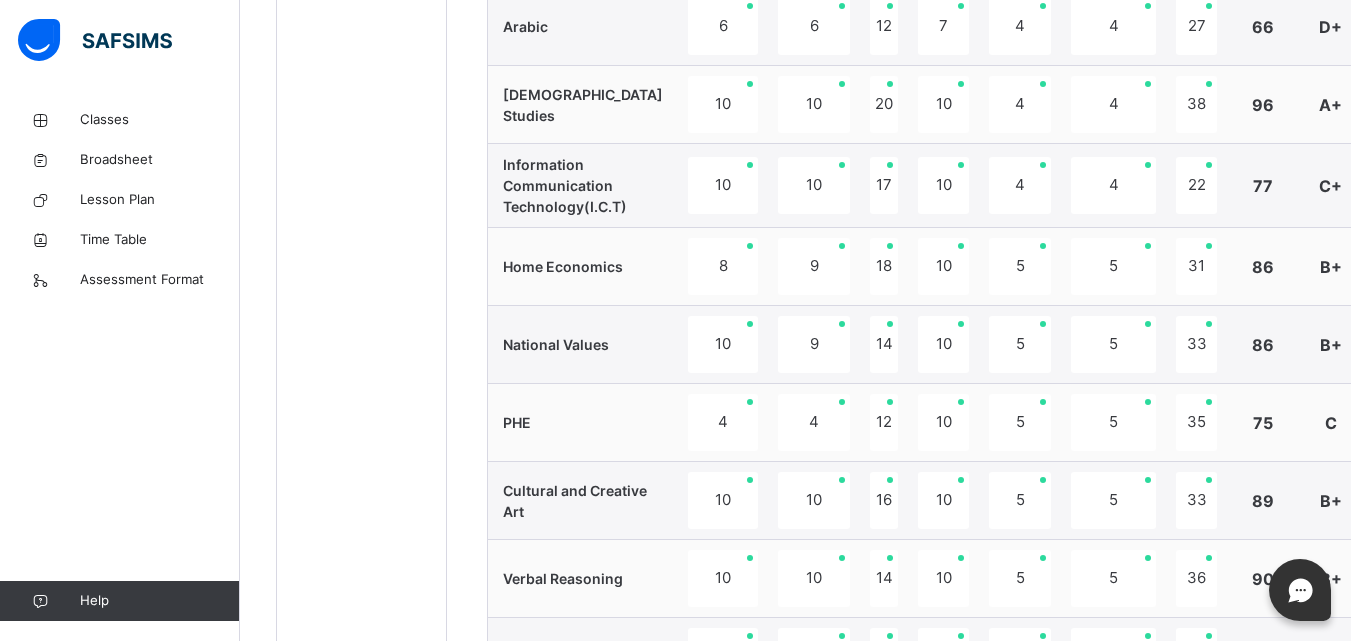 scroll, scrollTop: 0, scrollLeft: 0, axis: both 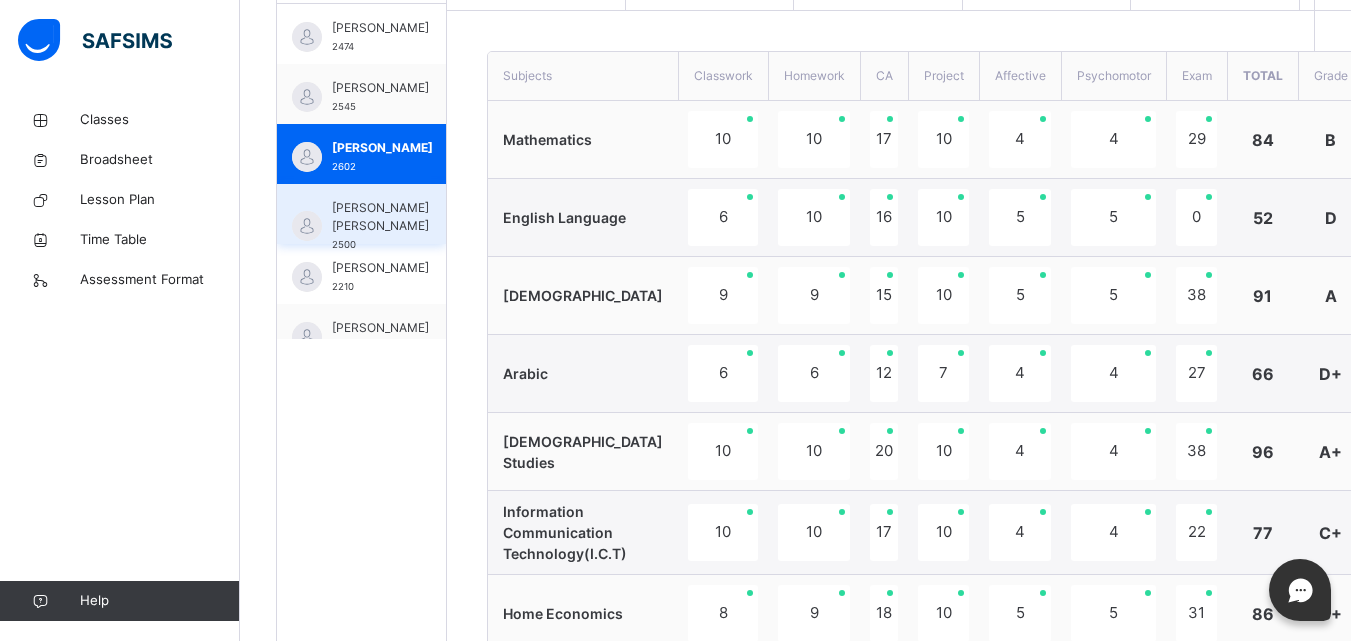 click on "[PERSON_NAME] [PERSON_NAME]" at bounding box center (380, 217) 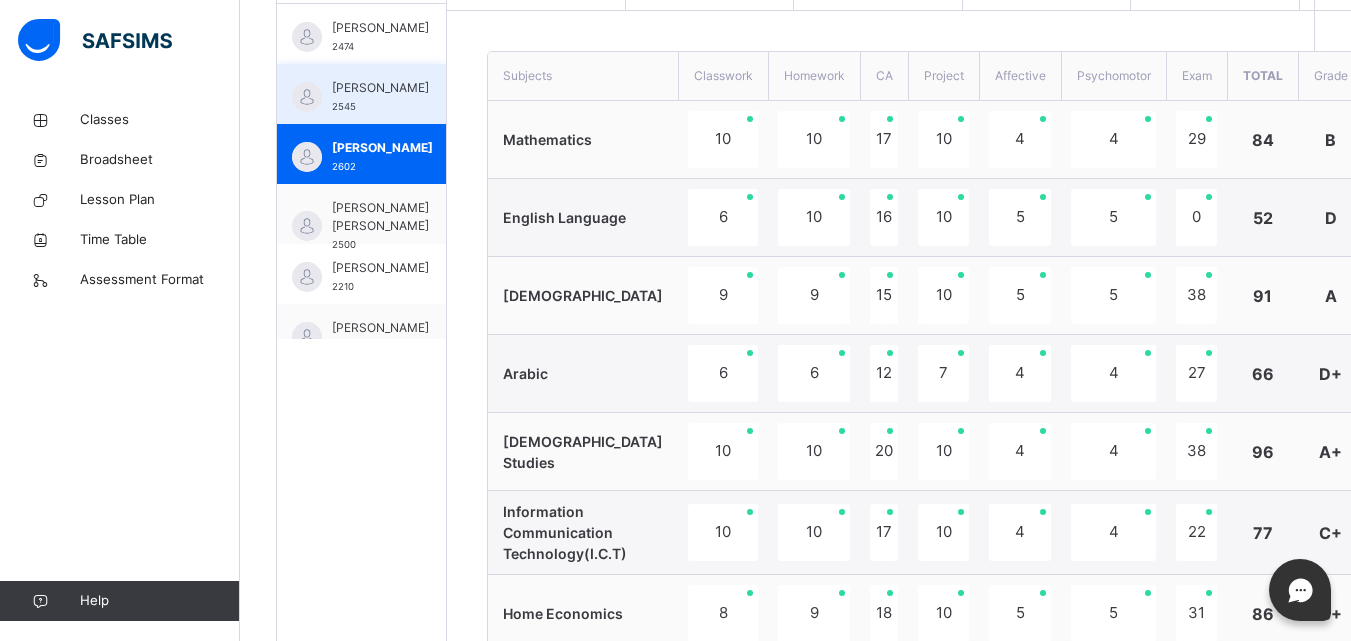 click on "[PERSON_NAME] 2545" at bounding box center [361, 94] 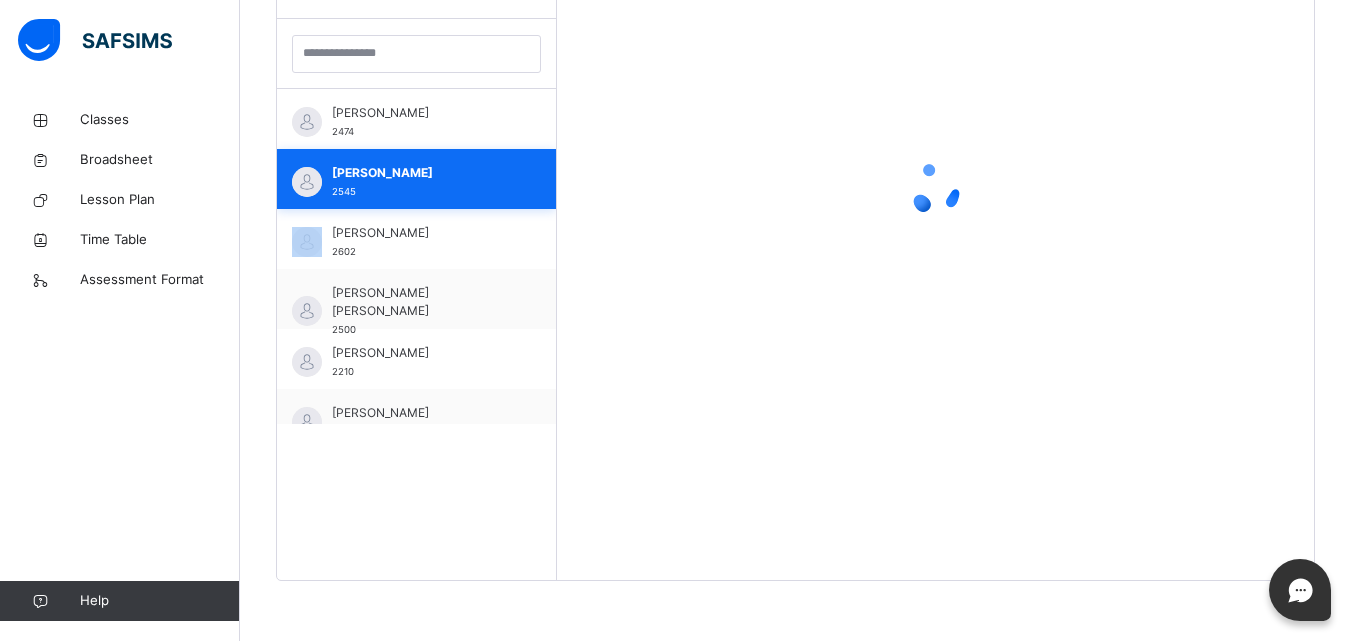 scroll, scrollTop: 222, scrollLeft: 0, axis: vertical 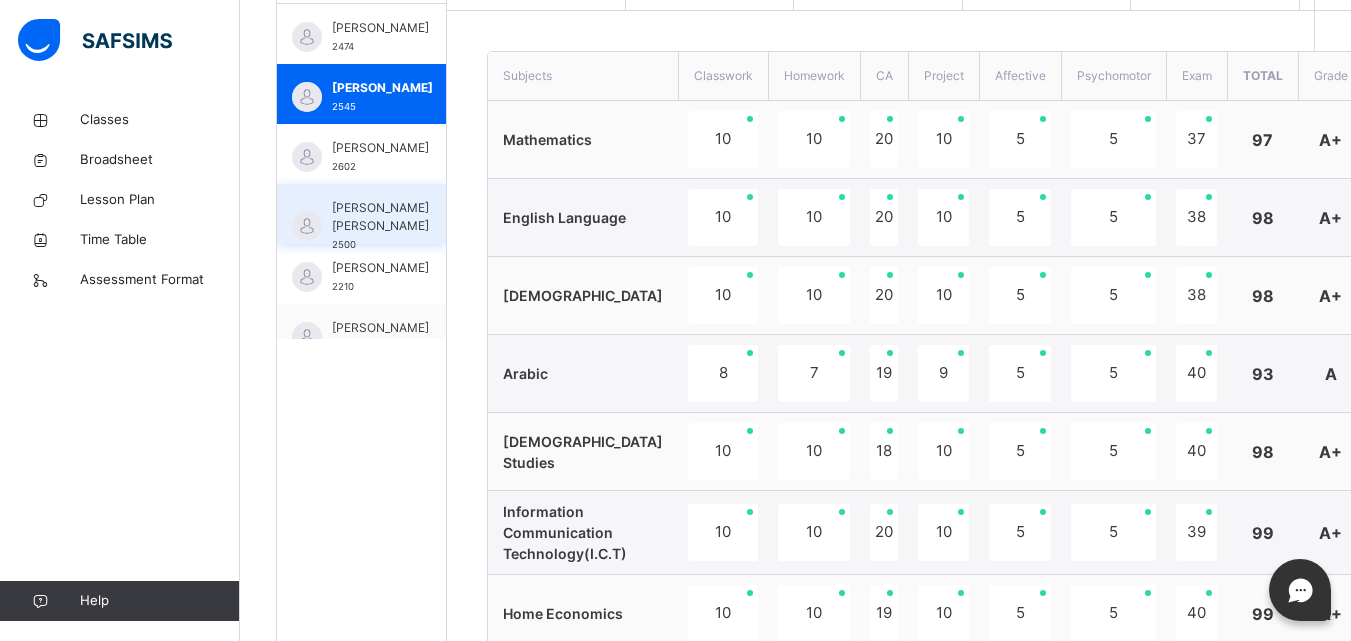 click on "[PERSON_NAME] [PERSON_NAME]" at bounding box center (380, 217) 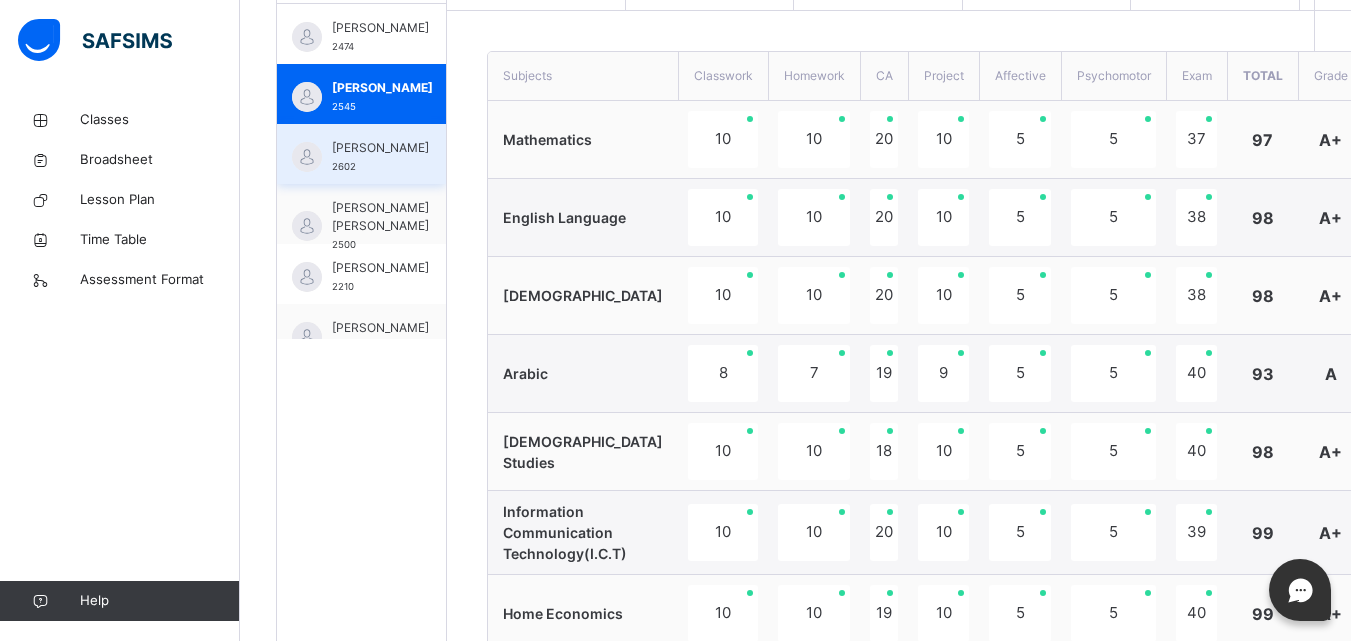 click on "[PERSON_NAME]  2602" at bounding box center [361, 154] 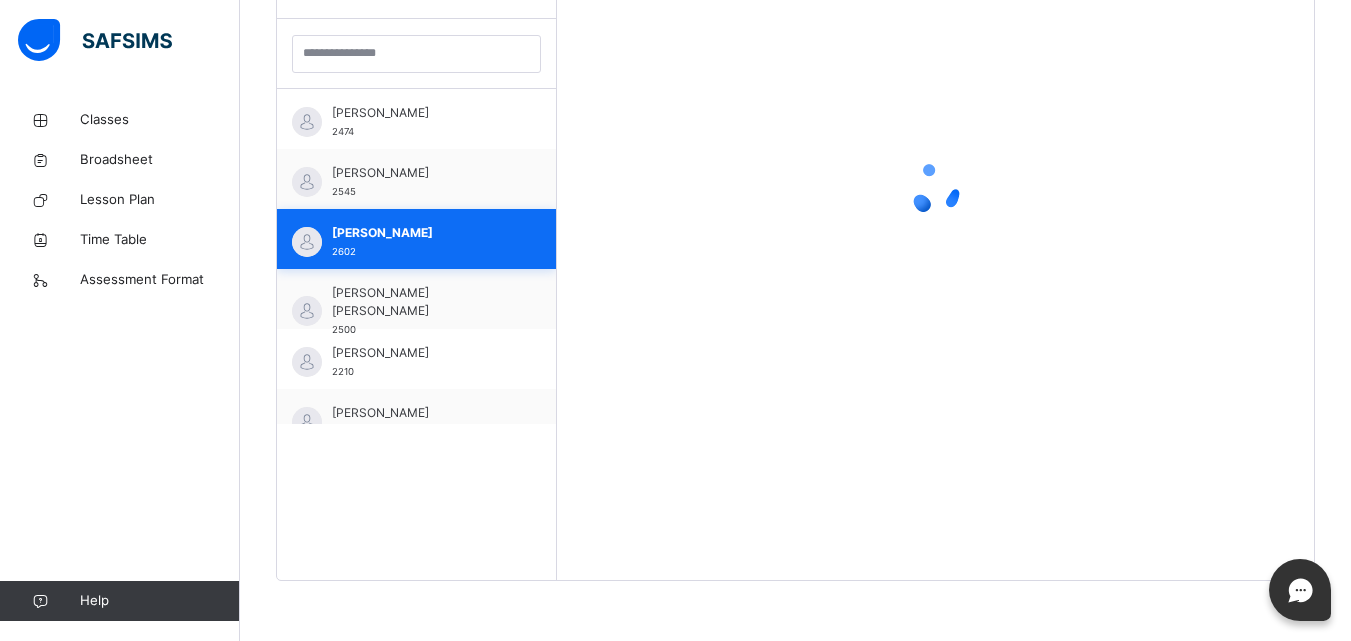 scroll, scrollTop: 581, scrollLeft: 0, axis: vertical 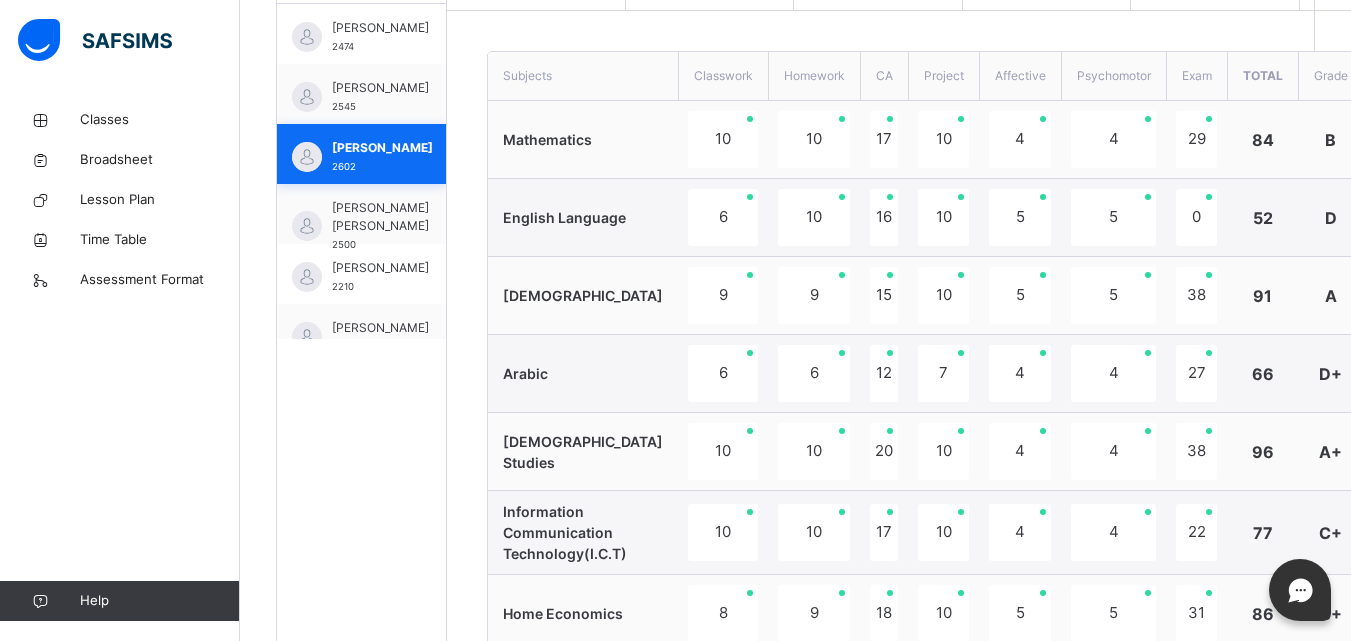 click on "[PERSON_NAME] [PERSON_NAME]" at bounding box center (380, 217) 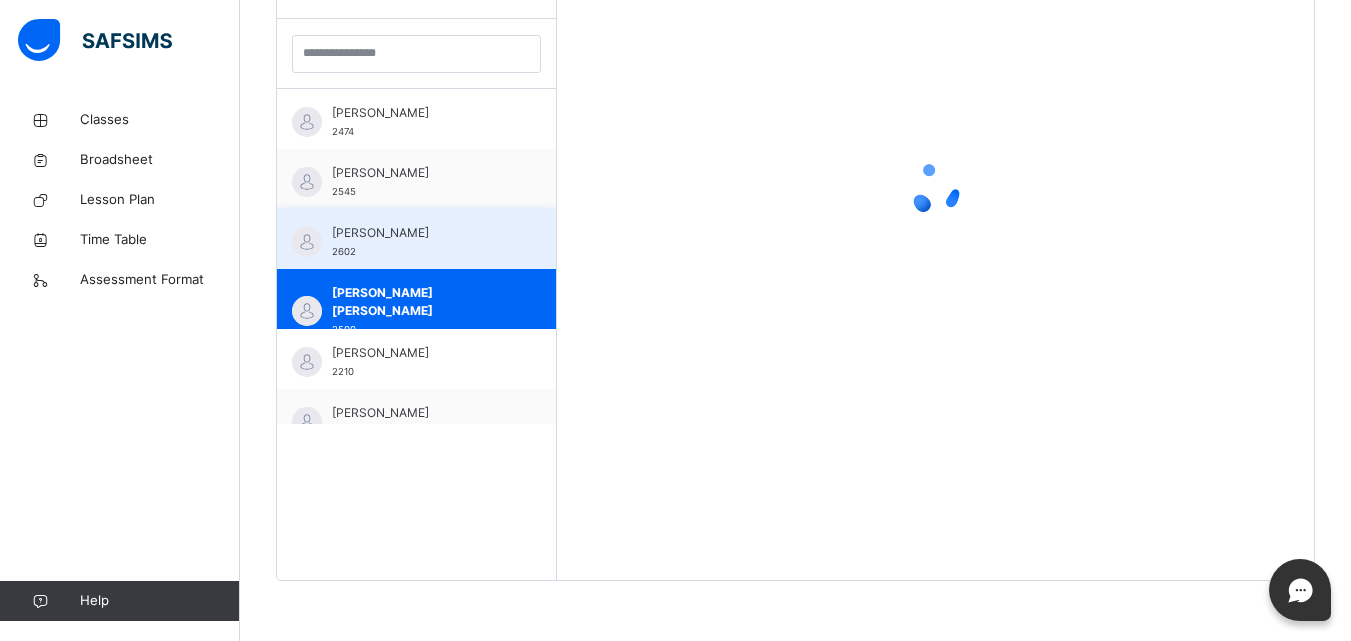 scroll, scrollTop: 581, scrollLeft: 0, axis: vertical 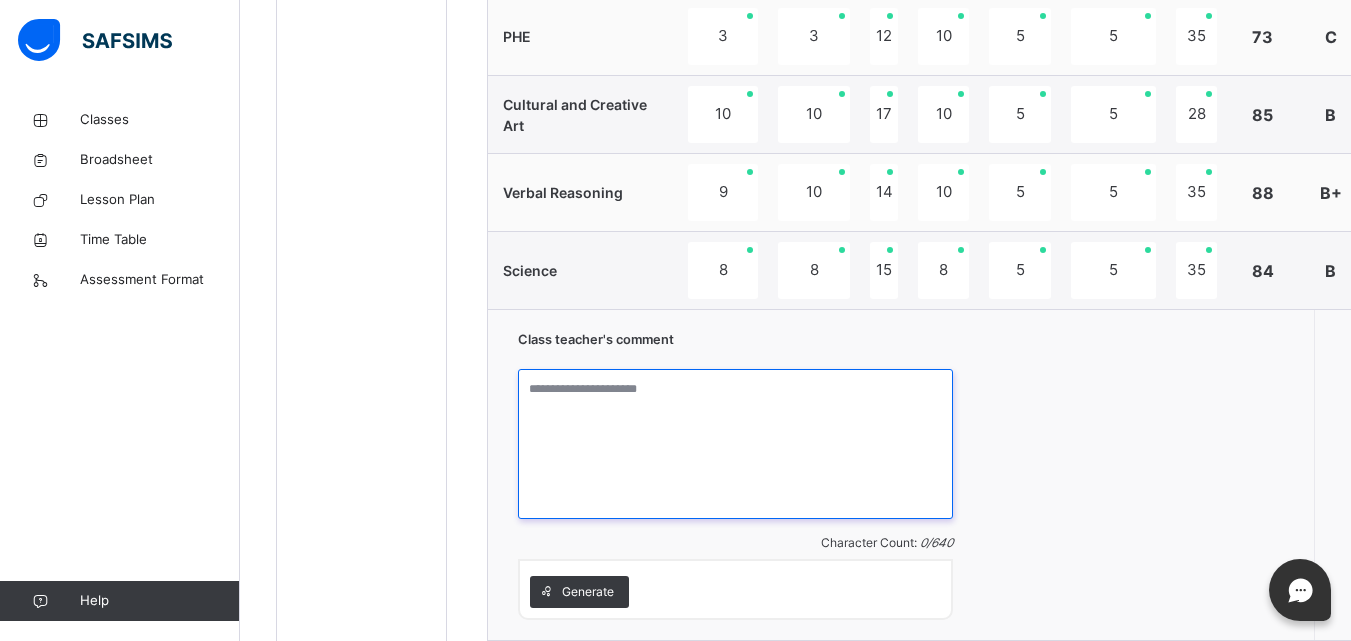 click at bounding box center [735, 444] 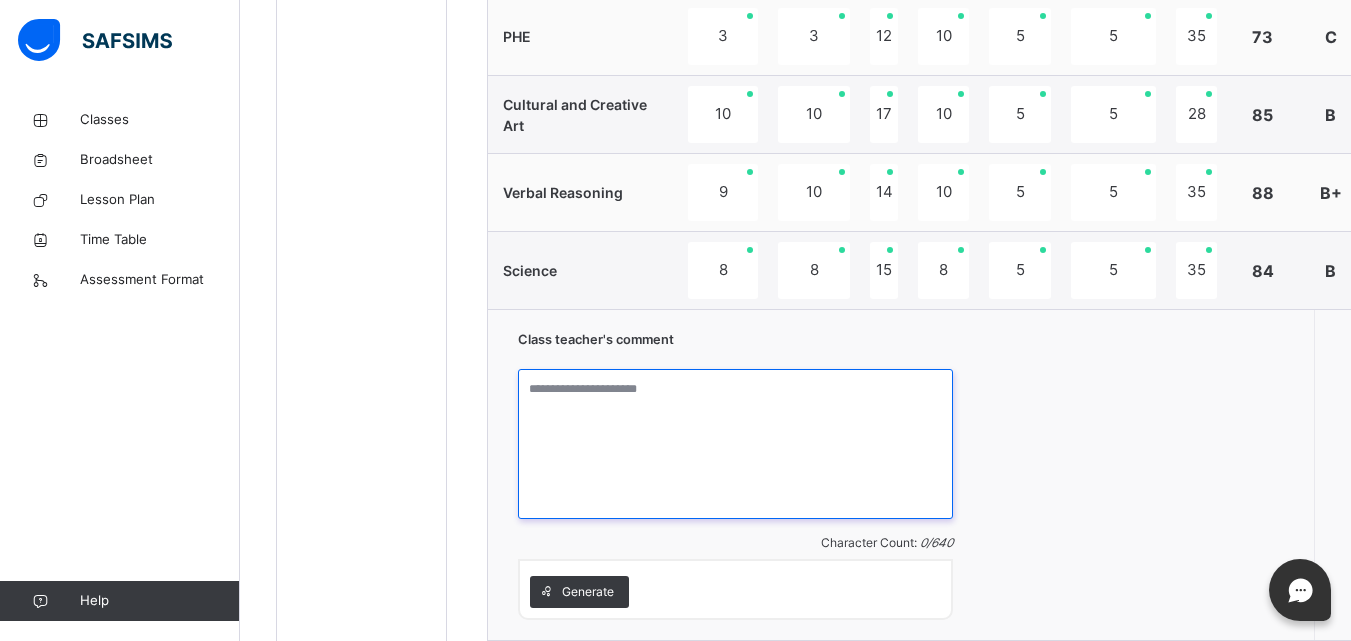 paste on "**********" 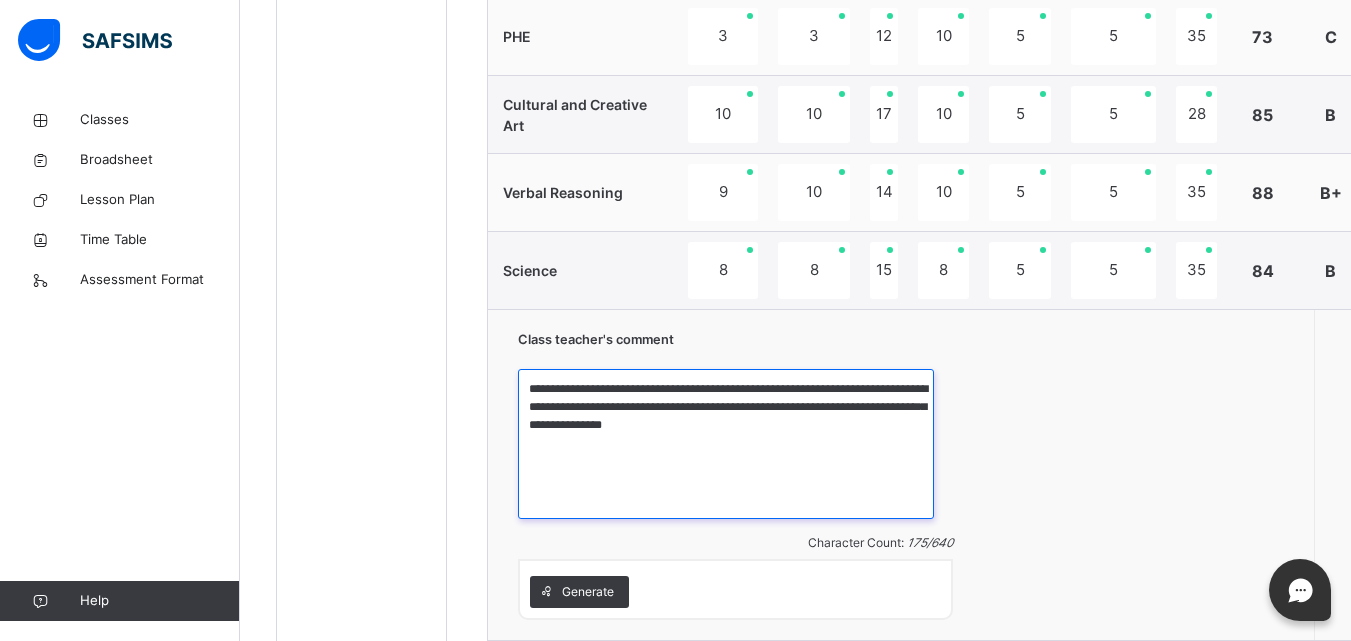 click on "**********" at bounding box center (726, 444) 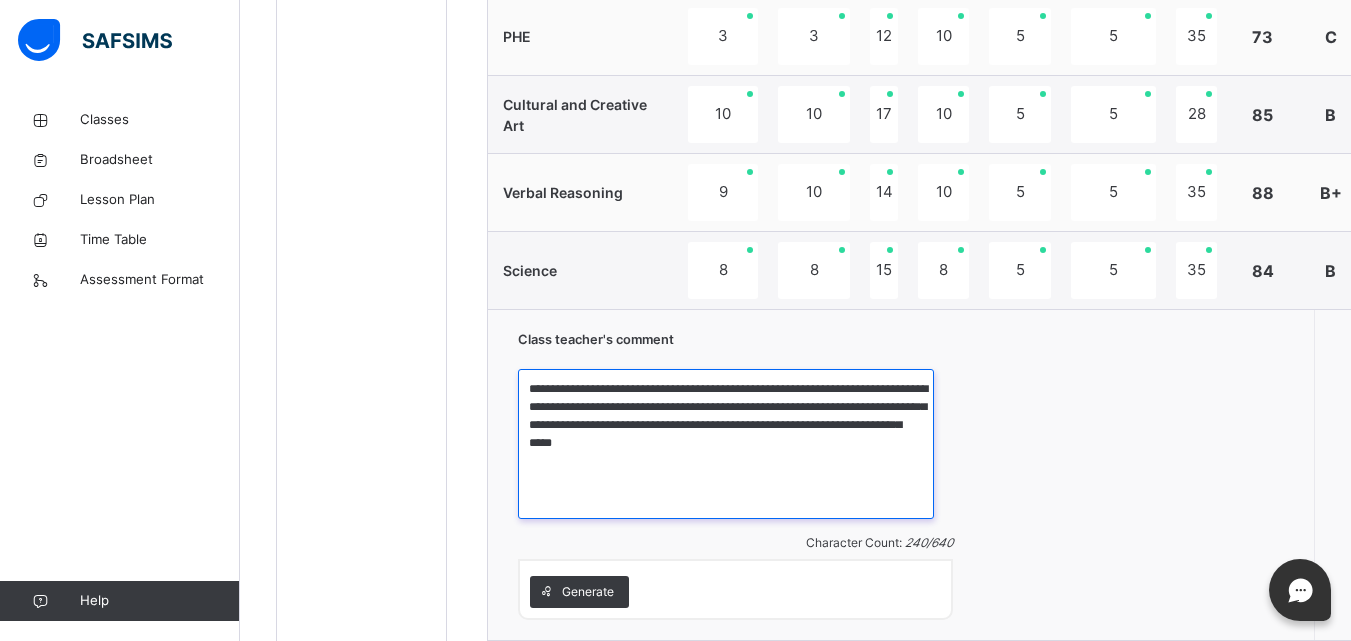 click on "**********" at bounding box center (726, 444) 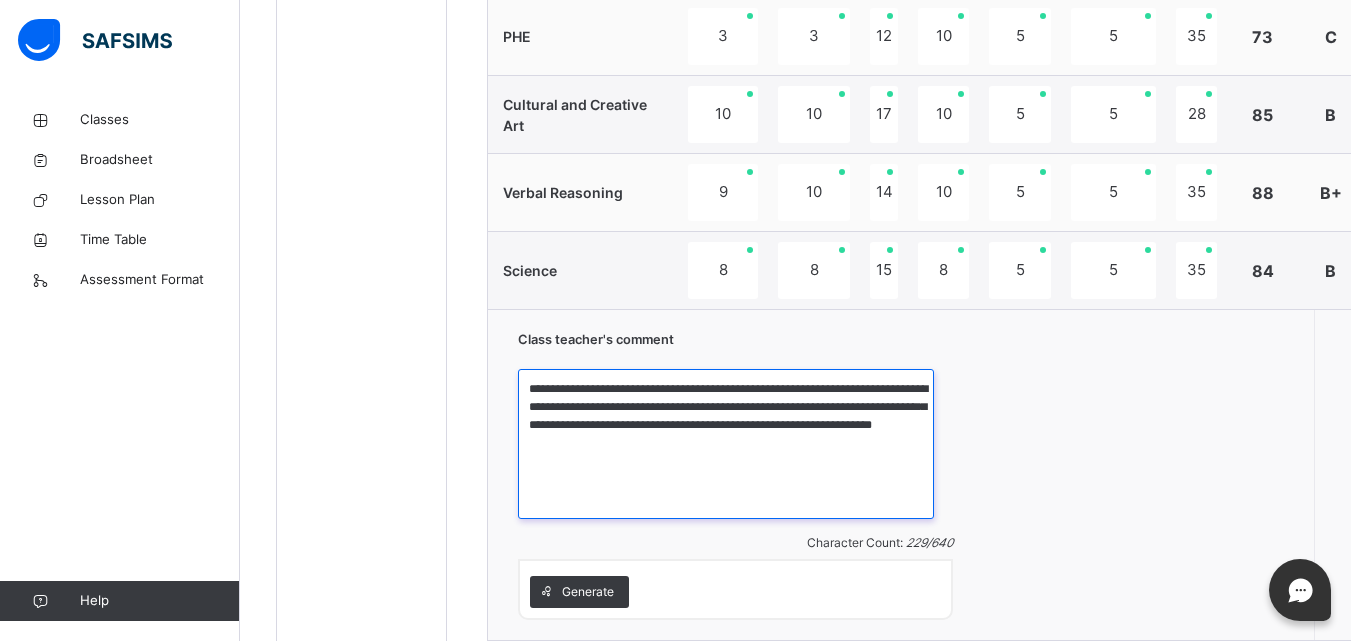 click on "**********" at bounding box center (726, 444) 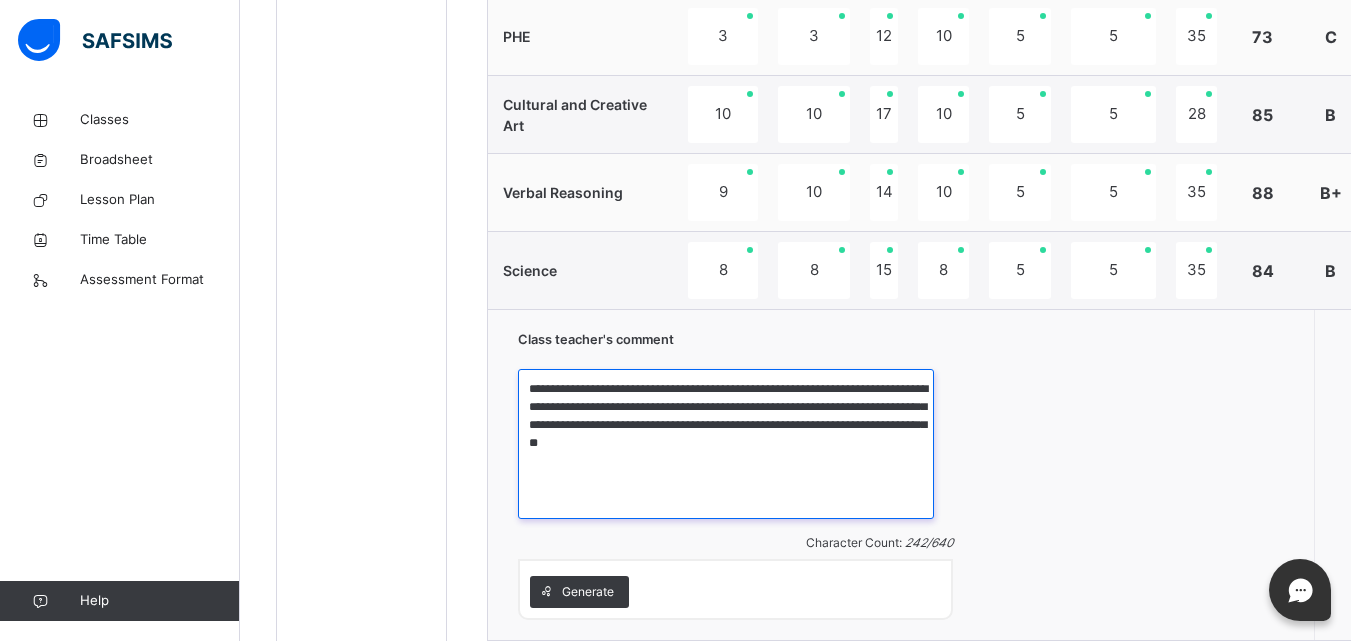 click on "**********" at bounding box center [726, 444] 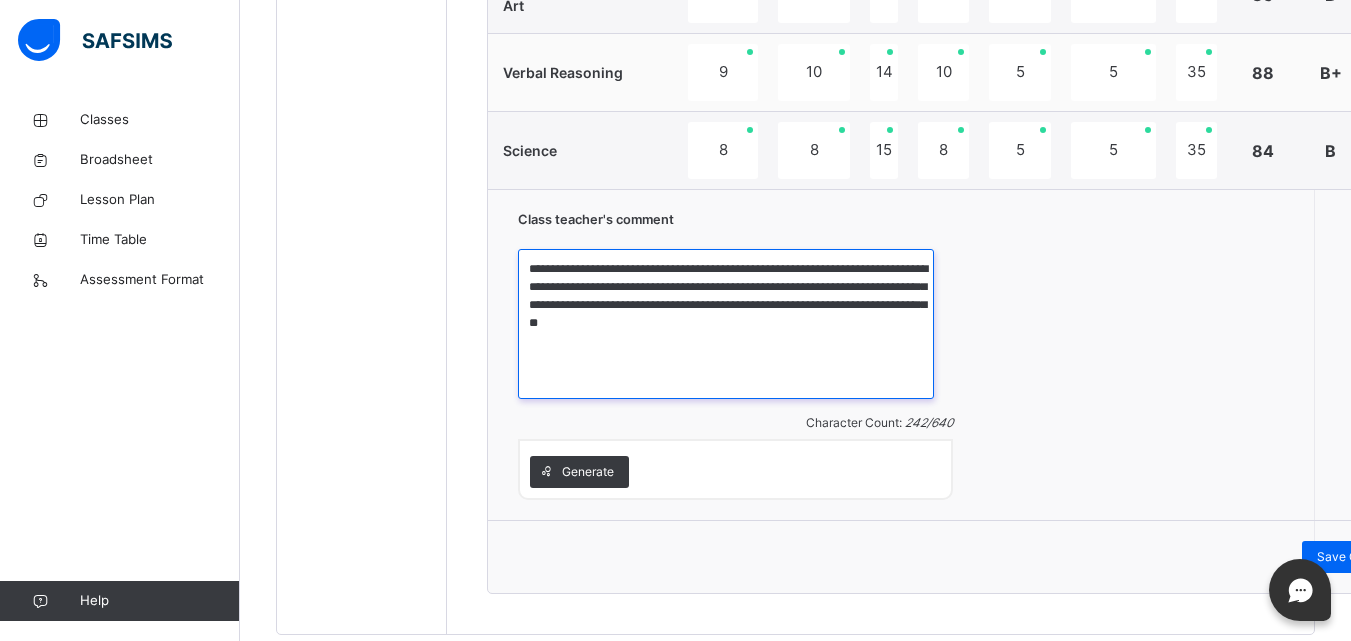 scroll, scrollTop: 1573, scrollLeft: 0, axis: vertical 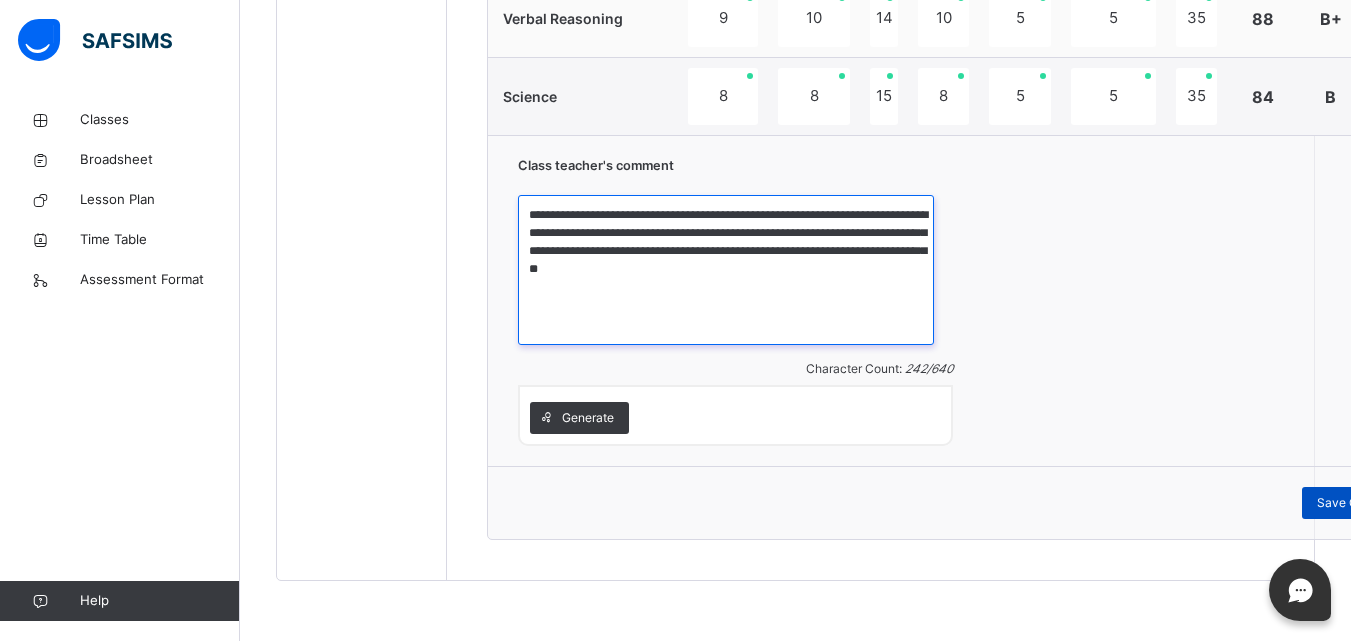 type on "**********" 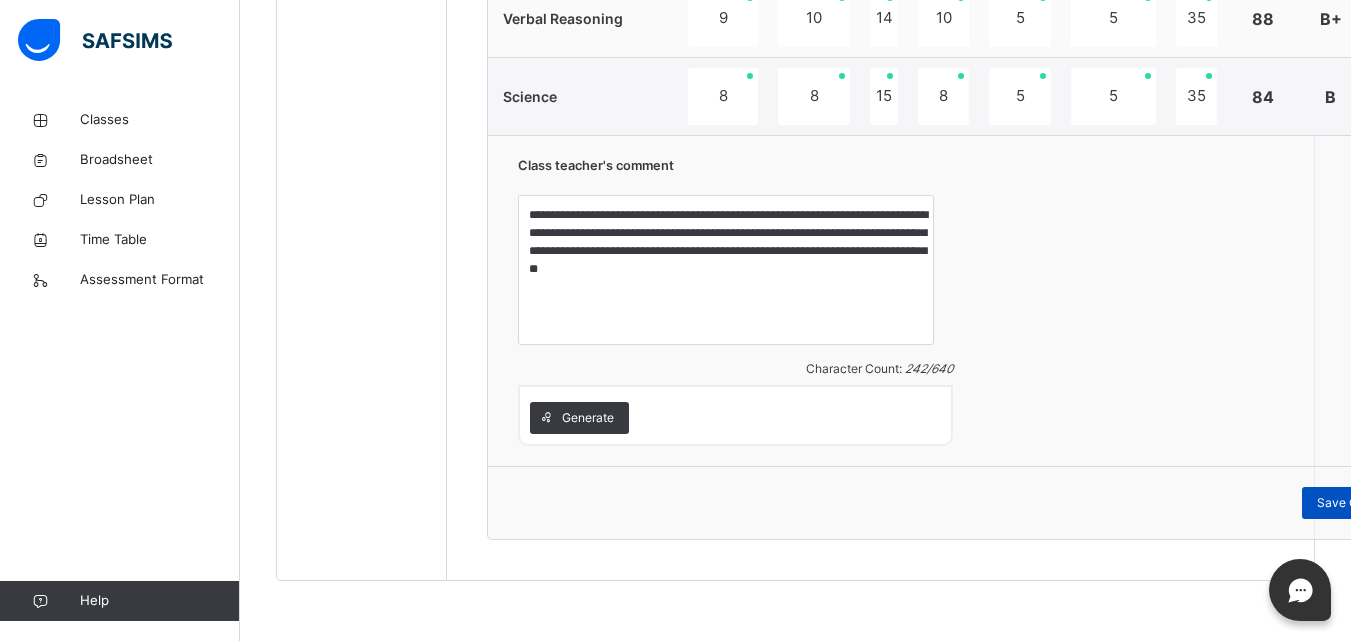 click on "Save Comment" at bounding box center [1360, 503] 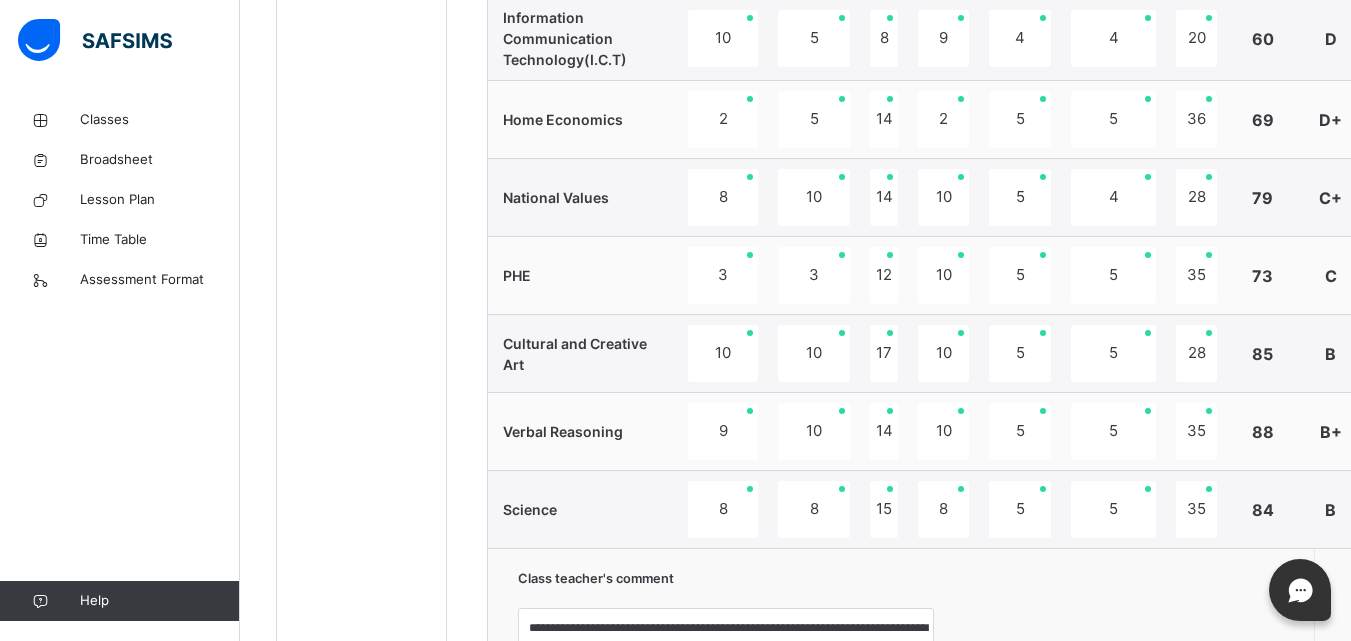 scroll, scrollTop: 1106, scrollLeft: 0, axis: vertical 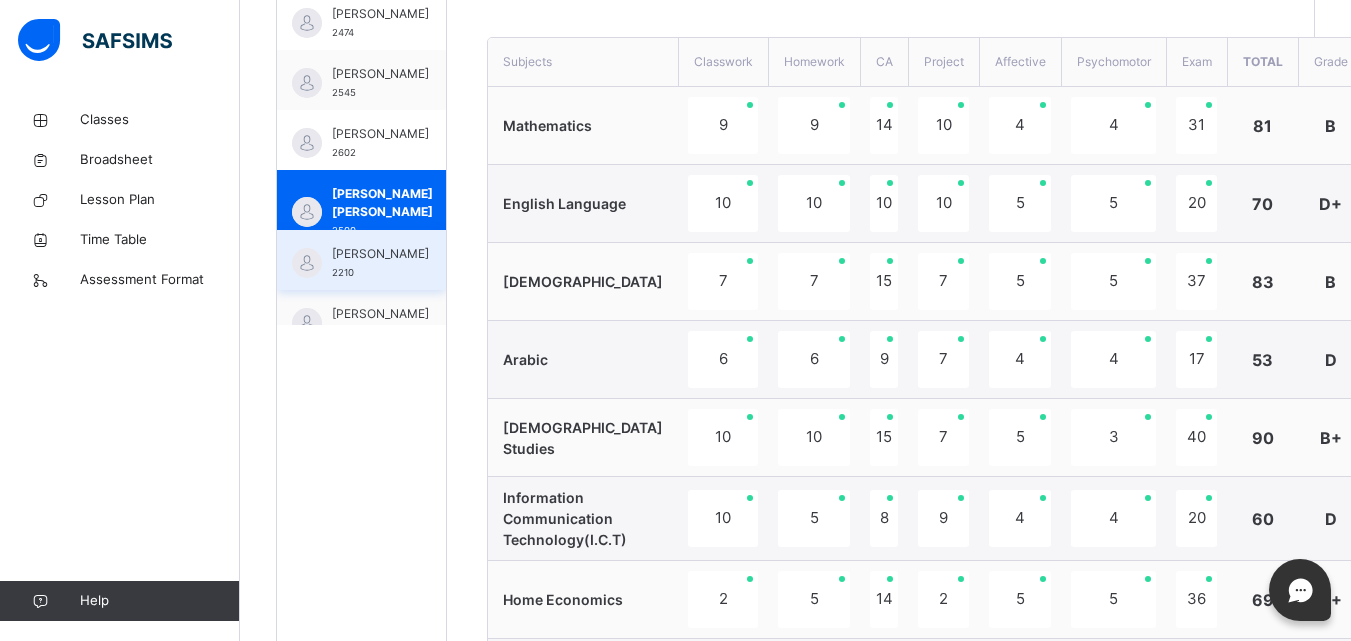 click on "[PERSON_NAME] 2210" at bounding box center (361, 260) 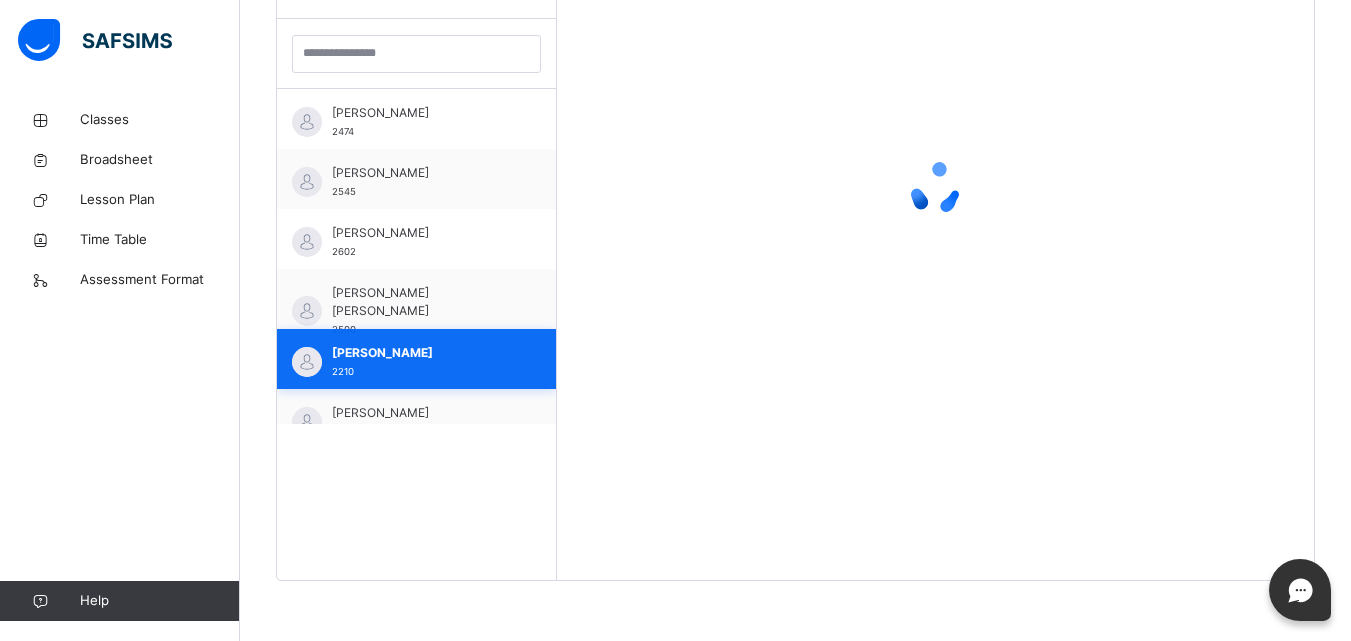 scroll, scrollTop: 581, scrollLeft: 0, axis: vertical 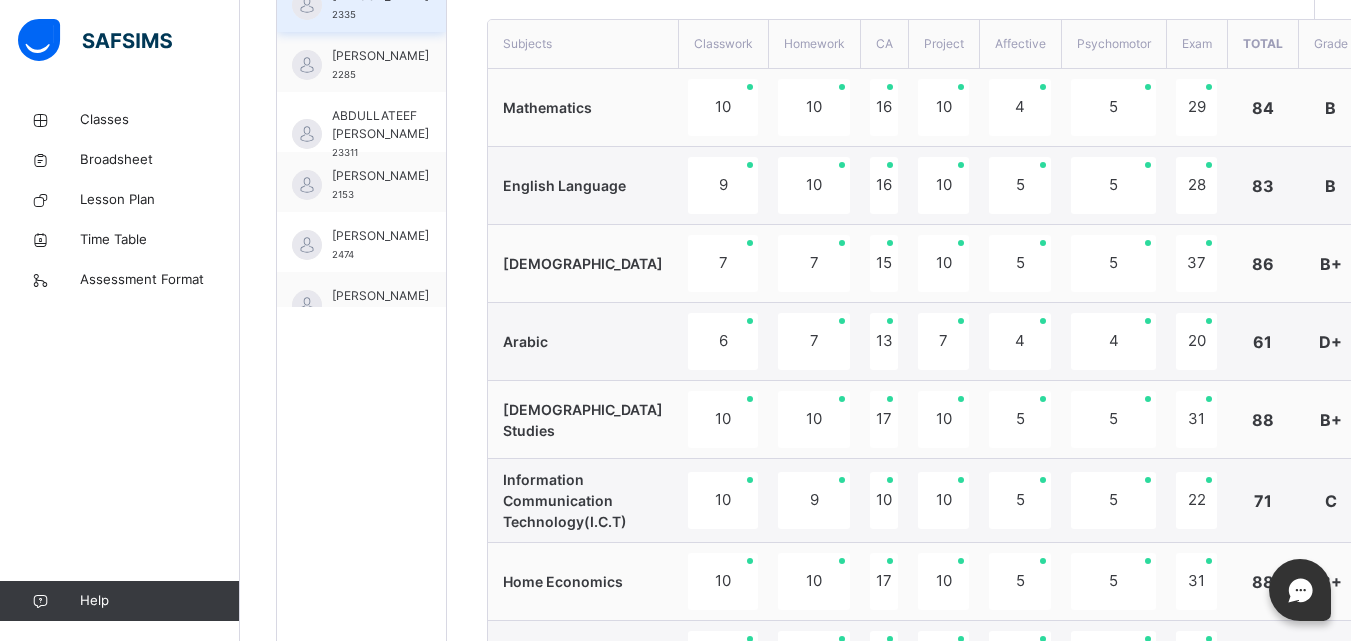 click on "[PERSON_NAME] 2335" at bounding box center (380, 5) 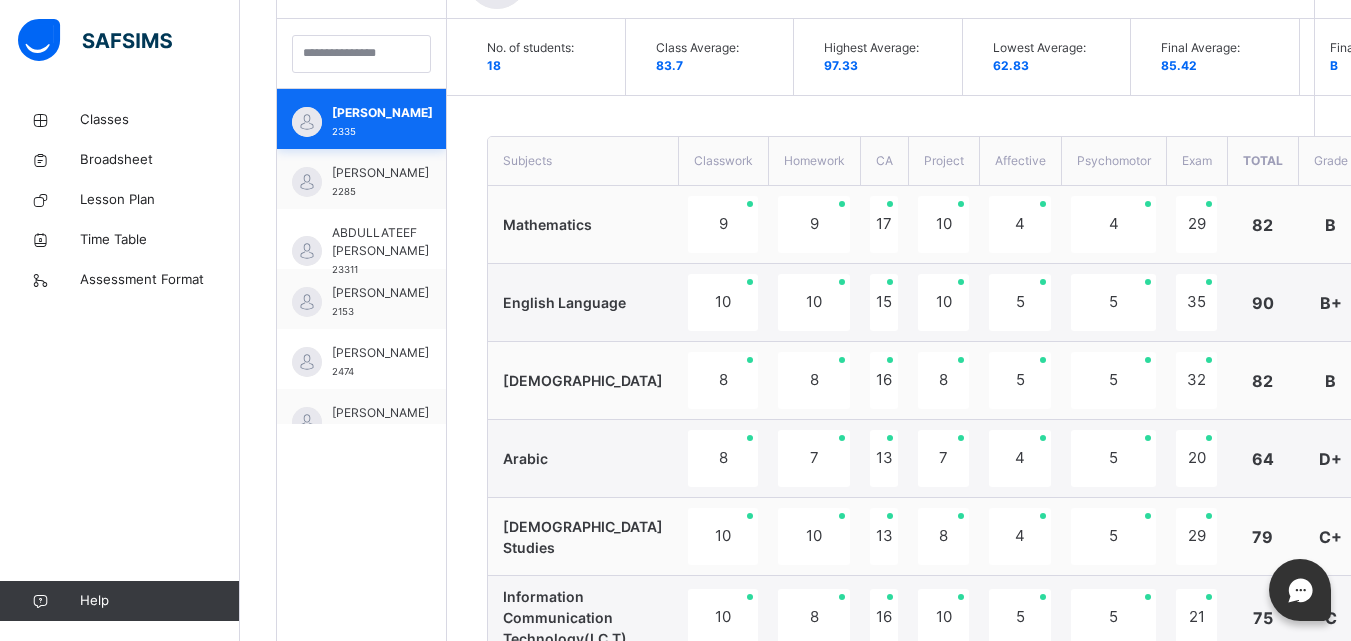 scroll, scrollTop: 698, scrollLeft: 0, axis: vertical 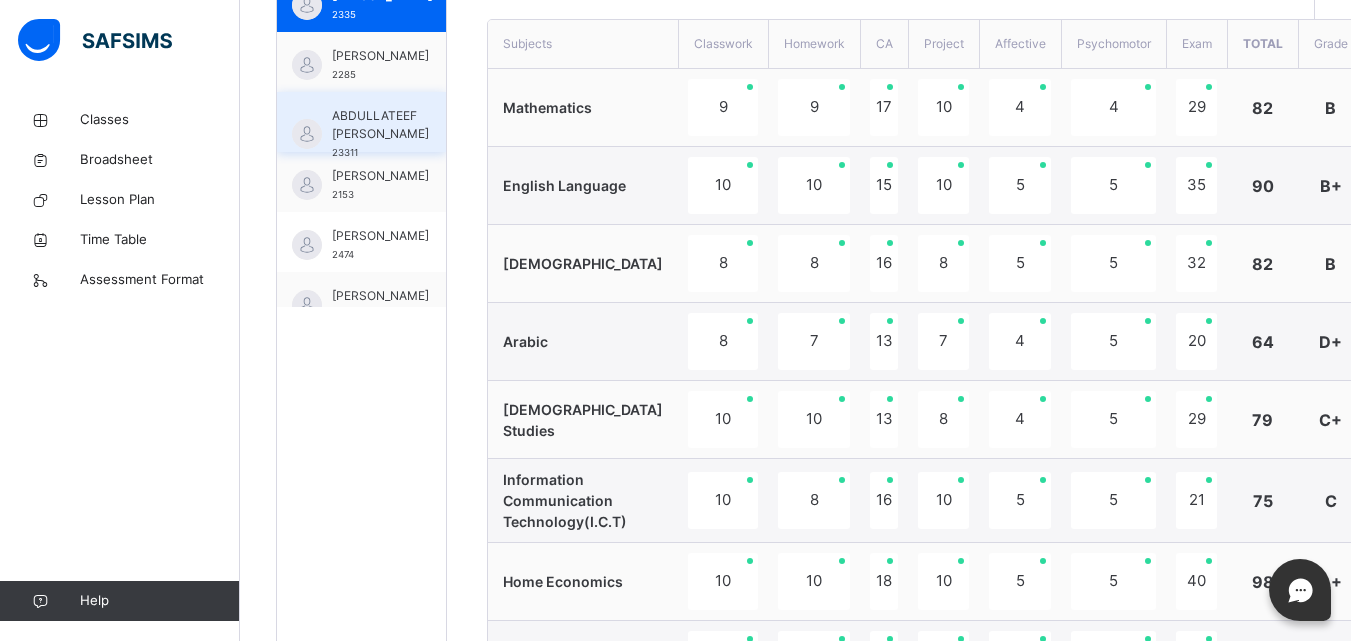 click on "ABDULLATEEF [PERSON_NAME]" at bounding box center [380, 125] 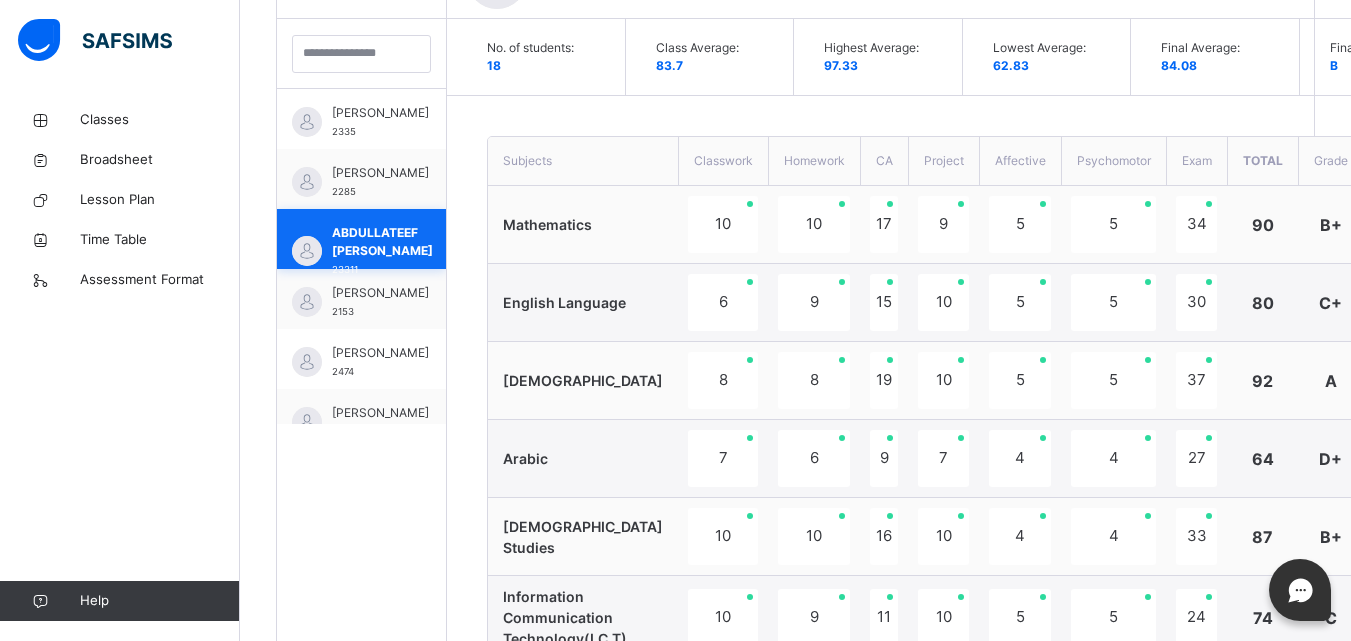type on "**********" 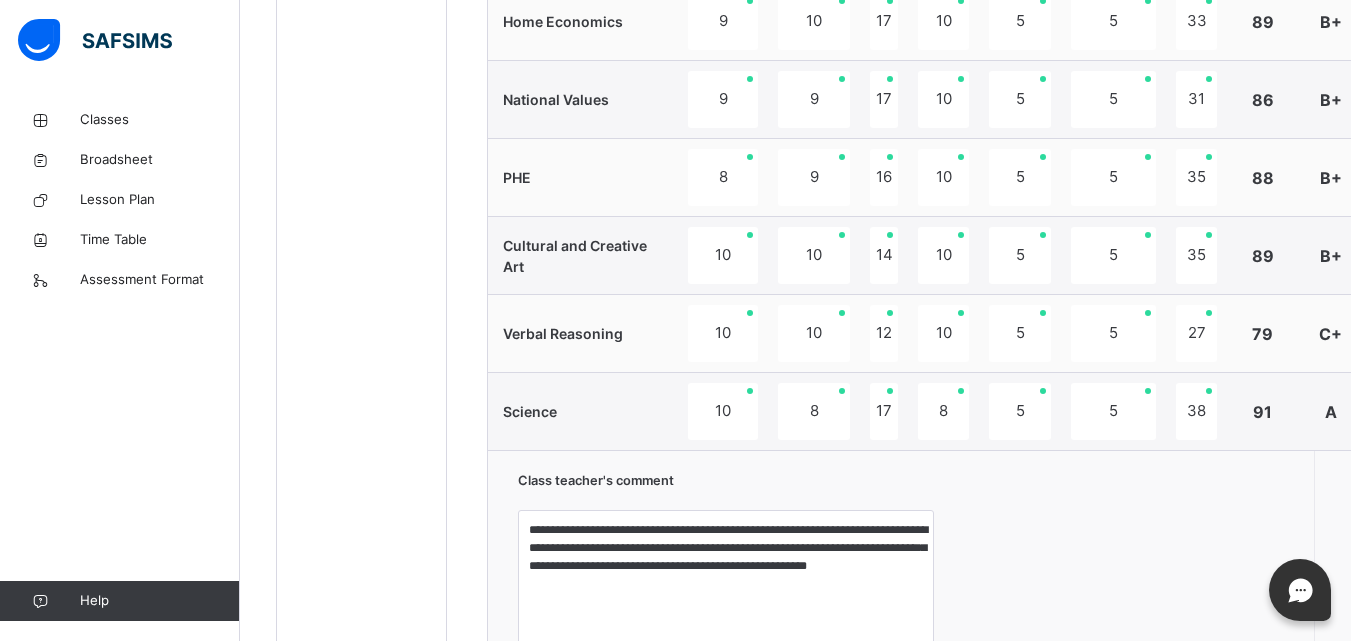 scroll, scrollTop: 1298, scrollLeft: 0, axis: vertical 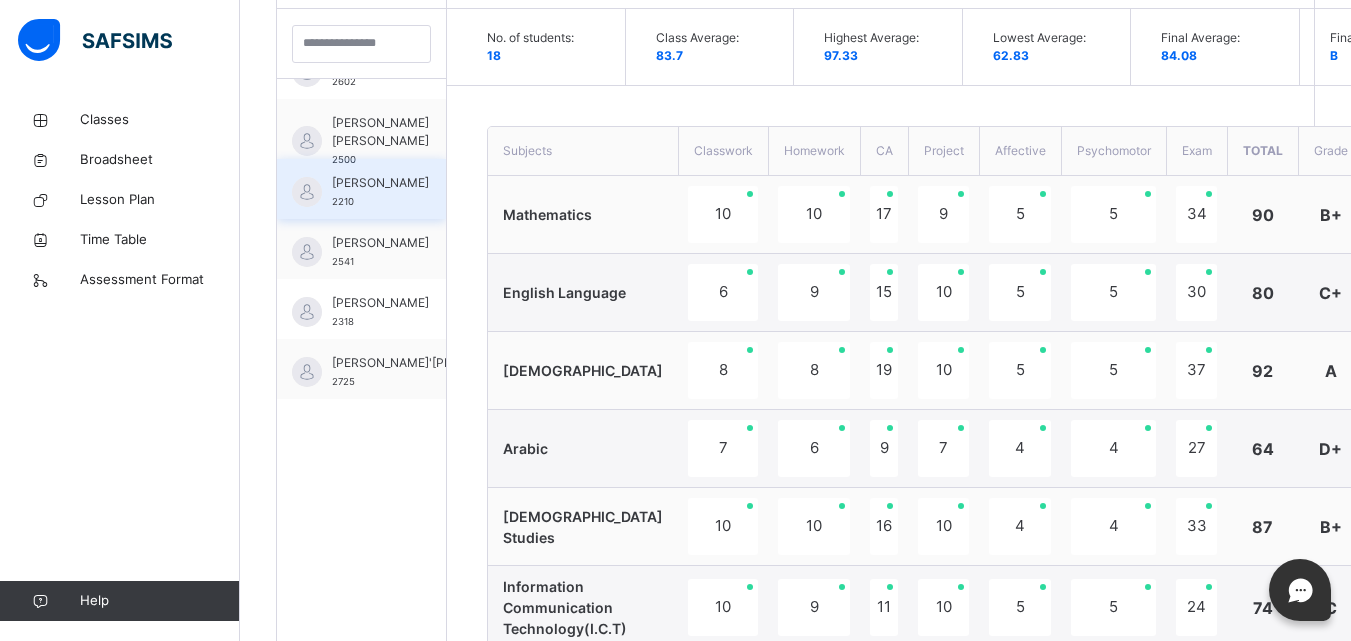 click on "[PERSON_NAME]" at bounding box center (380, 183) 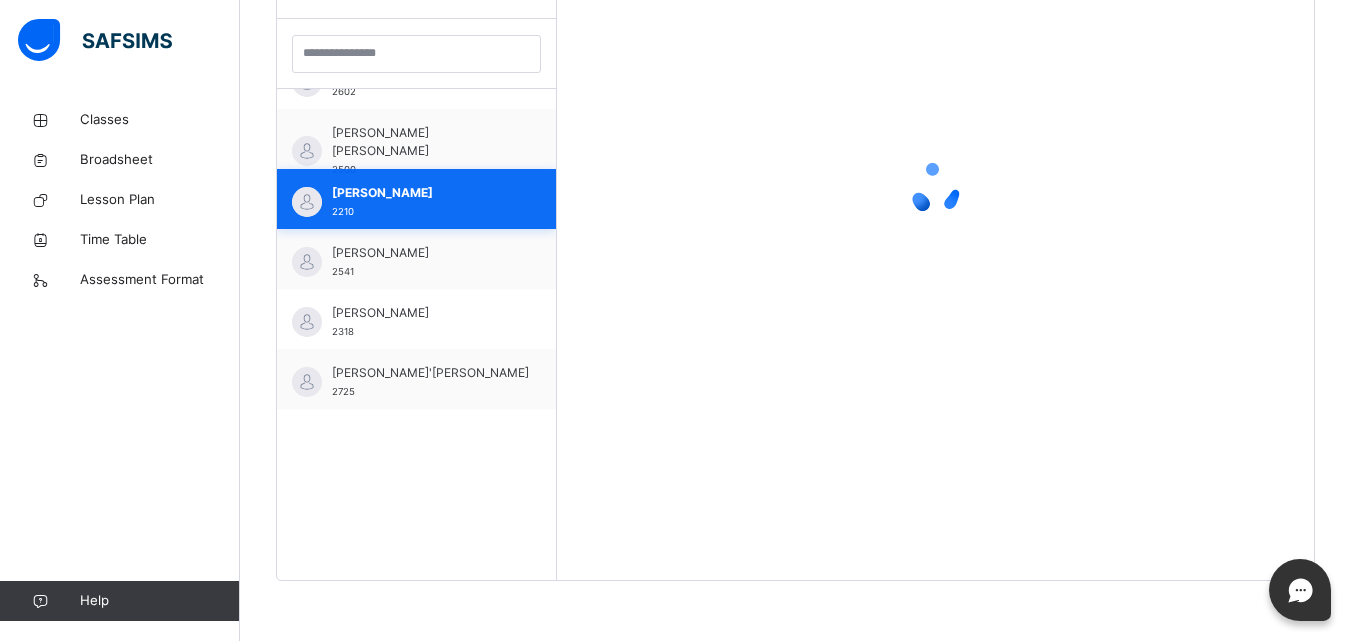 scroll, scrollTop: 581, scrollLeft: 0, axis: vertical 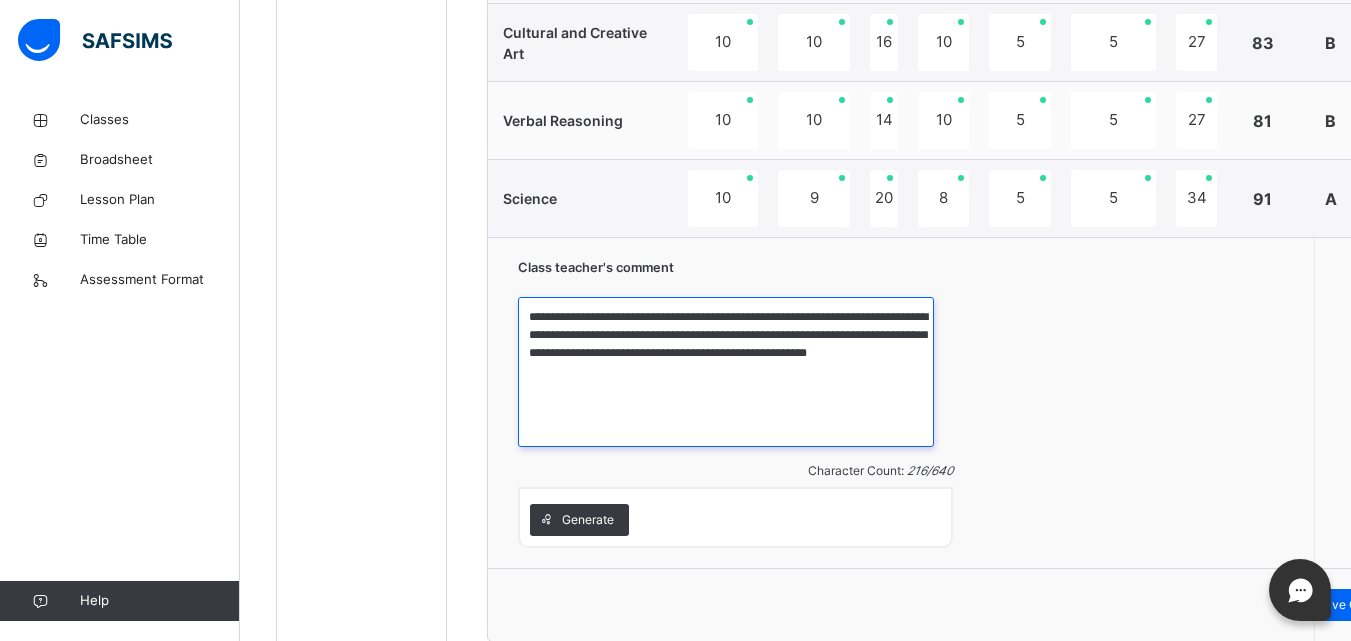 click on "**********" at bounding box center (726, 372) 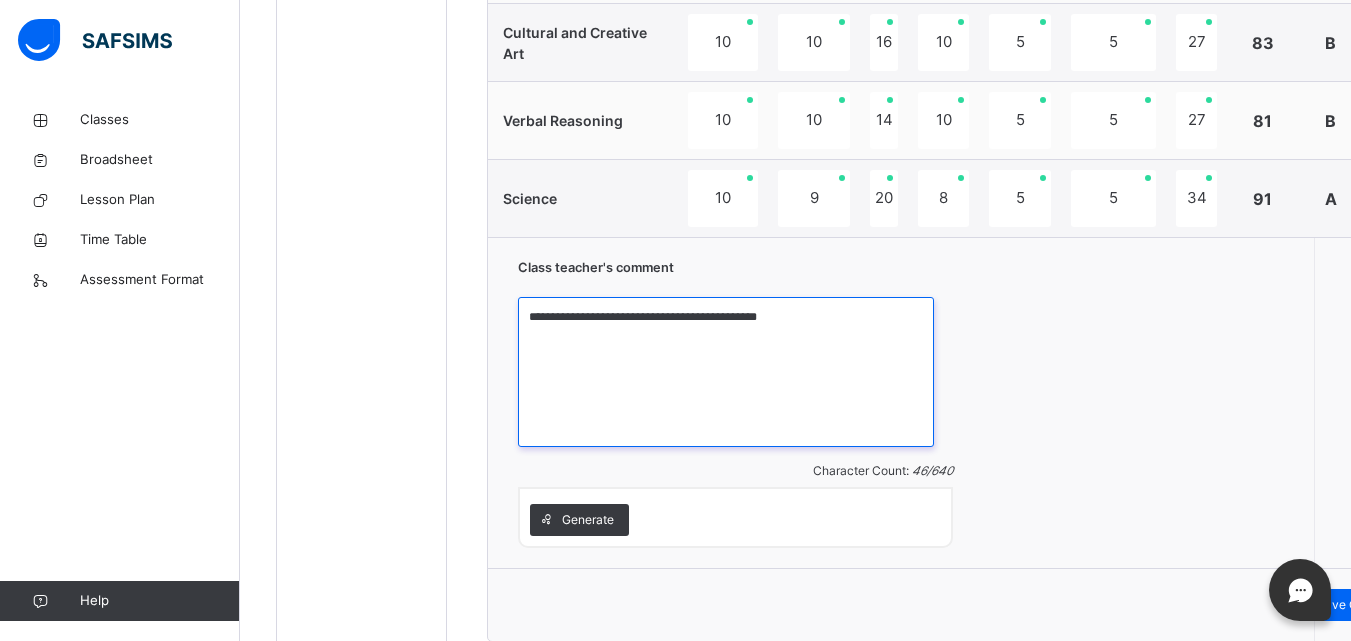 click on "**********" at bounding box center [726, 372] 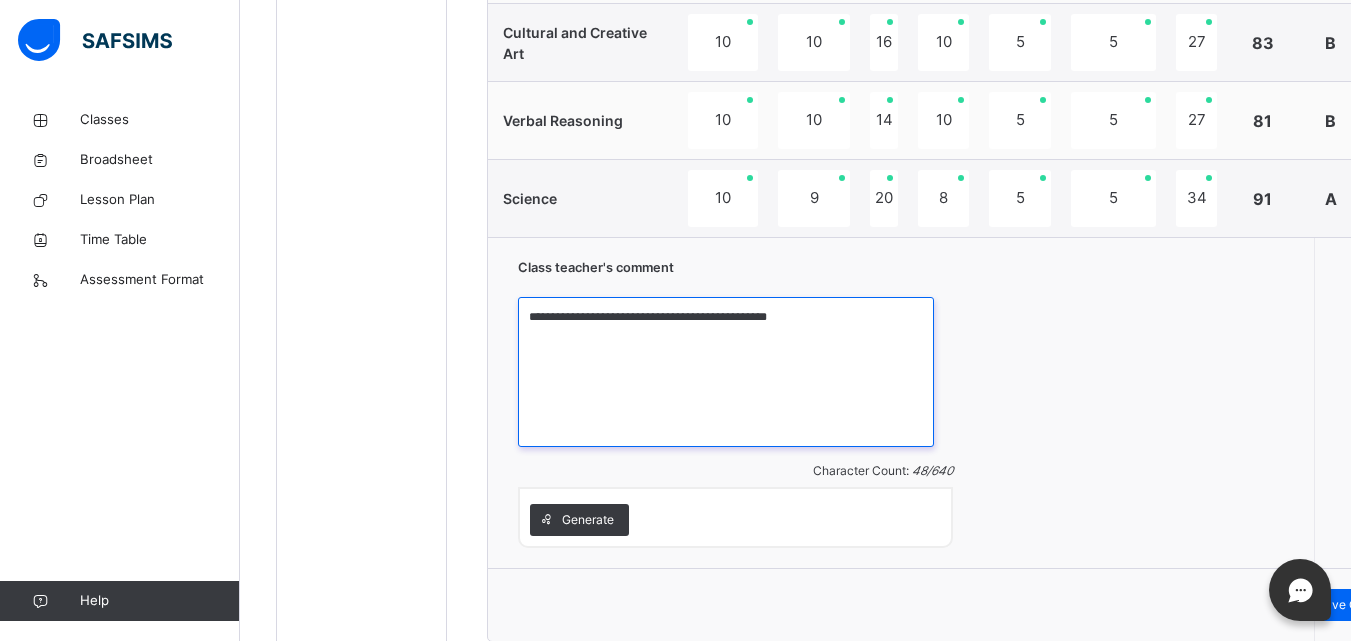 click on "**********" at bounding box center [726, 372] 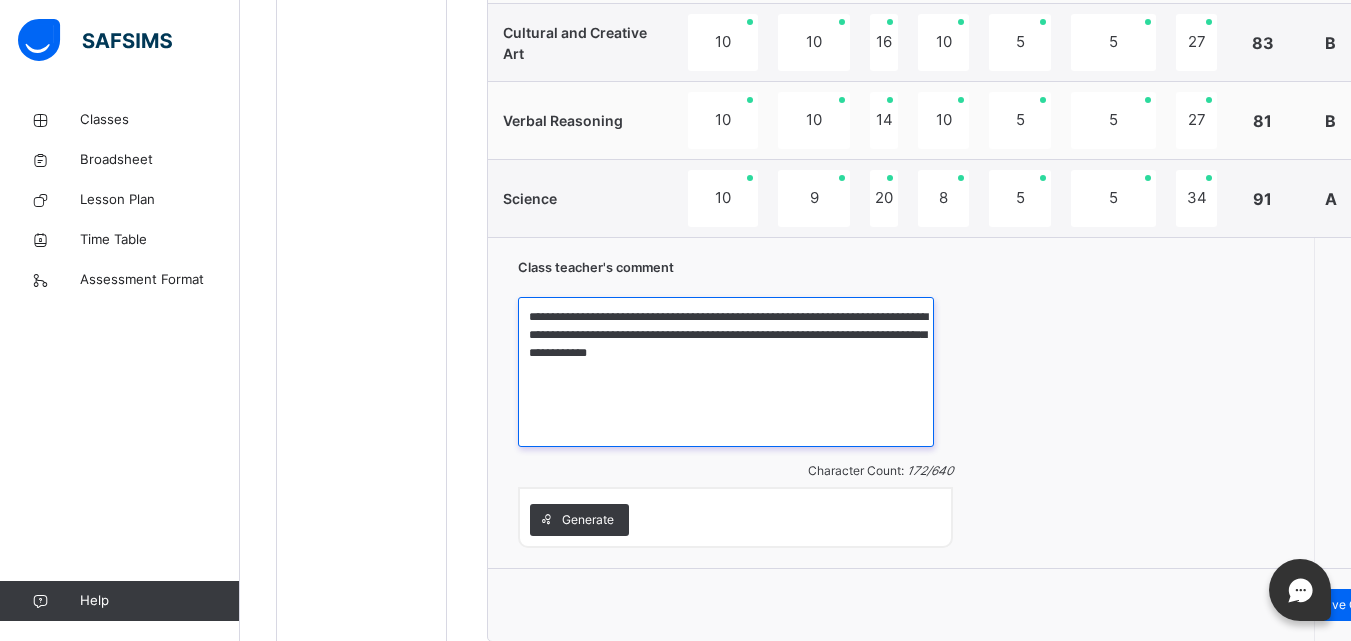 click on "**********" at bounding box center [726, 372] 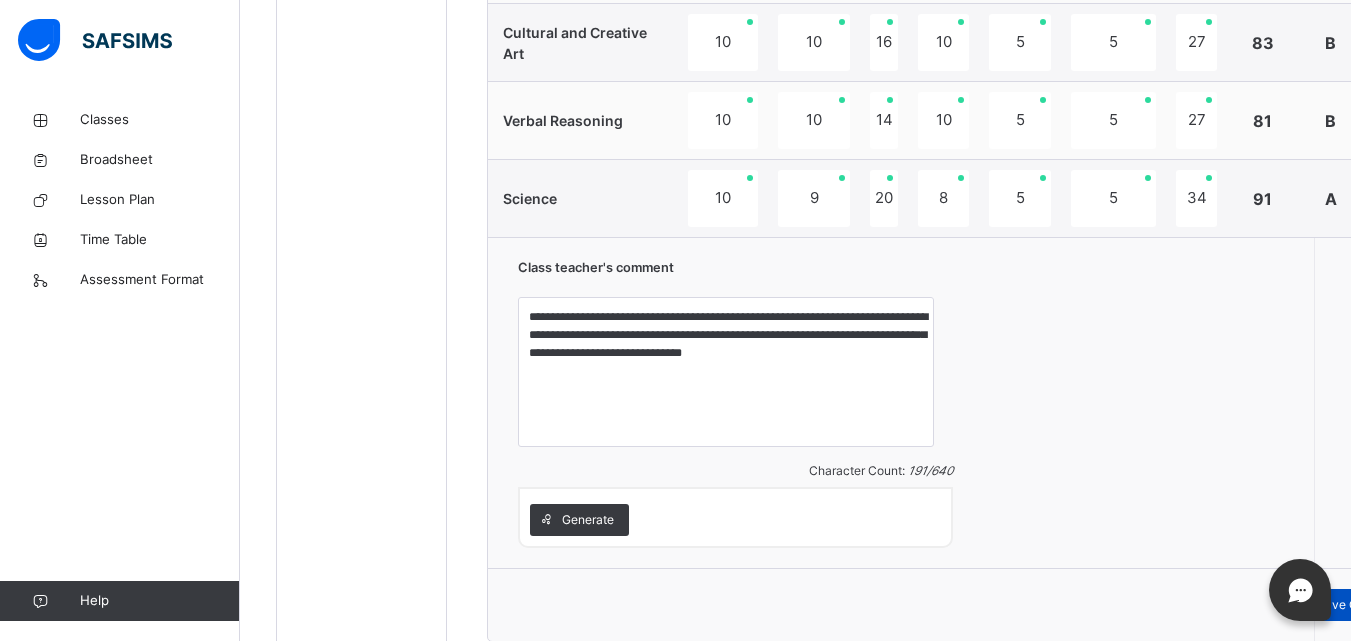 click on "Save Comment" at bounding box center [1360, 605] 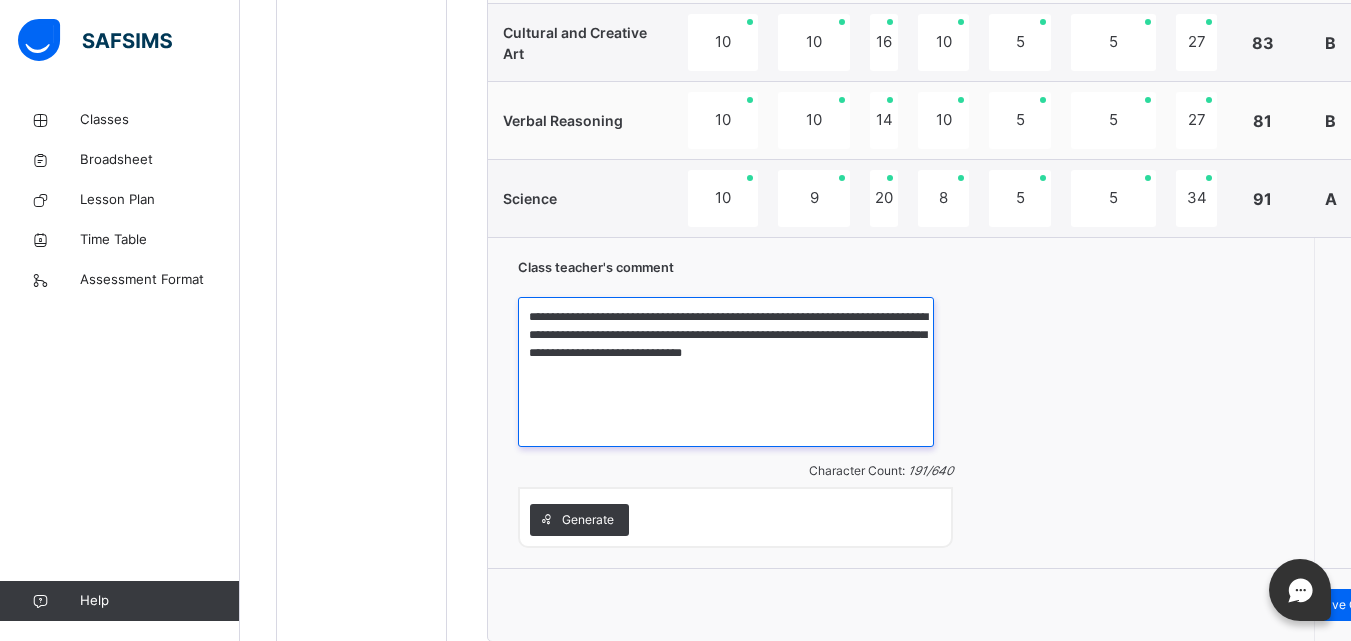 click on "**********" at bounding box center (726, 372) 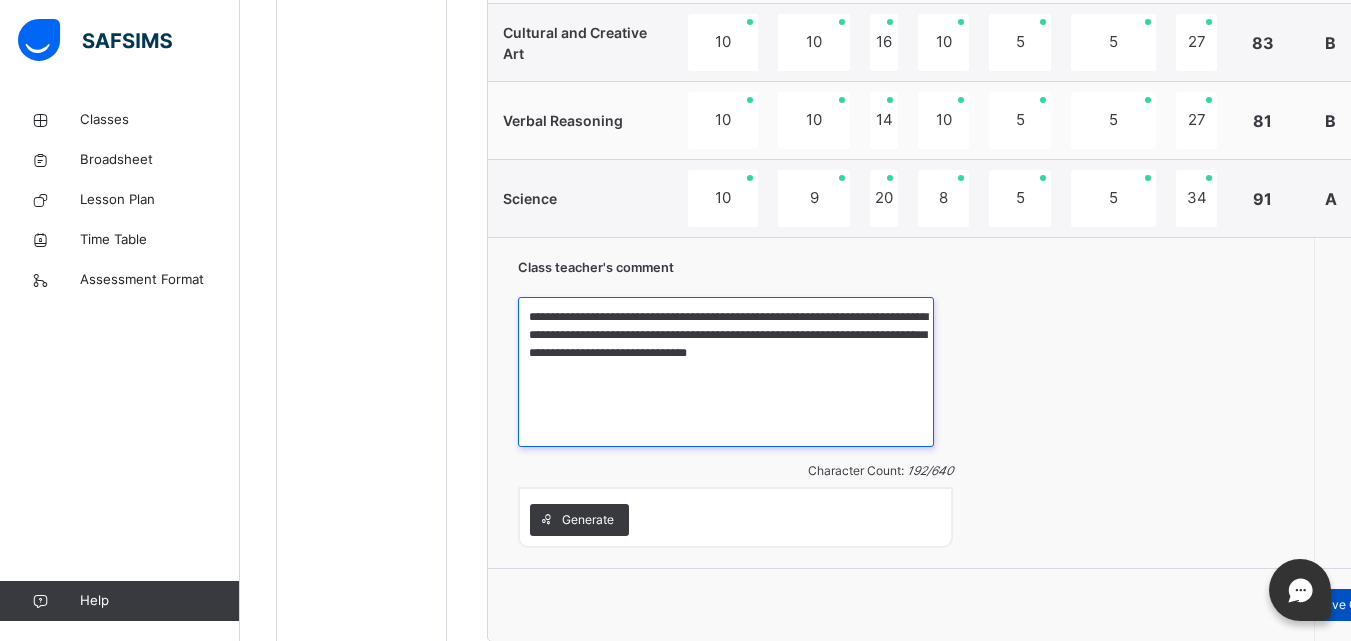 type on "**********" 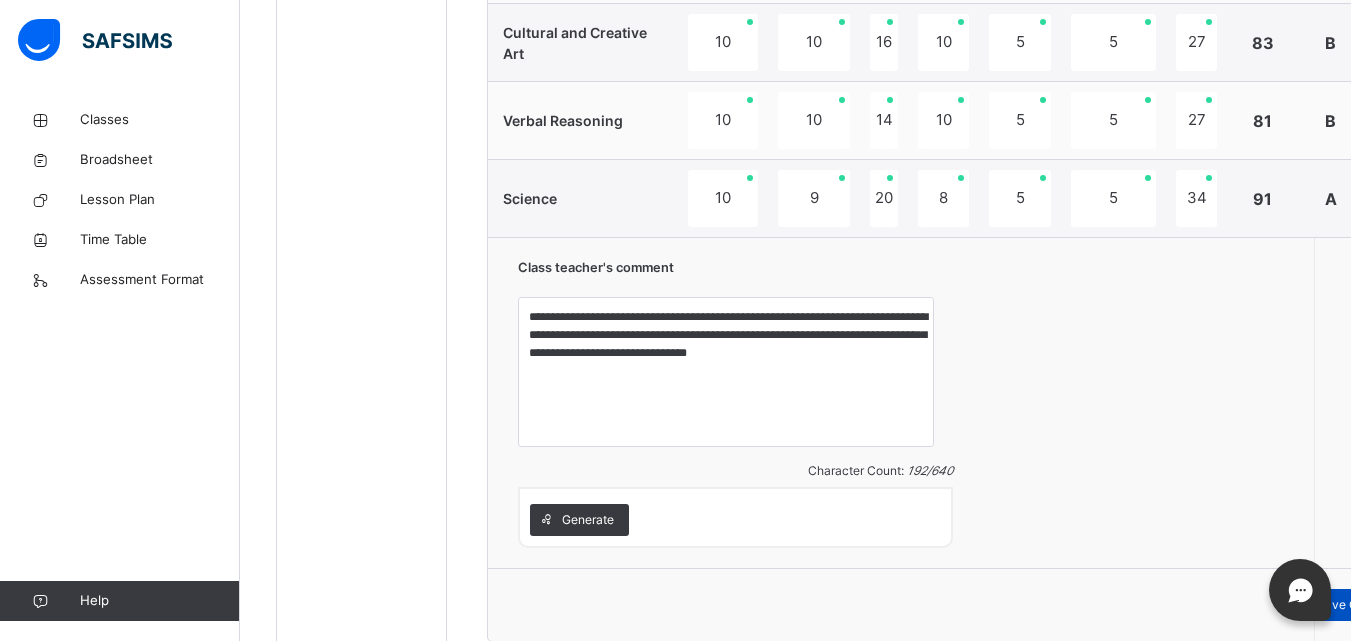 click on "Save Comment" at bounding box center (1360, 605) 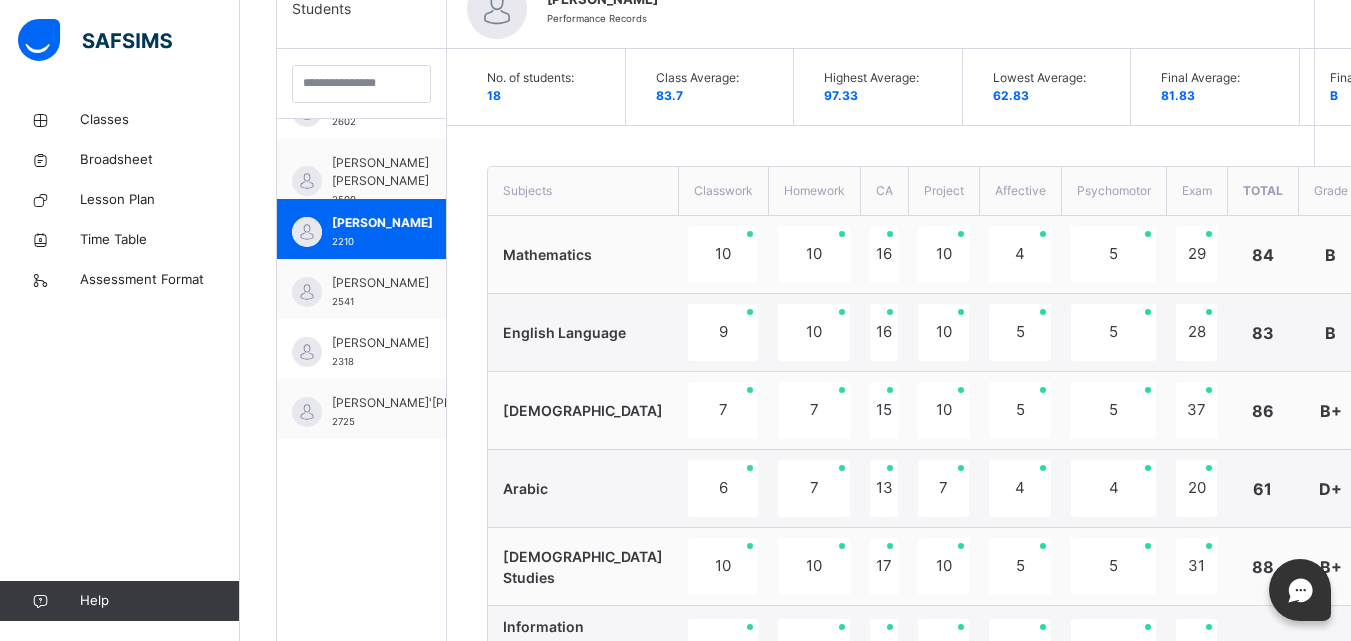 scroll, scrollTop: 524, scrollLeft: 0, axis: vertical 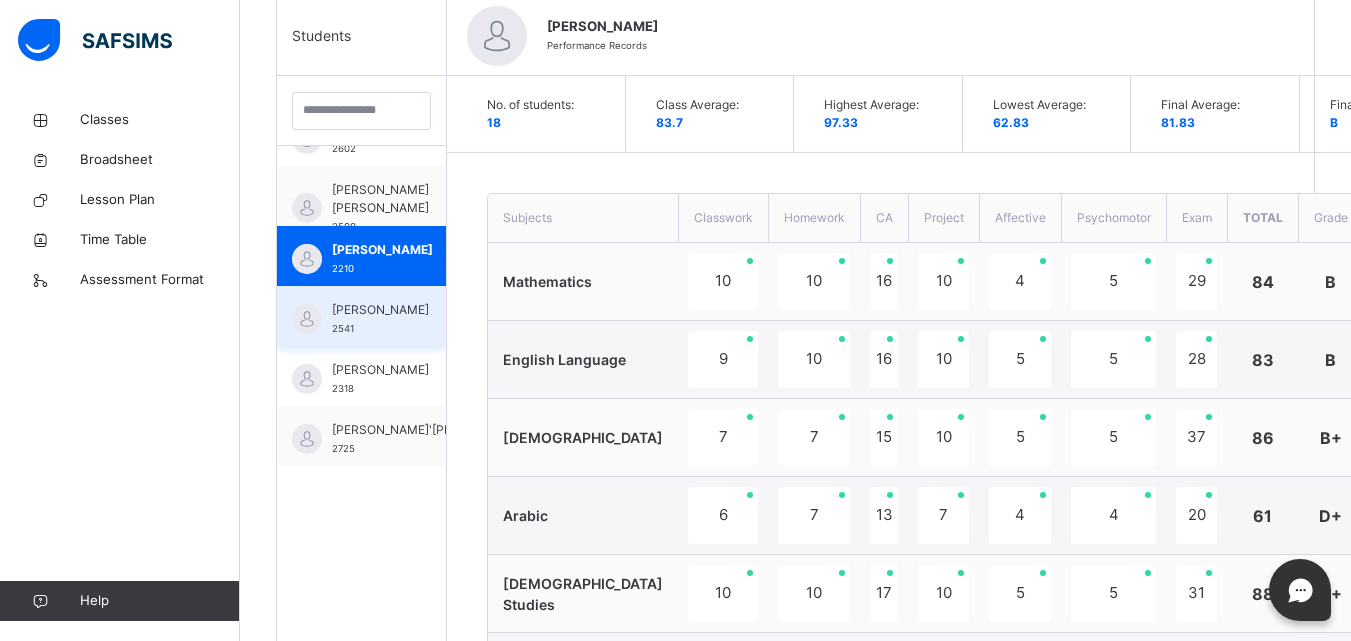 click on "[PERSON_NAME]" at bounding box center [380, 310] 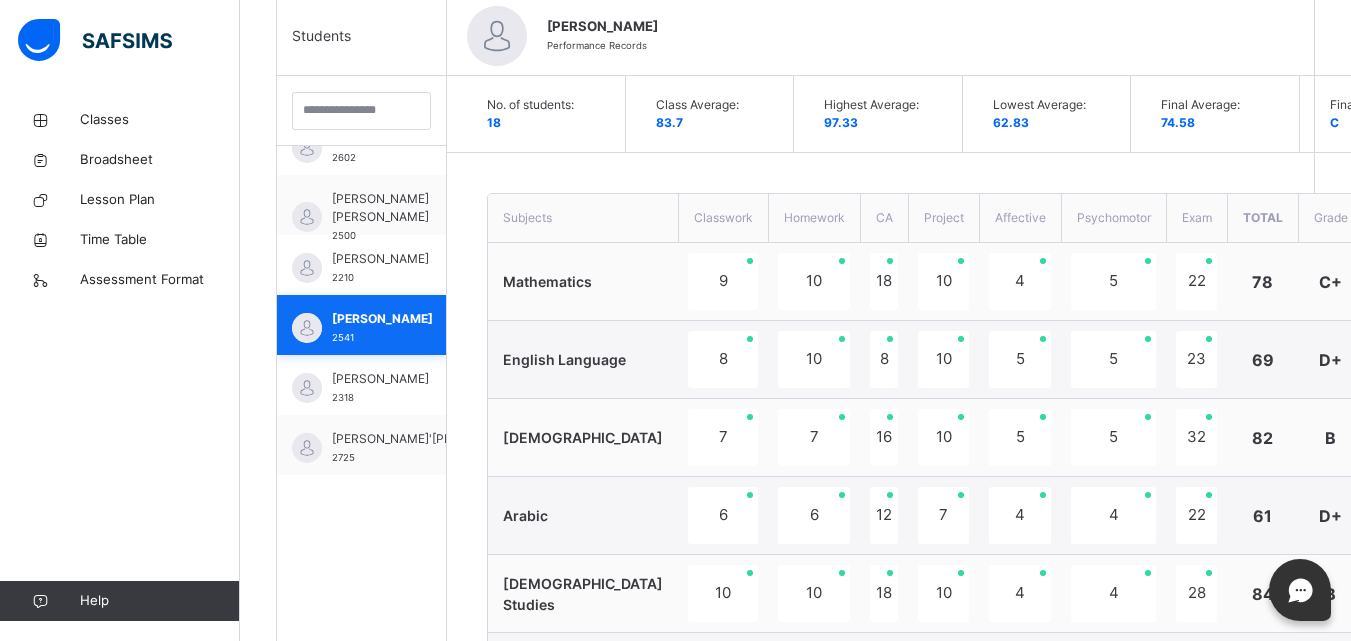 scroll, scrollTop: 400, scrollLeft: 0, axis: vertical 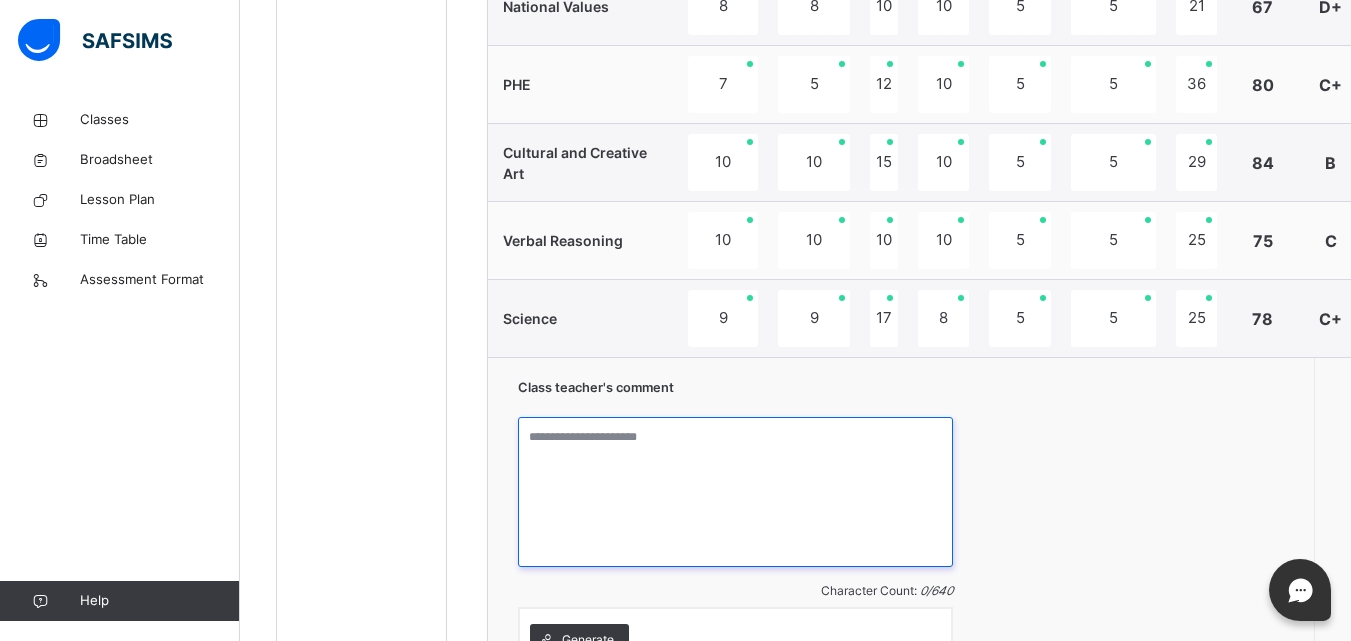 click at bounding box center [735, 492] 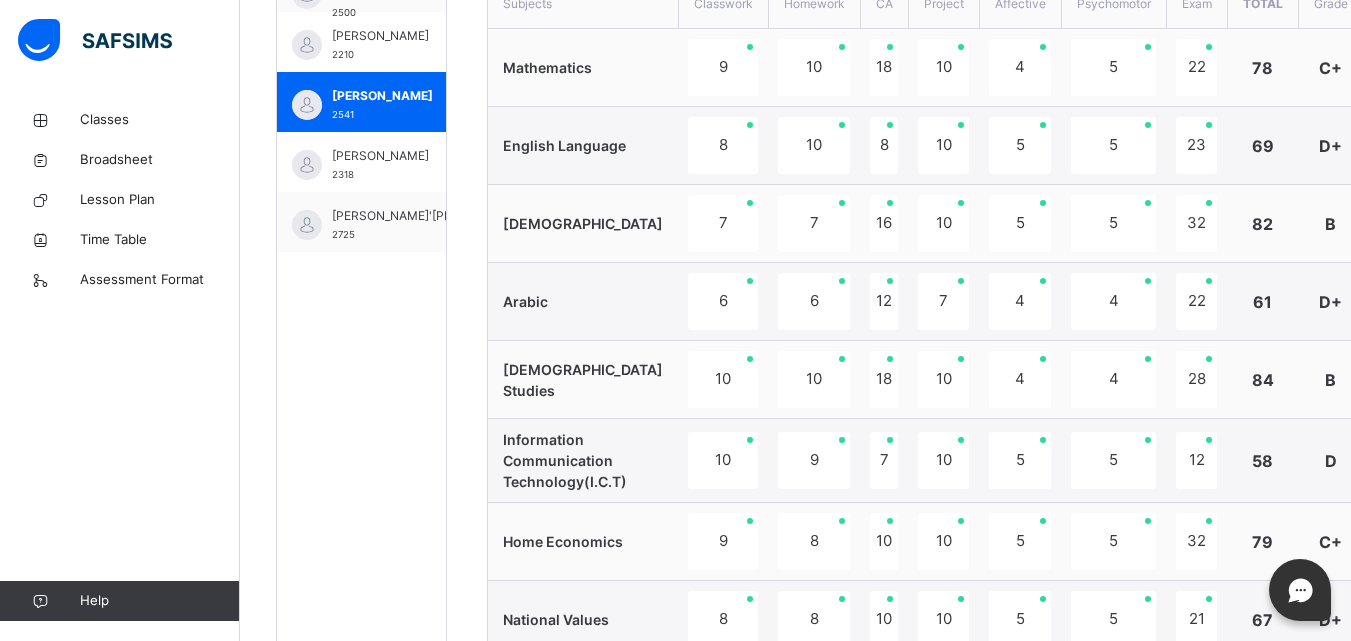 scroll, scrollTop: 604, scrollLeft: 0, axis: vertical 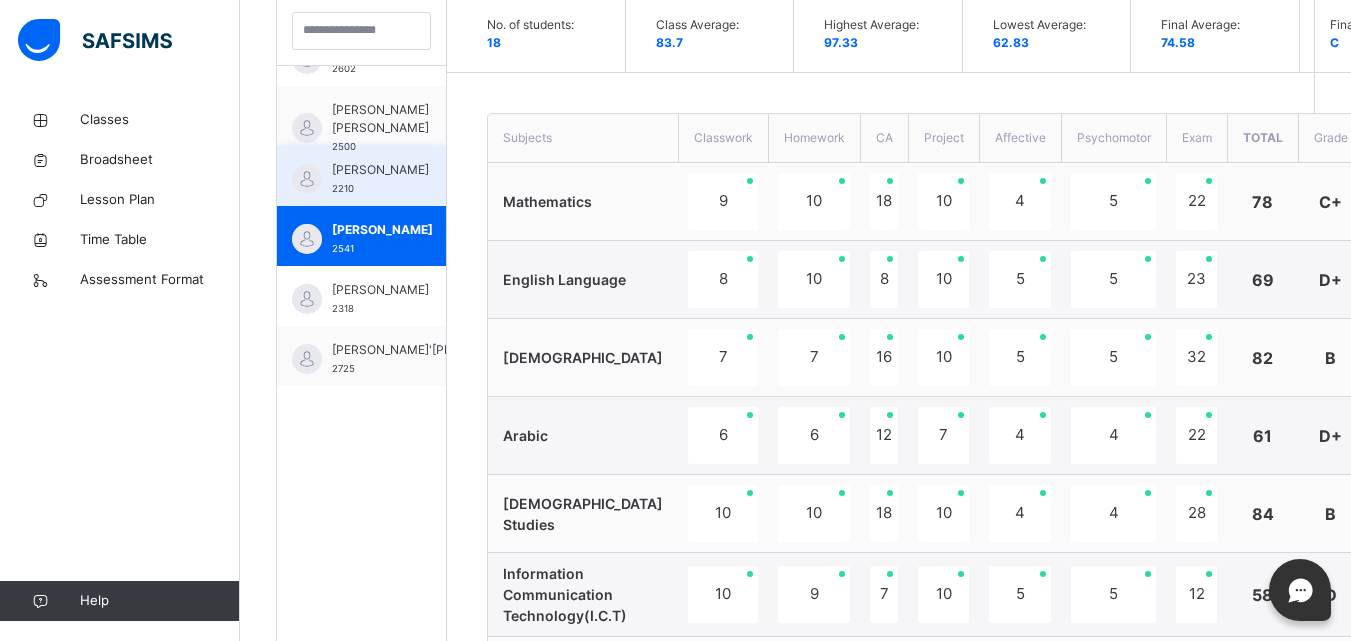 click on "[PERSON_NAME]" at bounding box center [380, 170] 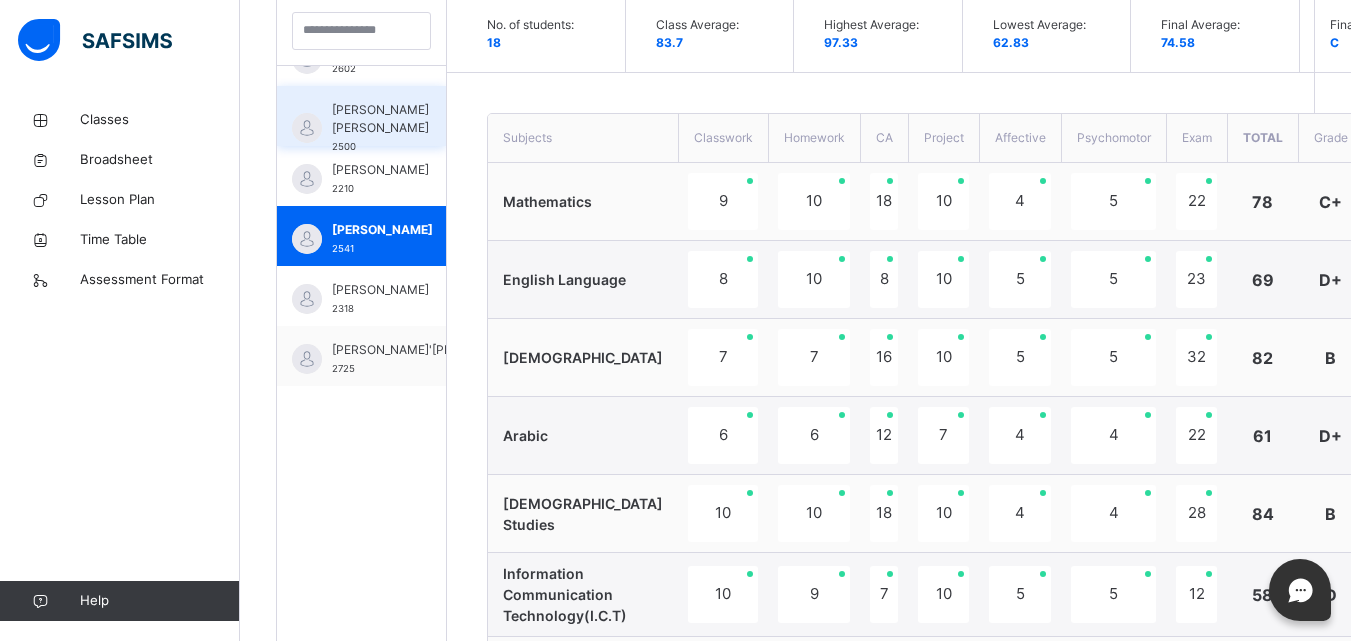 click on "[PERSON_NAME] [PERSON_NAME]" at bounding box center (380, 119) 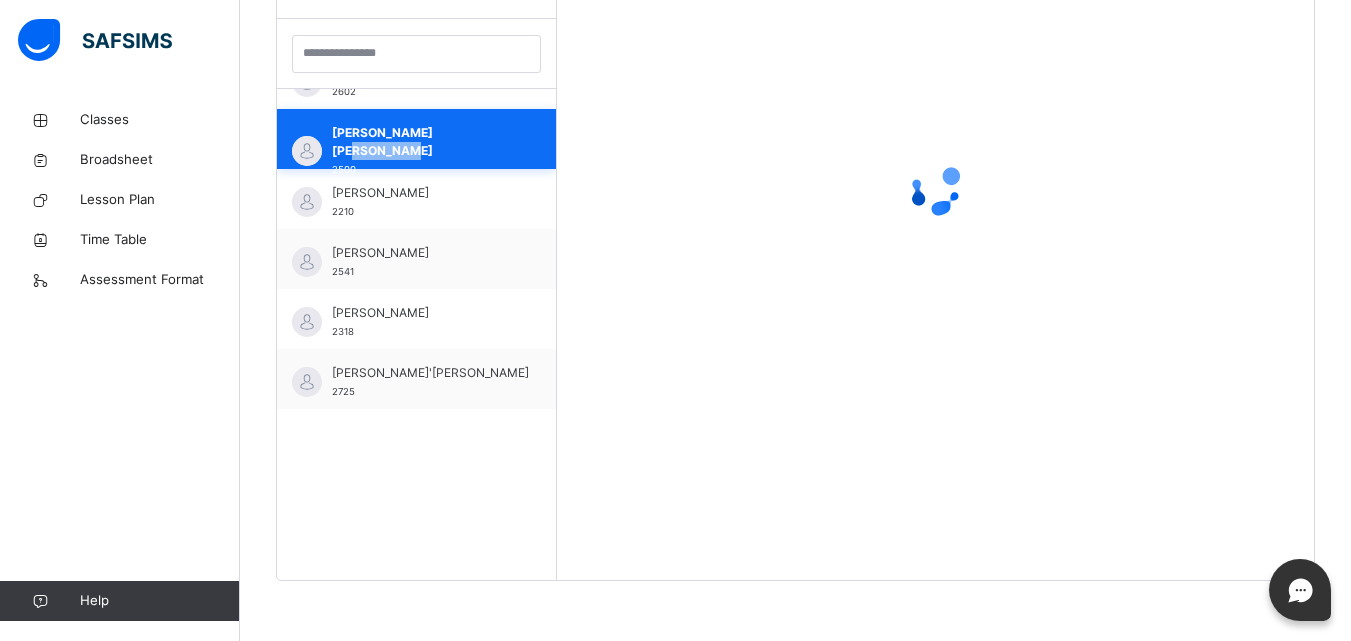 scroll, scrollTop: 391, scrollLeft: 0, axis: vertical 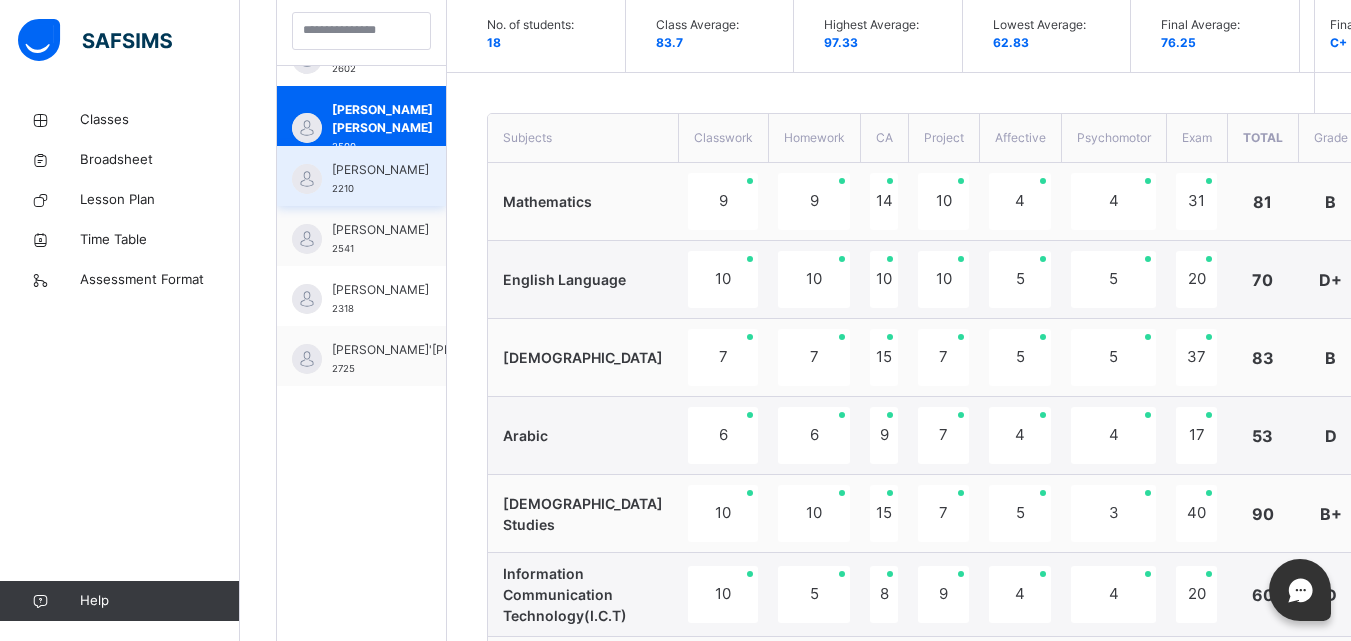 click on "[PERSON_NAME]" at bounding box center [380, 170] 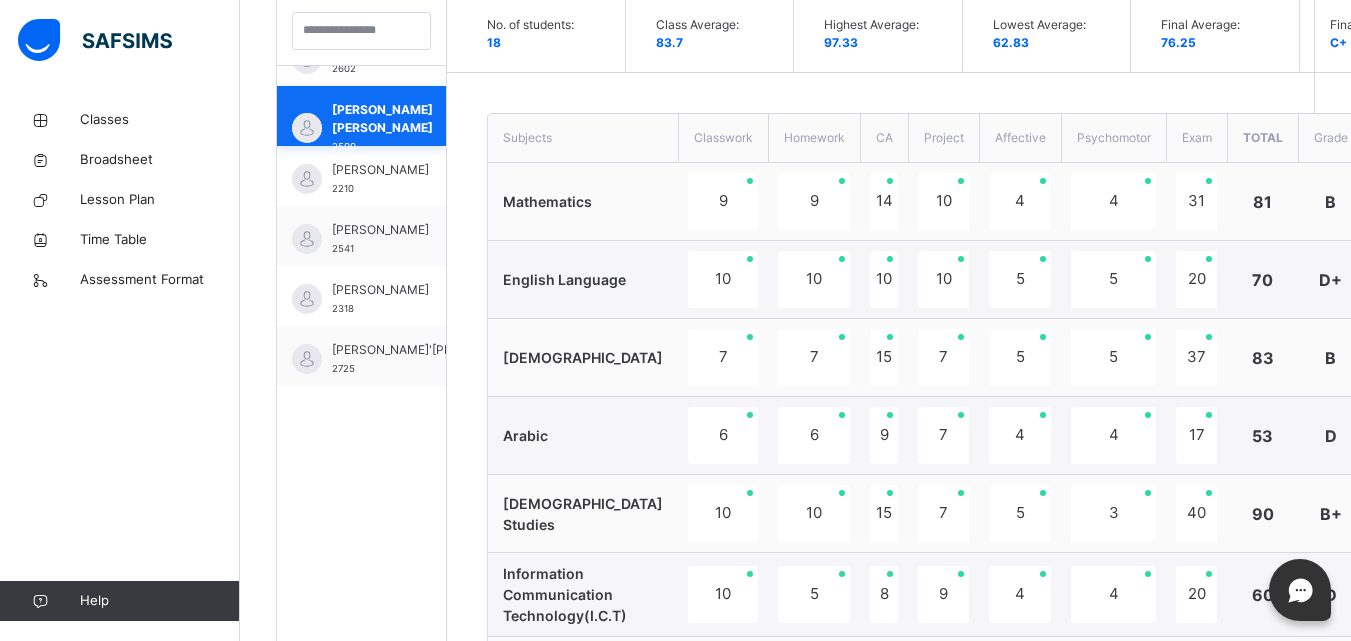 click on "[PERSON_NAME] [PERSON_NAME]  2500" at bounding box center (382, 128) 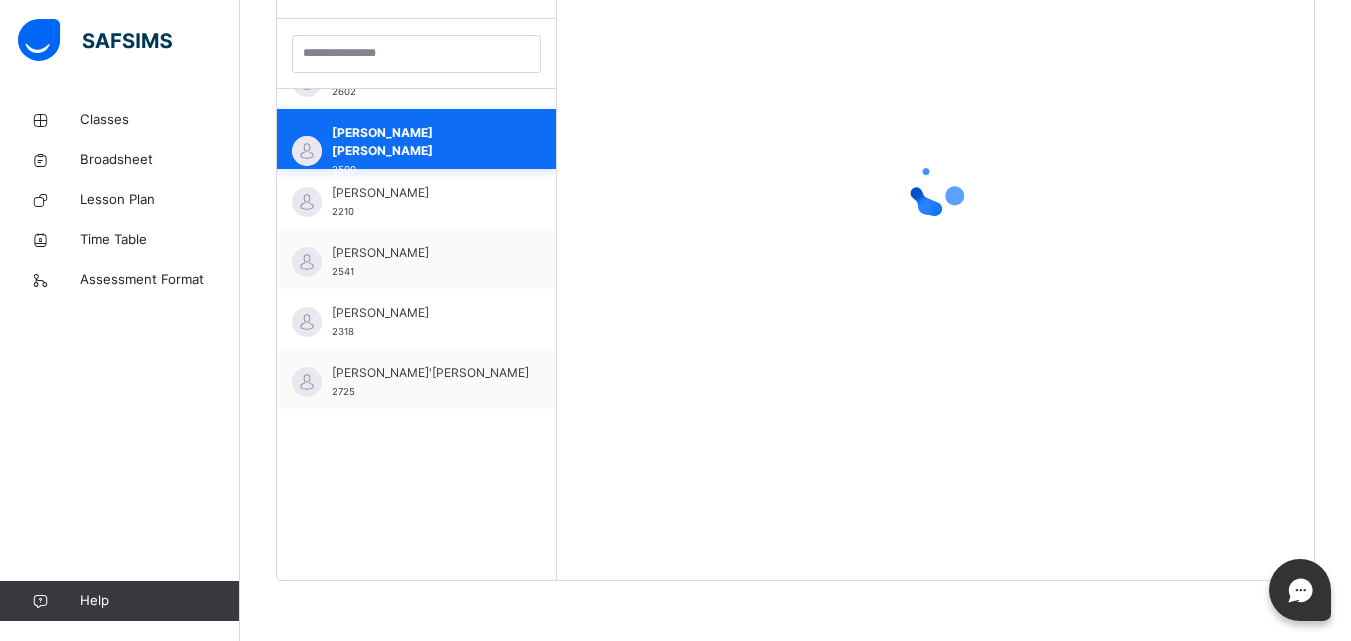 scroll, scrollTop: 581, scrollLeft: 0, axis: vertical 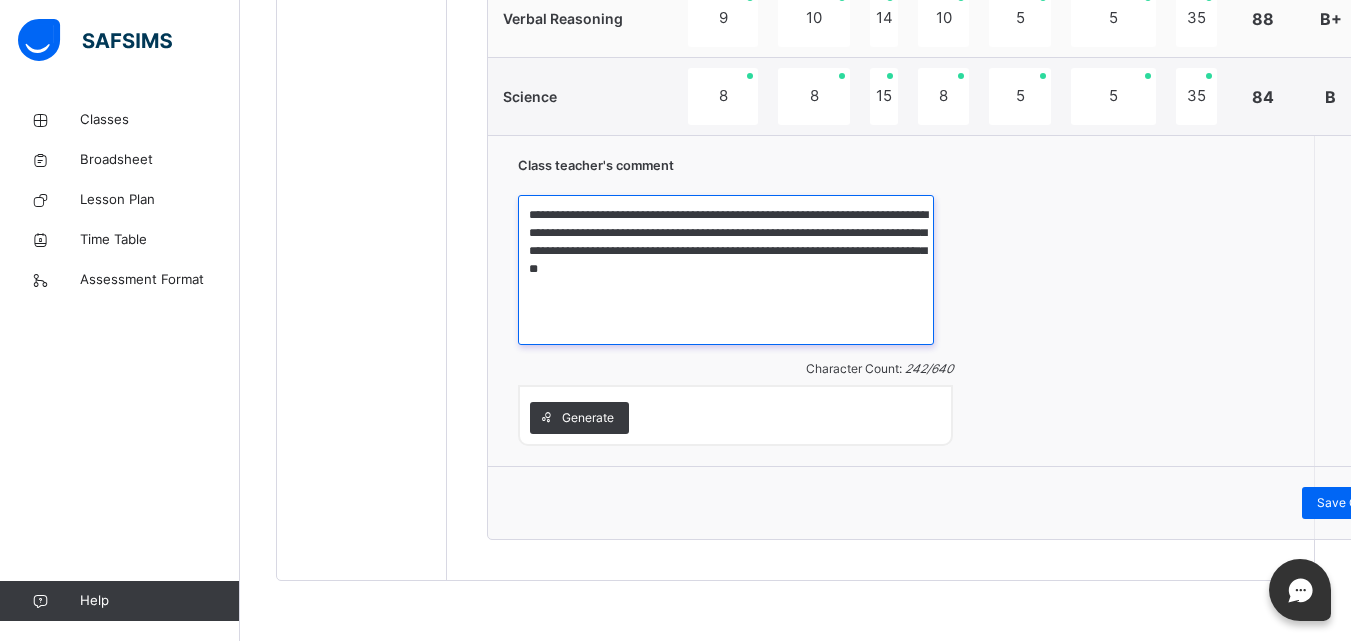 click on "**********" at bounding box center [726, 270] 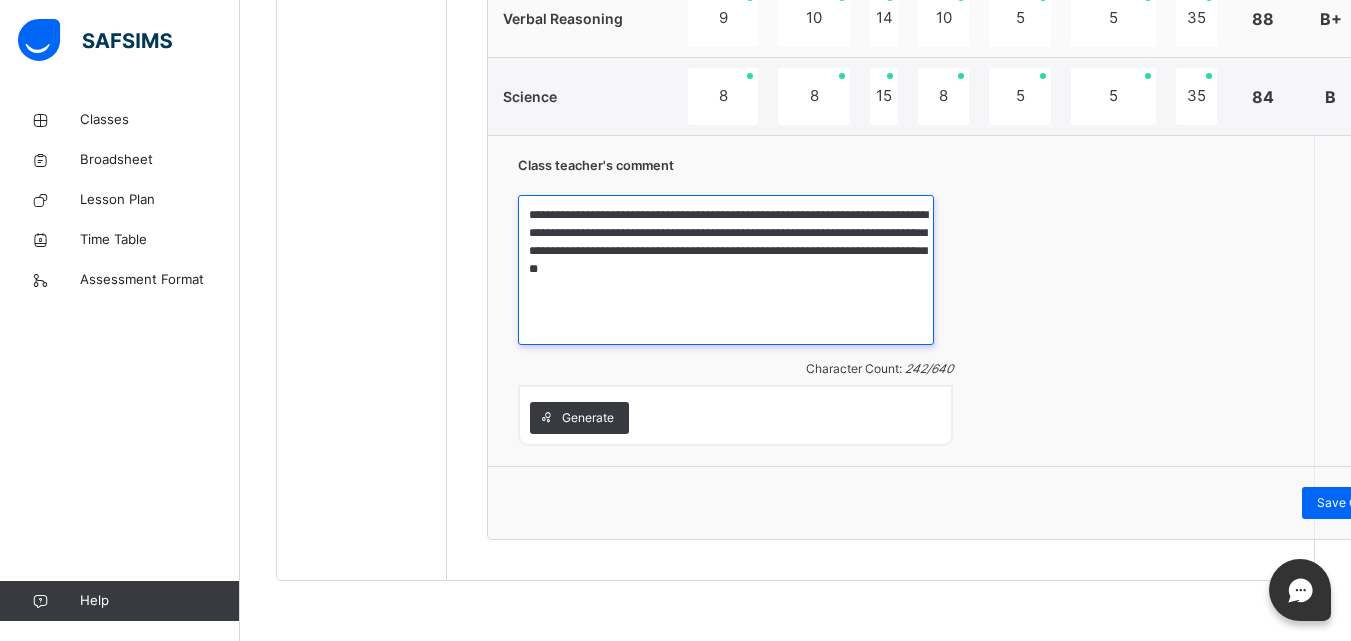 drag, startPoint x: 528, startPoint y: 206, endPoint x: 734, endPoint y: 274, distance: 216.93317 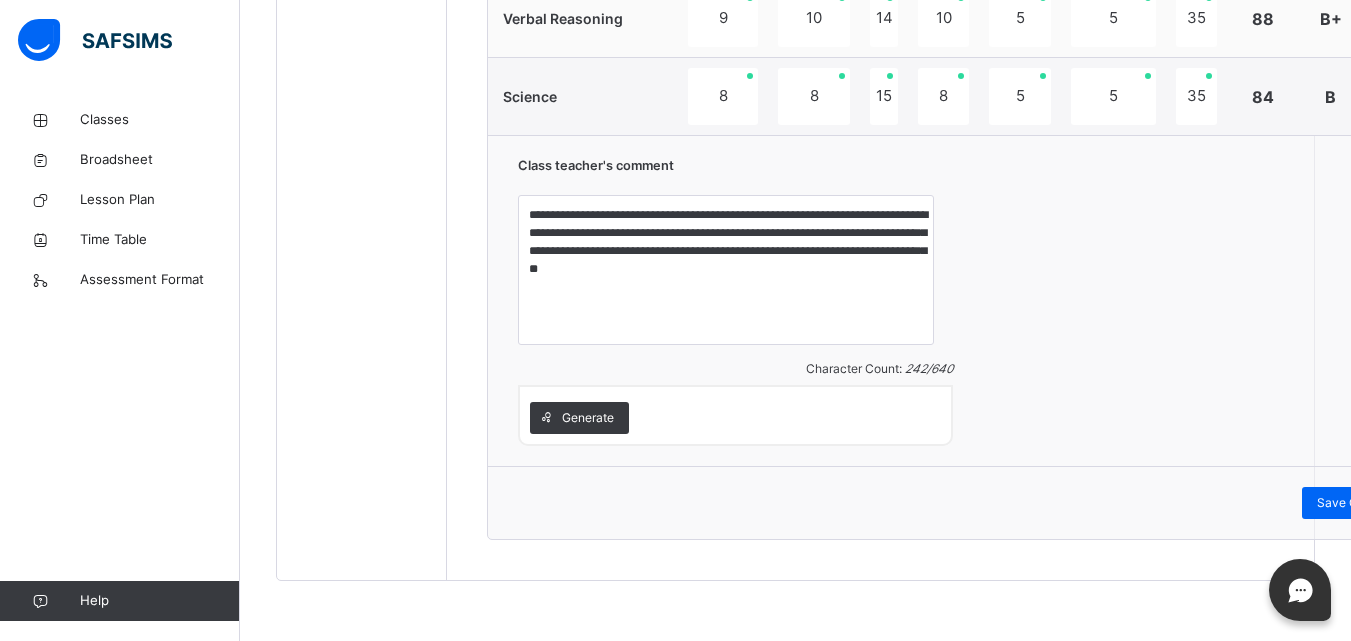 drag, startPoint x: 669, startPoint y: 257, endPoint x: 517, endPoint y: 386, distance: 199.36148 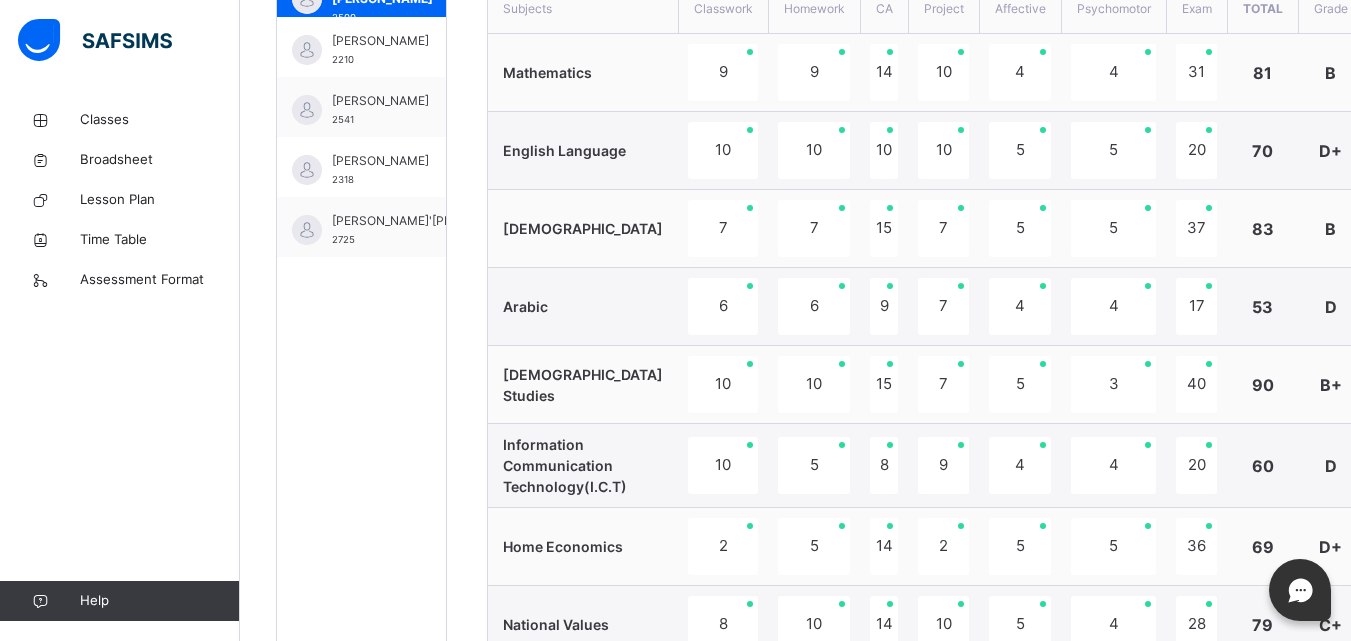 scroll, scrollTop: 546, scrollLeft: 0, axis: vertical 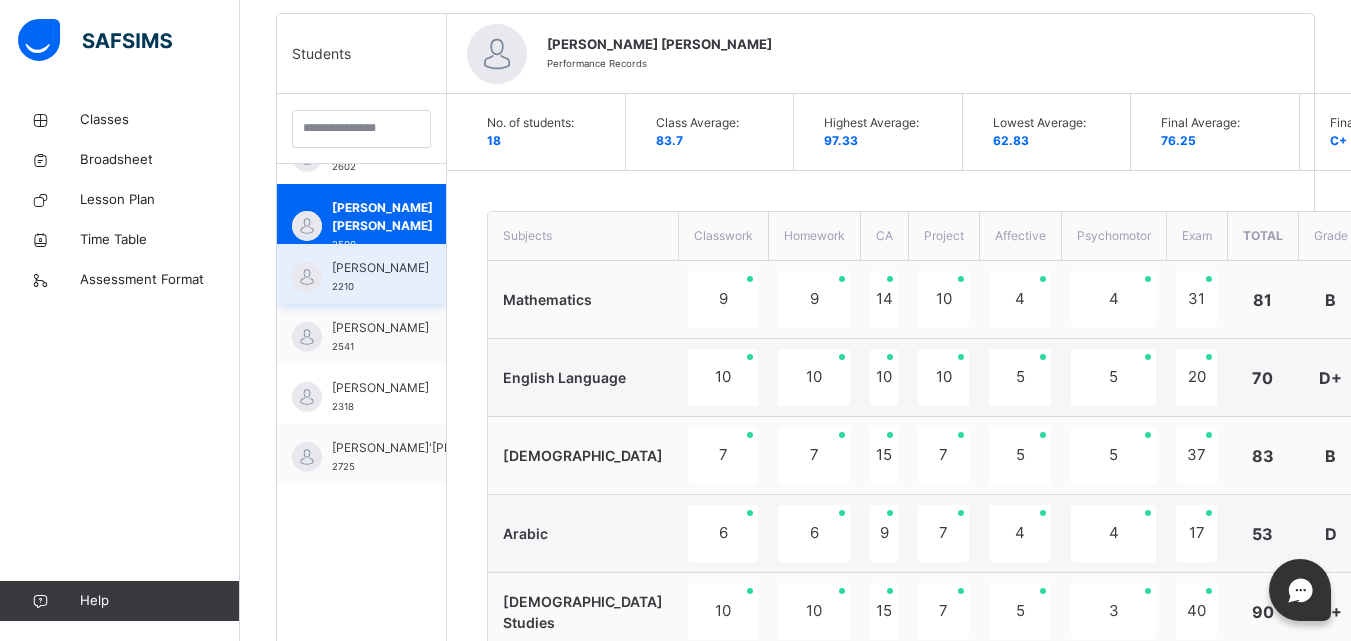 click on "[PERSON_NAME]" at bounding box center (380, 268) 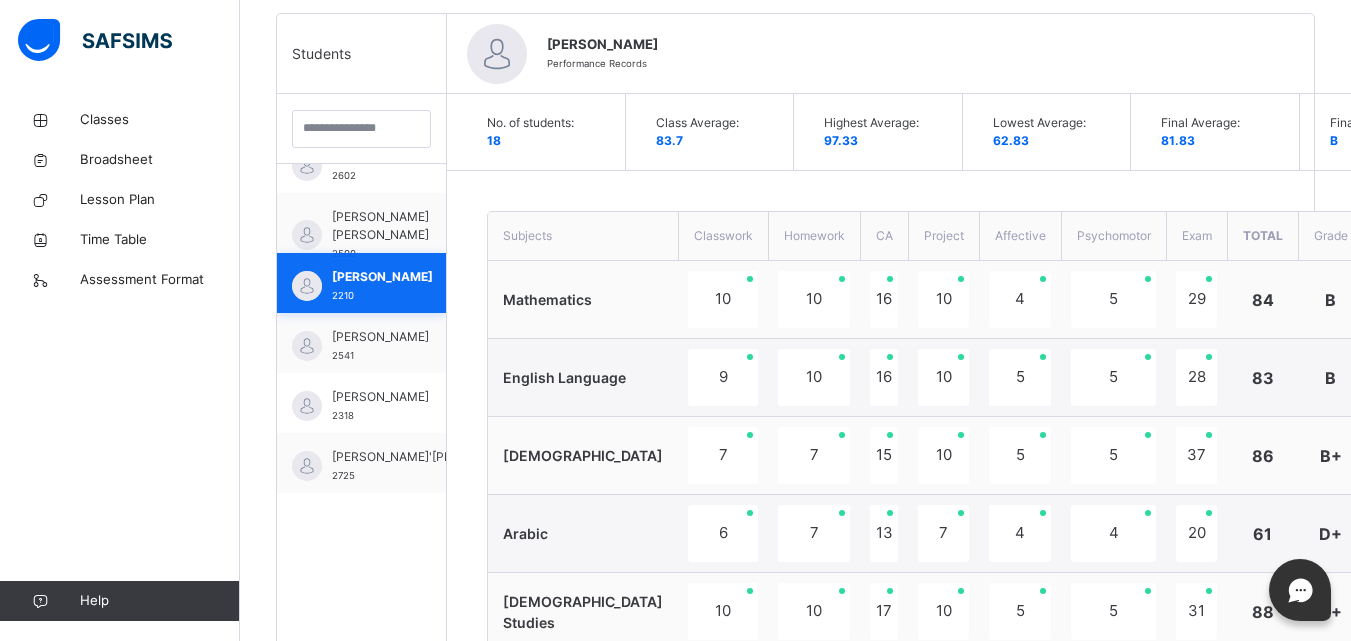 scroll, scrollTop: 400, scrollLeft: 0, axis: vertical 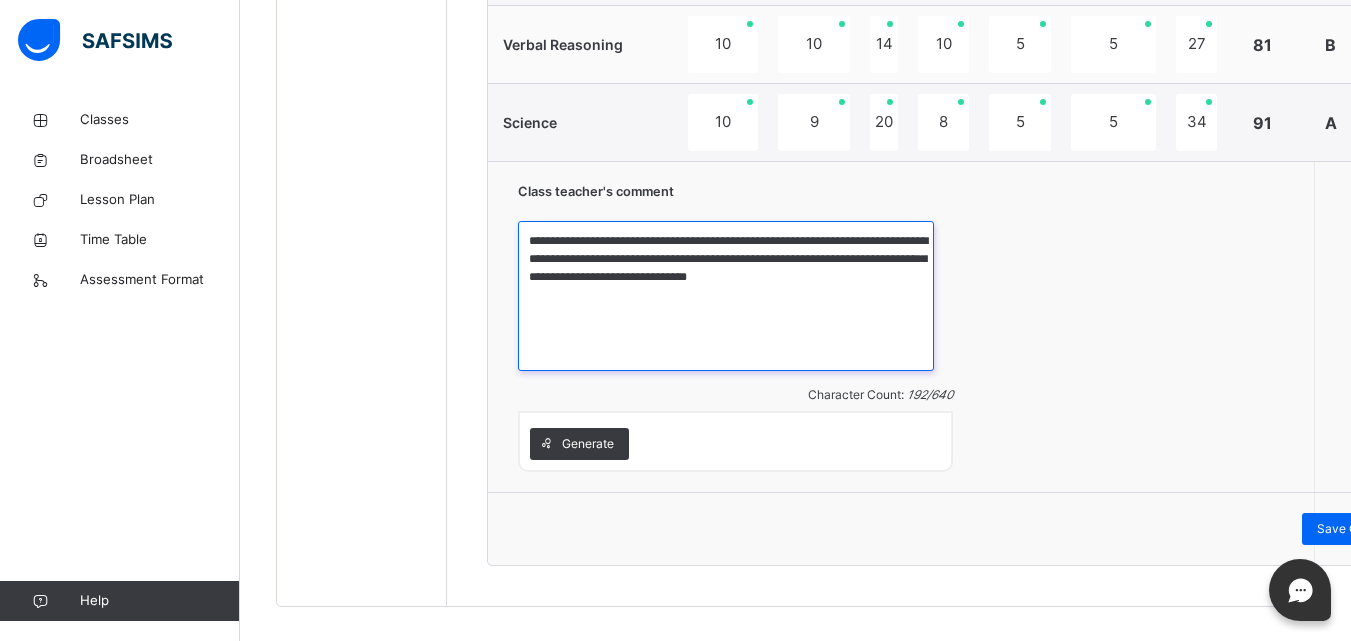 click on "**********" at bounding box center (726, 296) 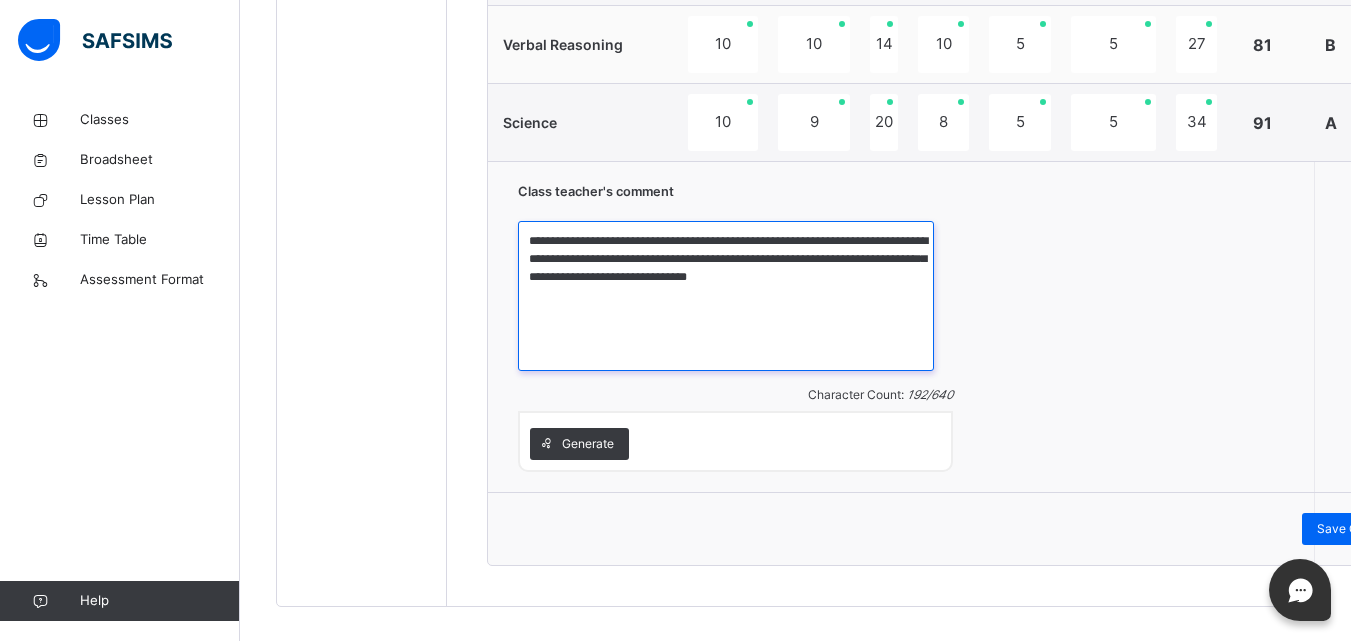 drag, startPoint x: 525, startPoint y: 238, endPoint x: 881, endPoint y: 326, distance: 366.71515 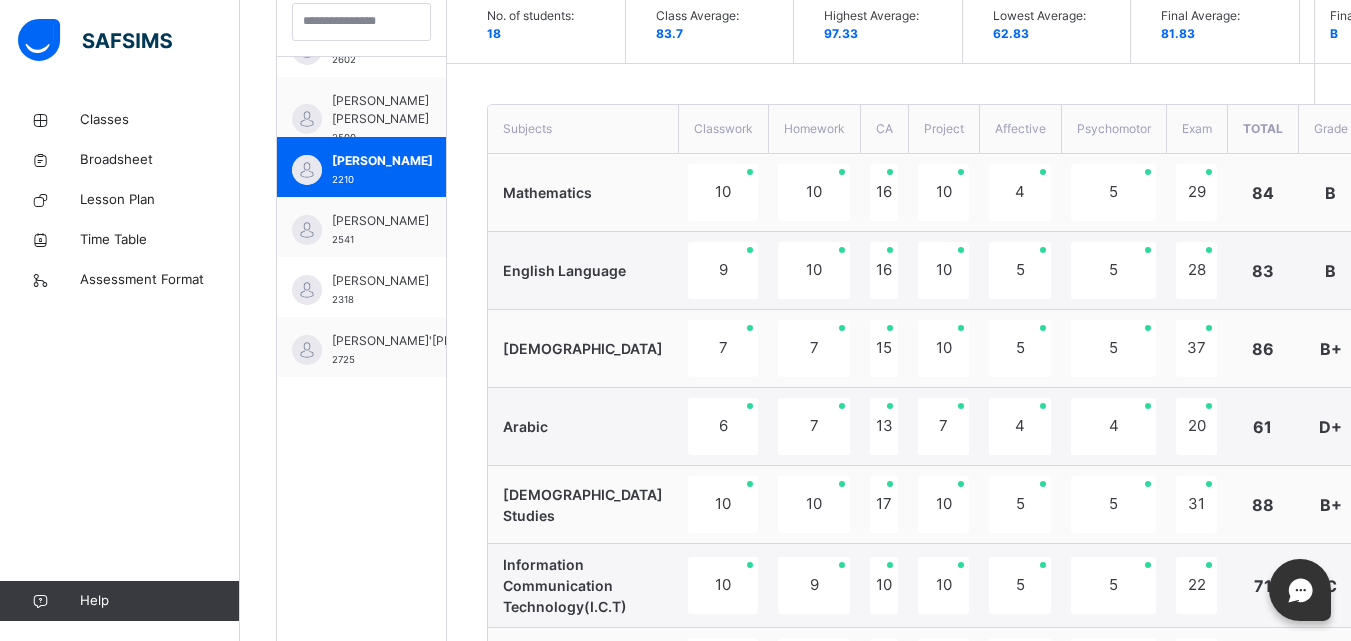 scroll, scrollTop: 533, scrollLeft: 0, axis: vertical 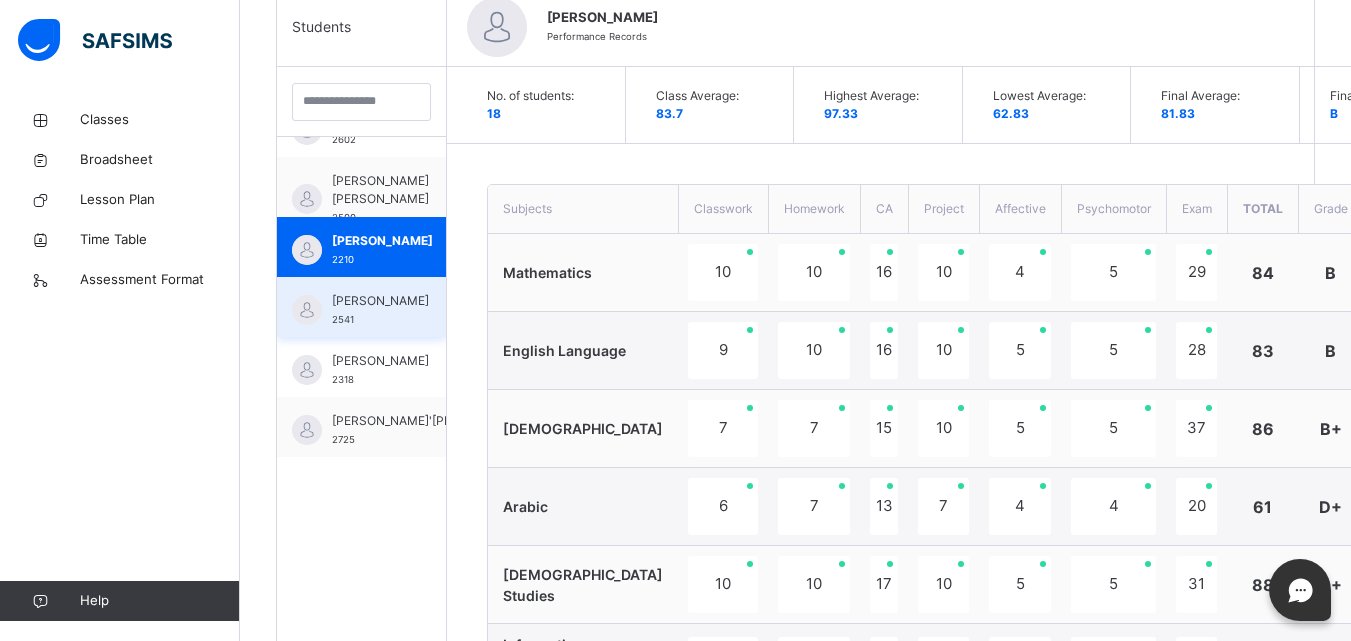 click on "[PERSON_NAME]" at bounding box center [380, 301] 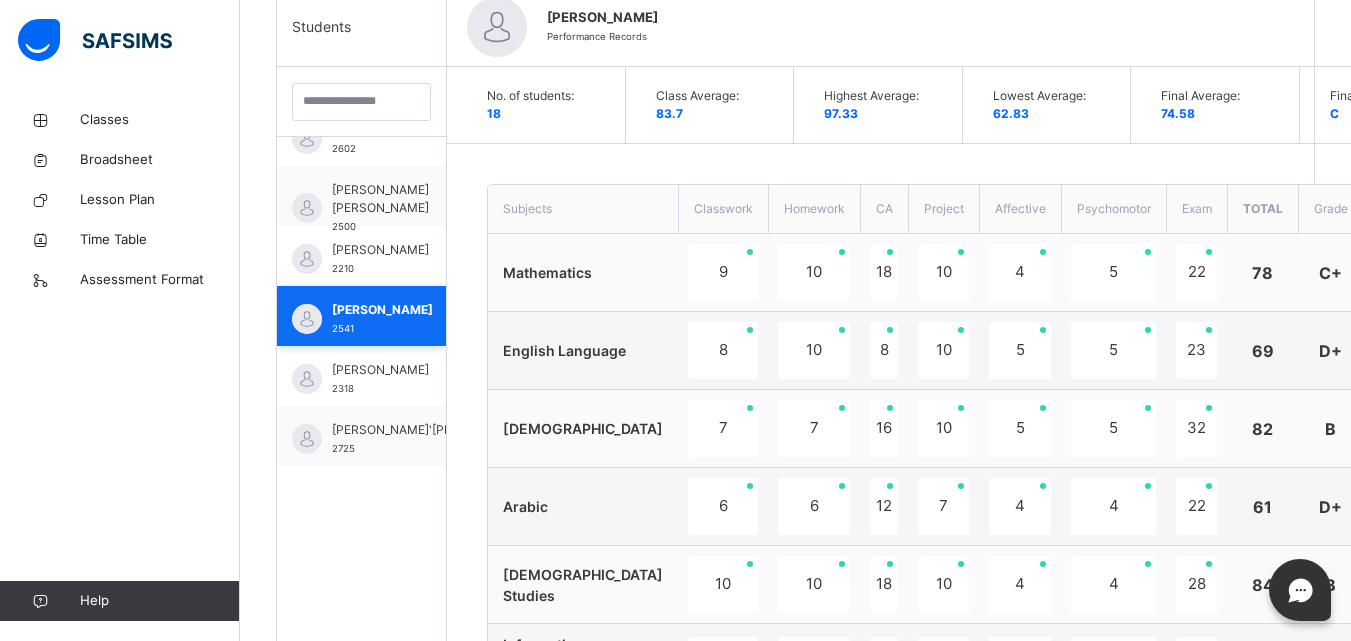 scroll, scrollTop: 400, scrollLeft: 0, axis: vertical 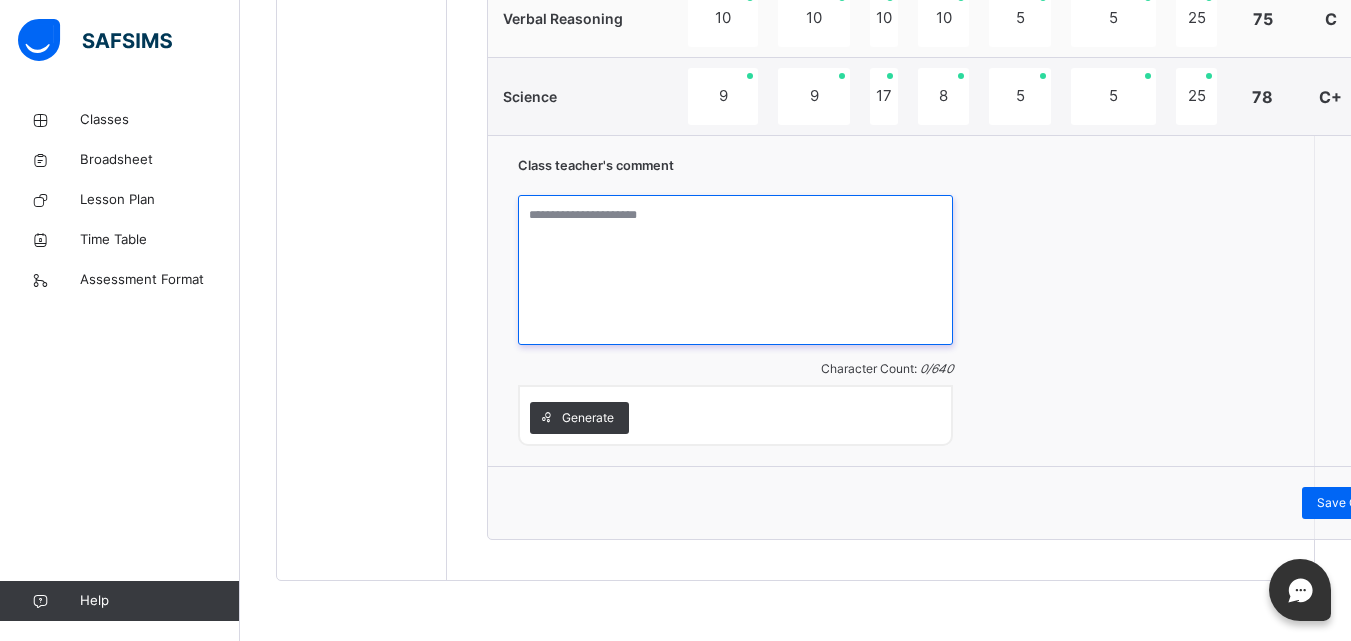 click at bounding box center (735, 270) 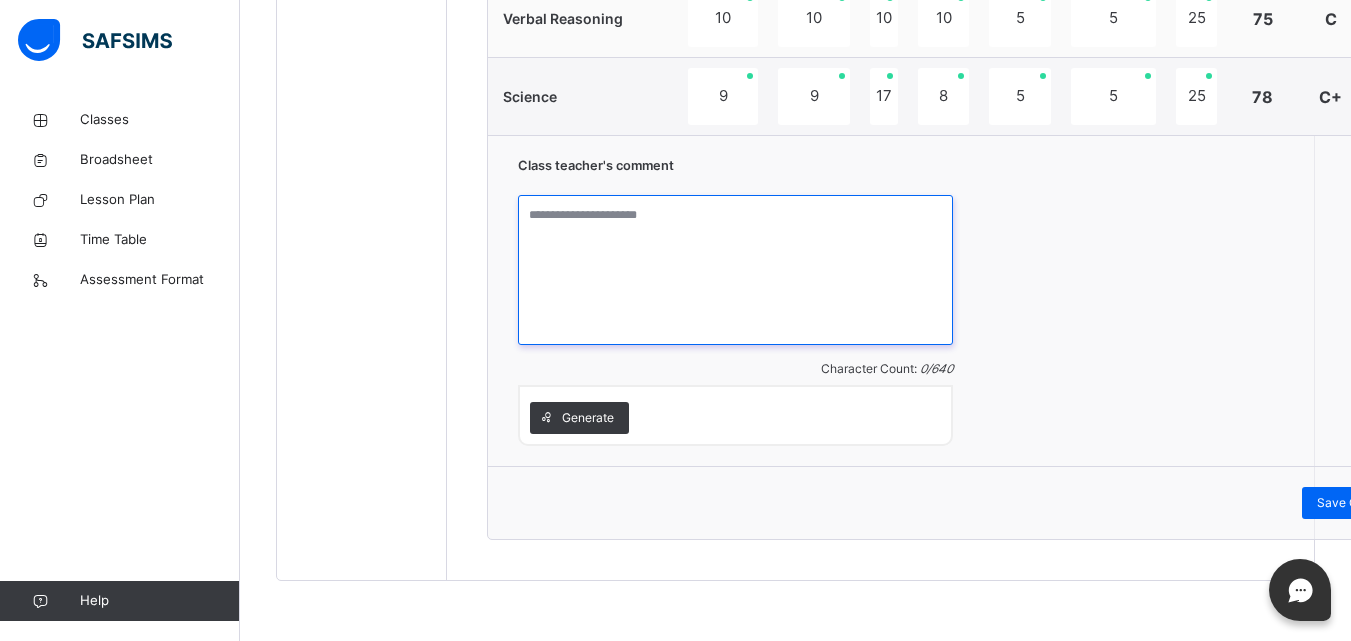 paste on "**********" 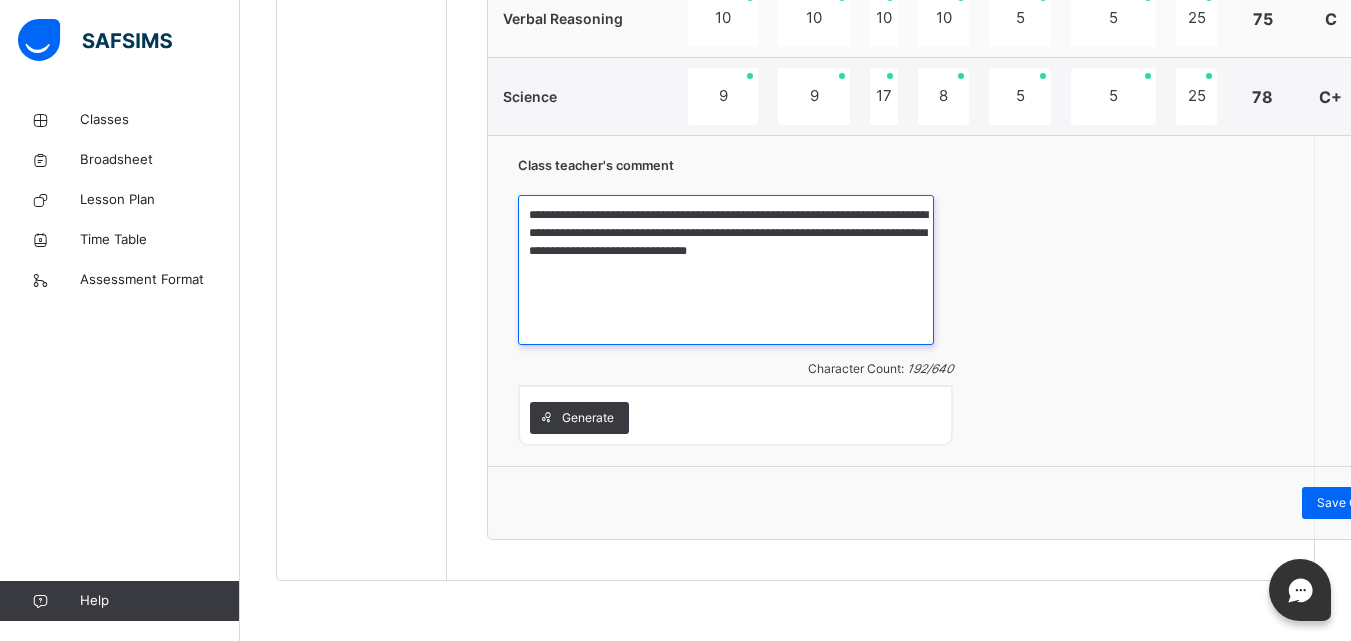 click on "**********" at bounding box center (726, 270) 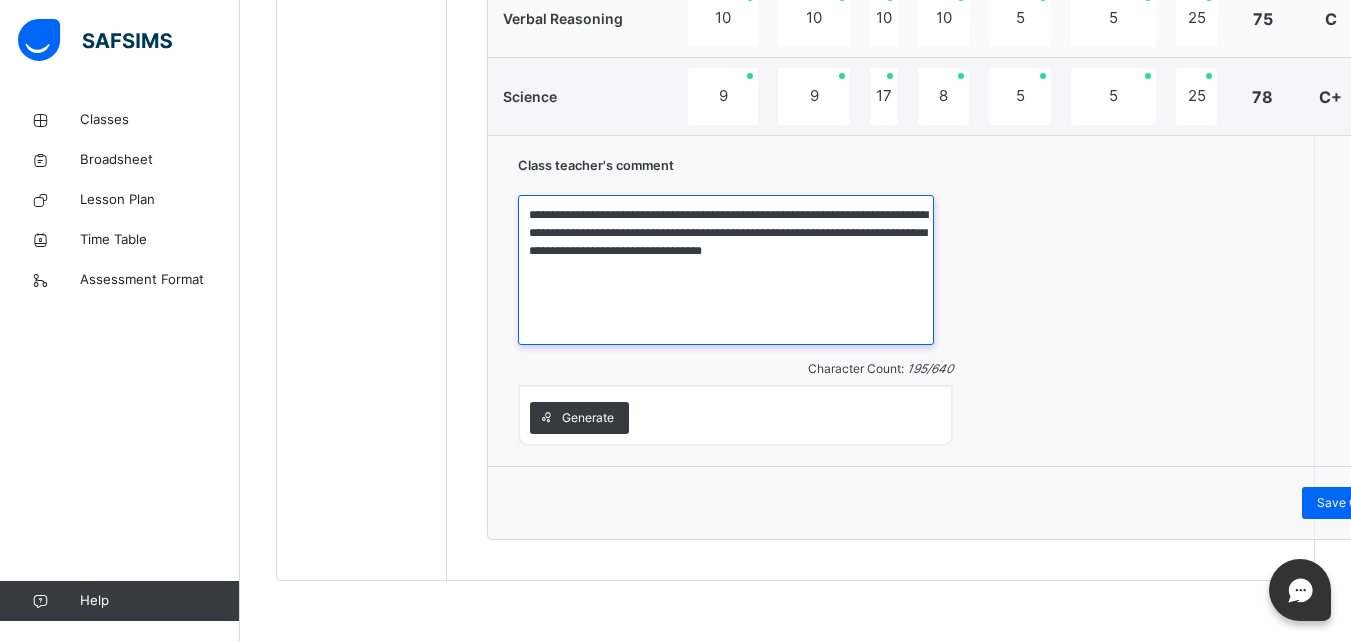 click on "**********" at bounding box center [726, 270] 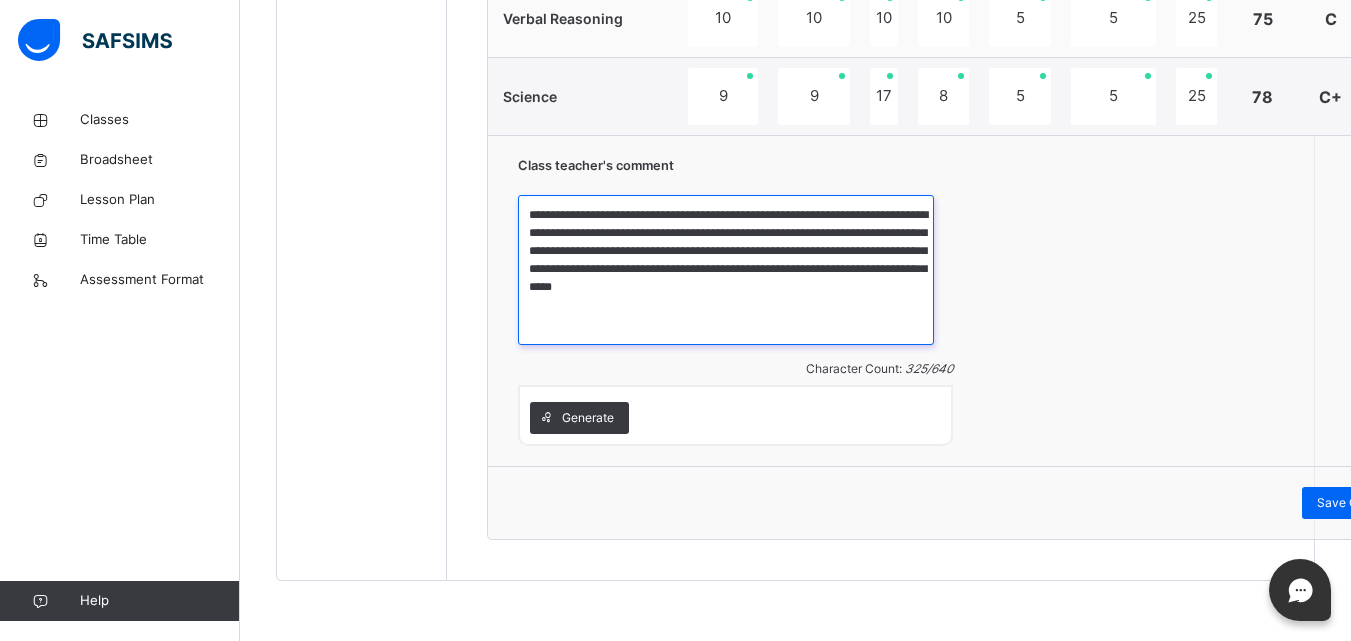 click on "**********" at bounding box center (726, 270) 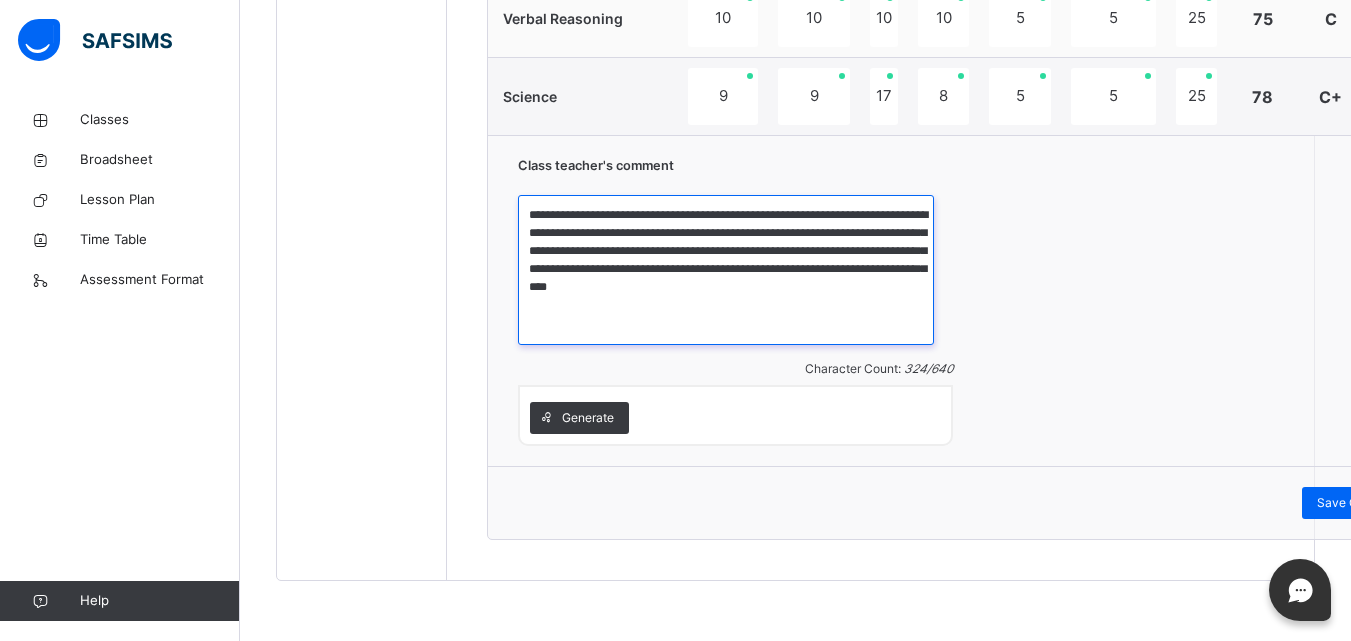 click on "**********" at bounding box center (726, 270) 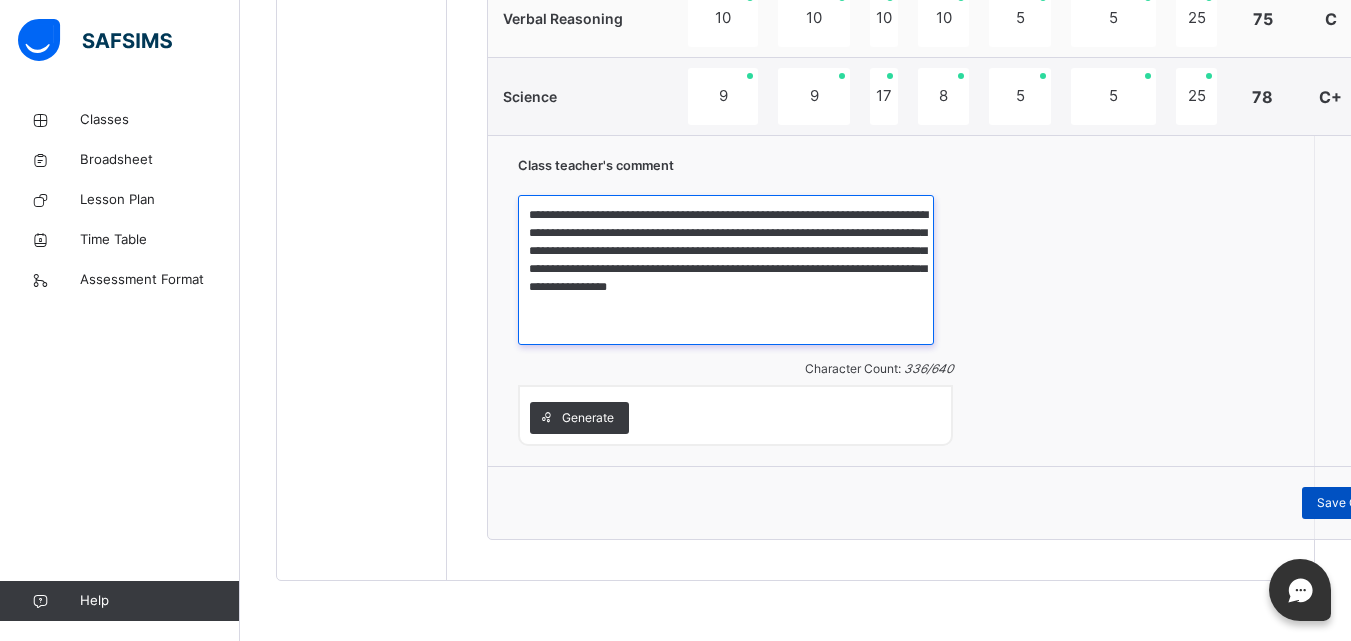 type on "**********" 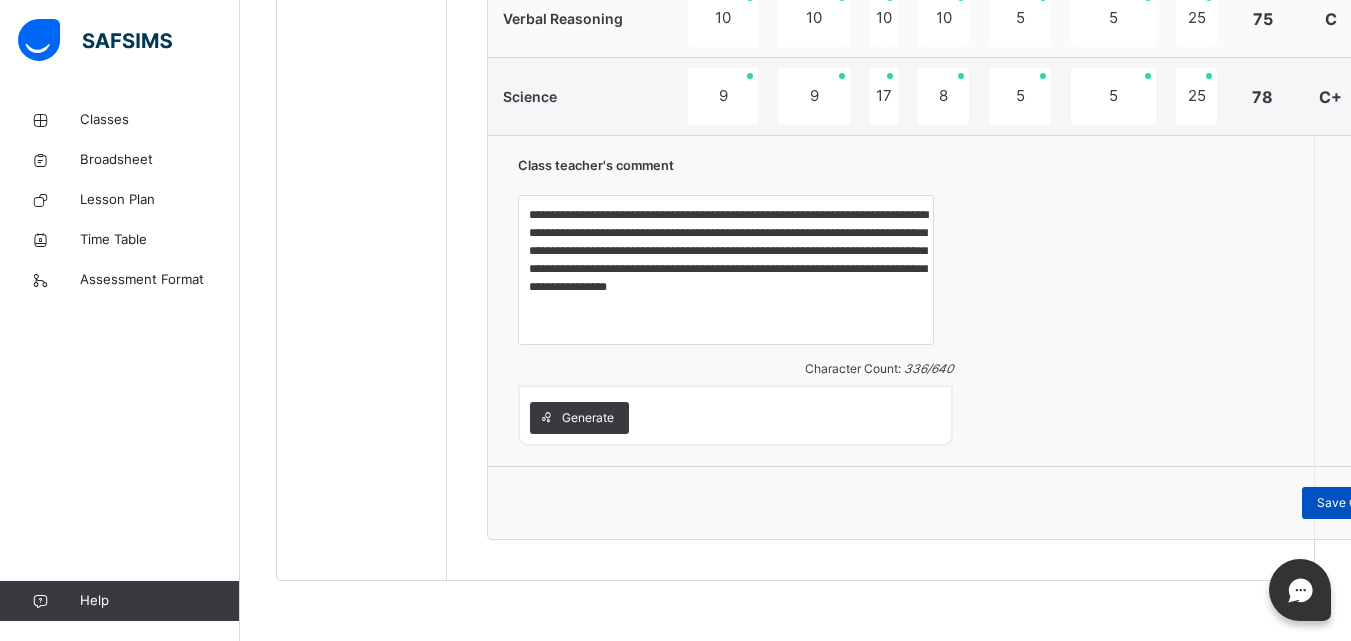 click on "Save Comment" at bounding box center [1360, 503] 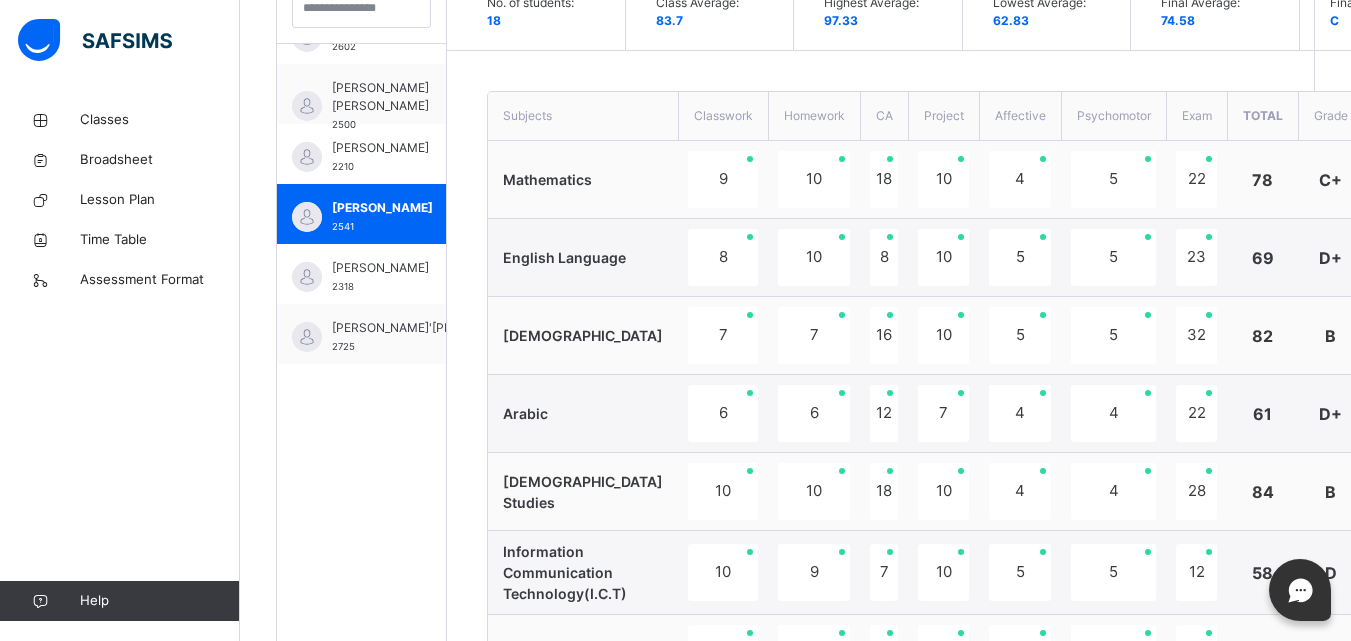 scroll, scrollTop: 600, scrollLeft: 0, axis: vertical 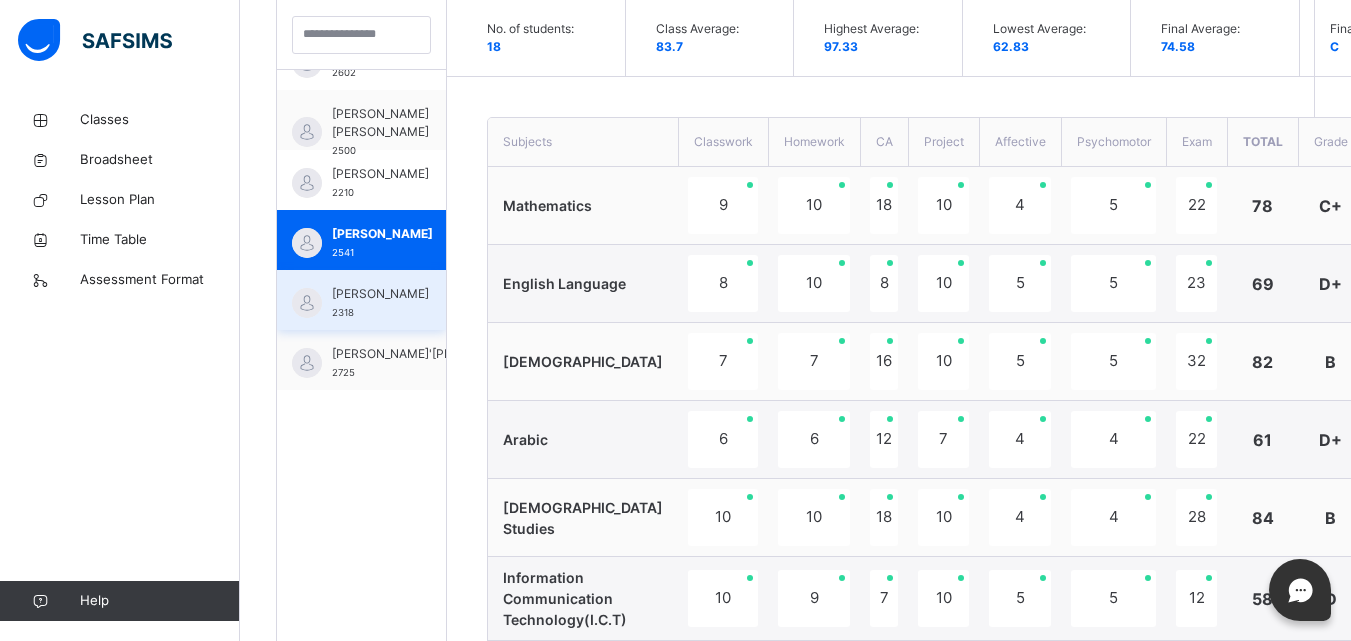 click on "[PERSON_NAME]" at bounding box center [380, 294] 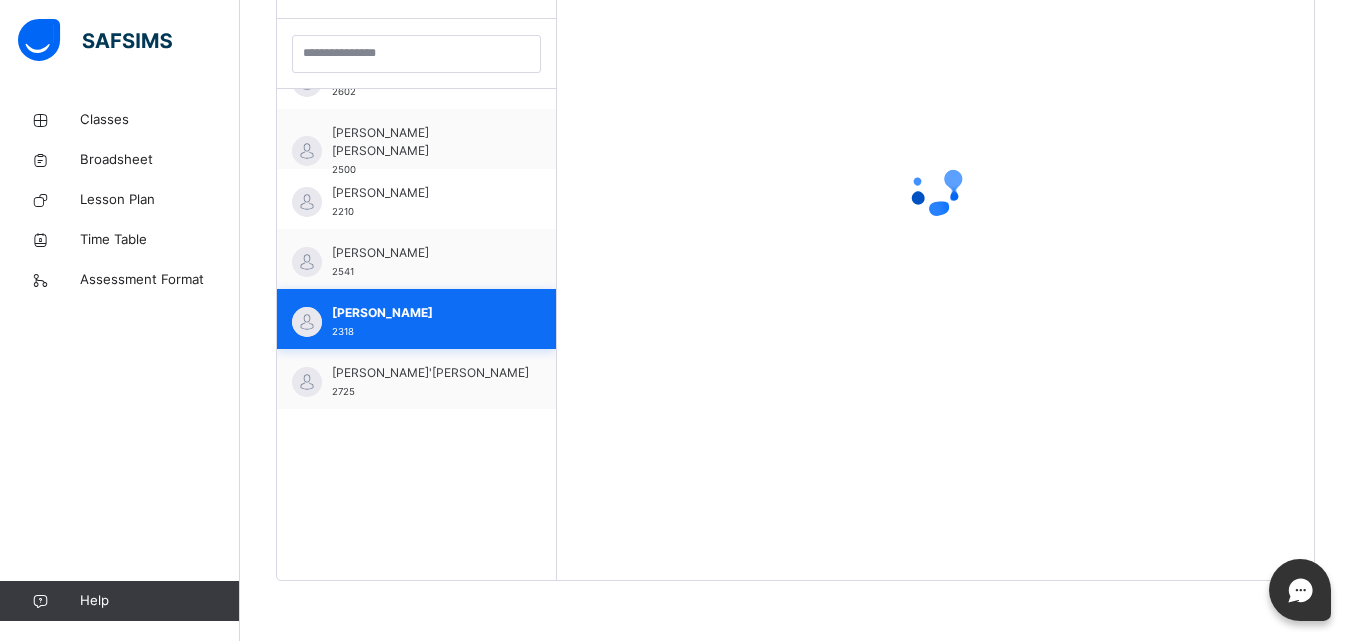scroll, scrollTop: 581, scrollLeft: 0, axis: vertical 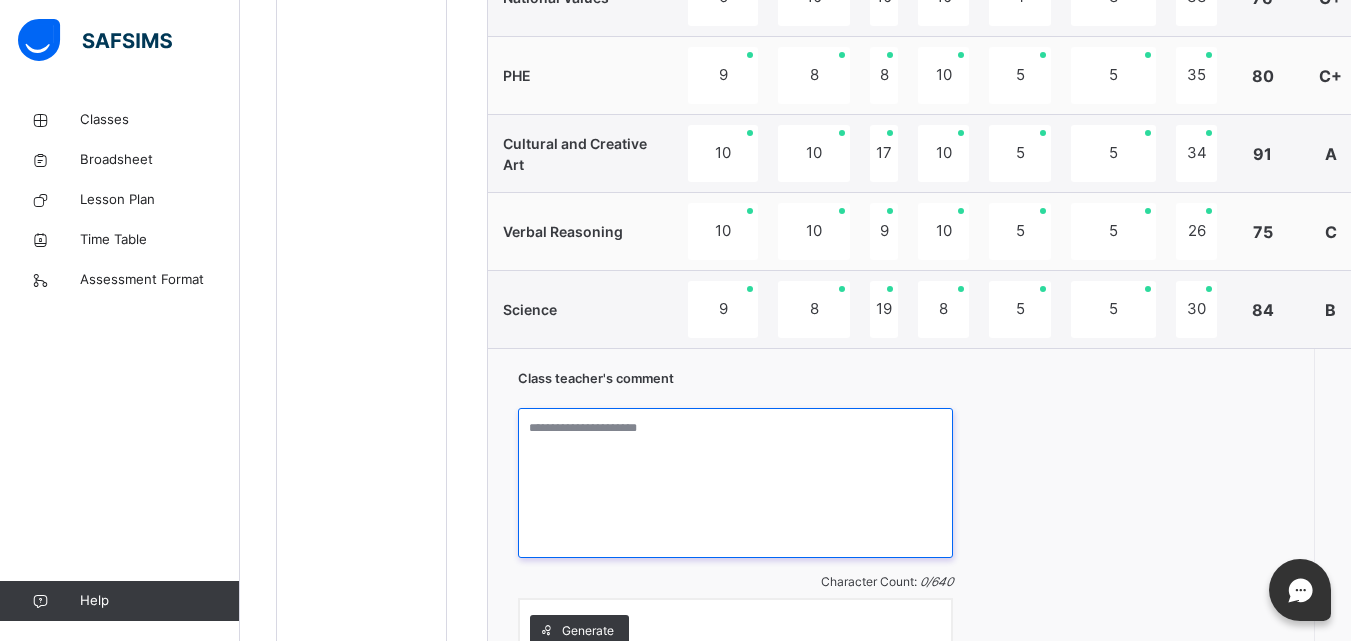 click at bounding box center [735, 483] 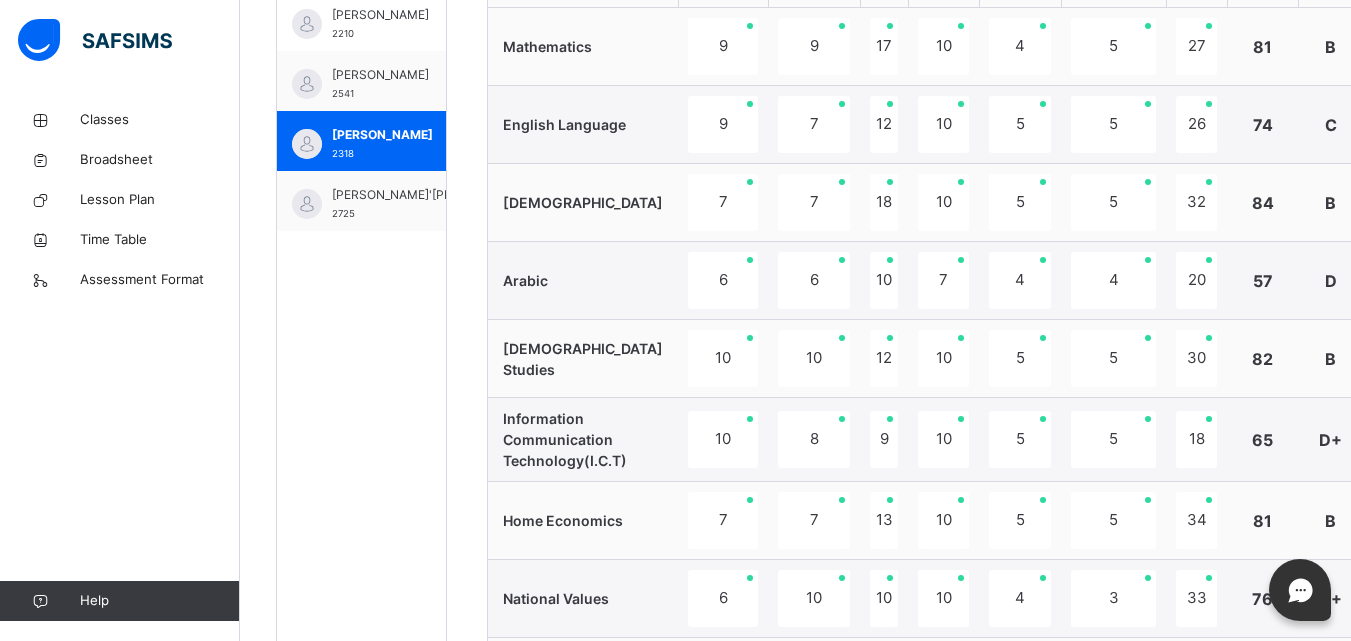 scroll, scrollTop: 719, scrollLeft: 0, axis: vertical 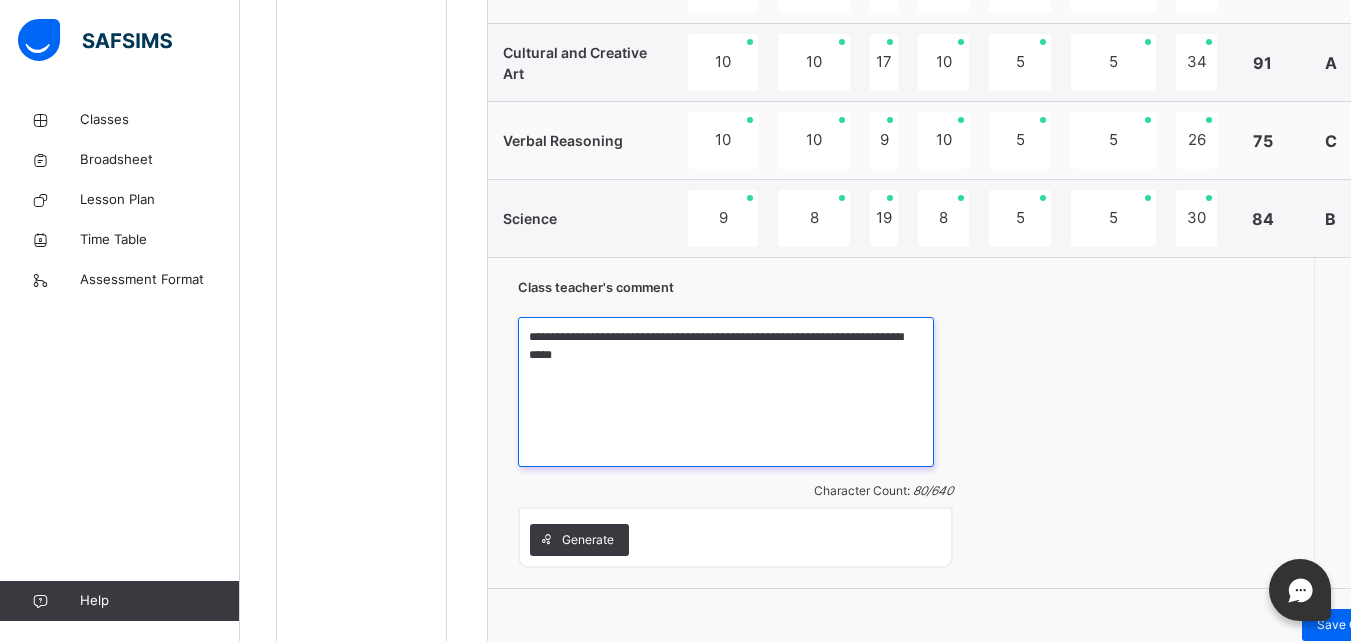click on "**********" at bounding box center [726, 392] 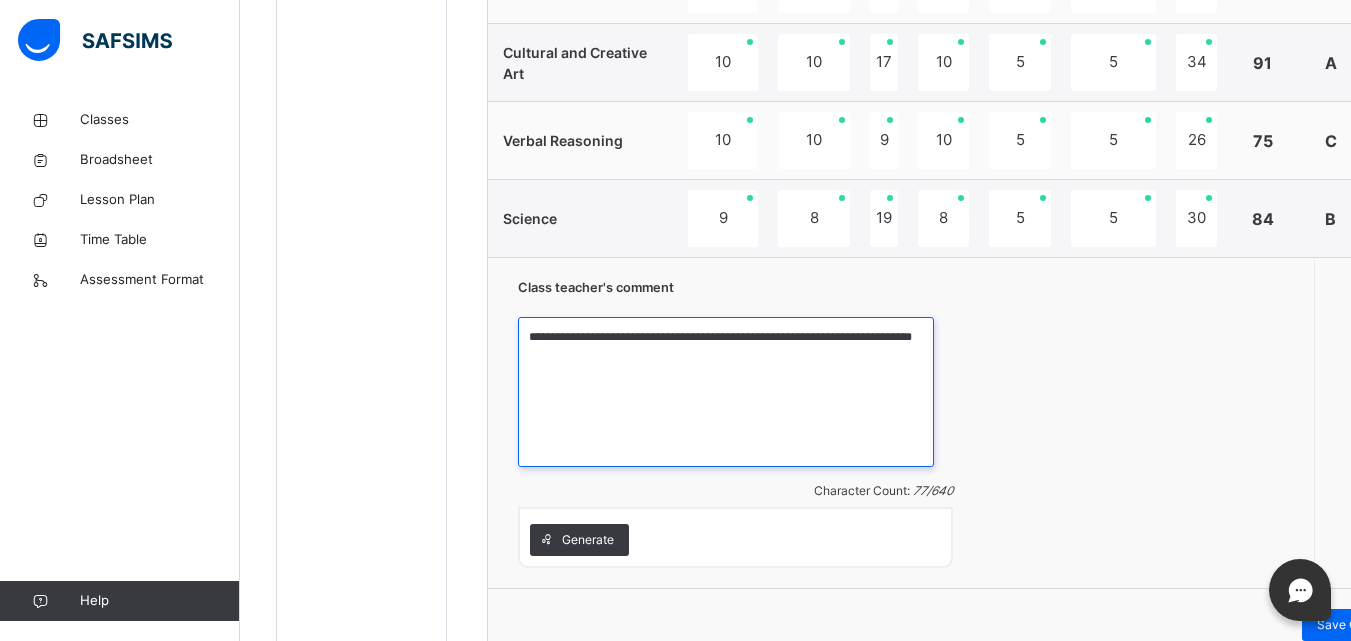 click on "**********" at bounding box center (726, 392) 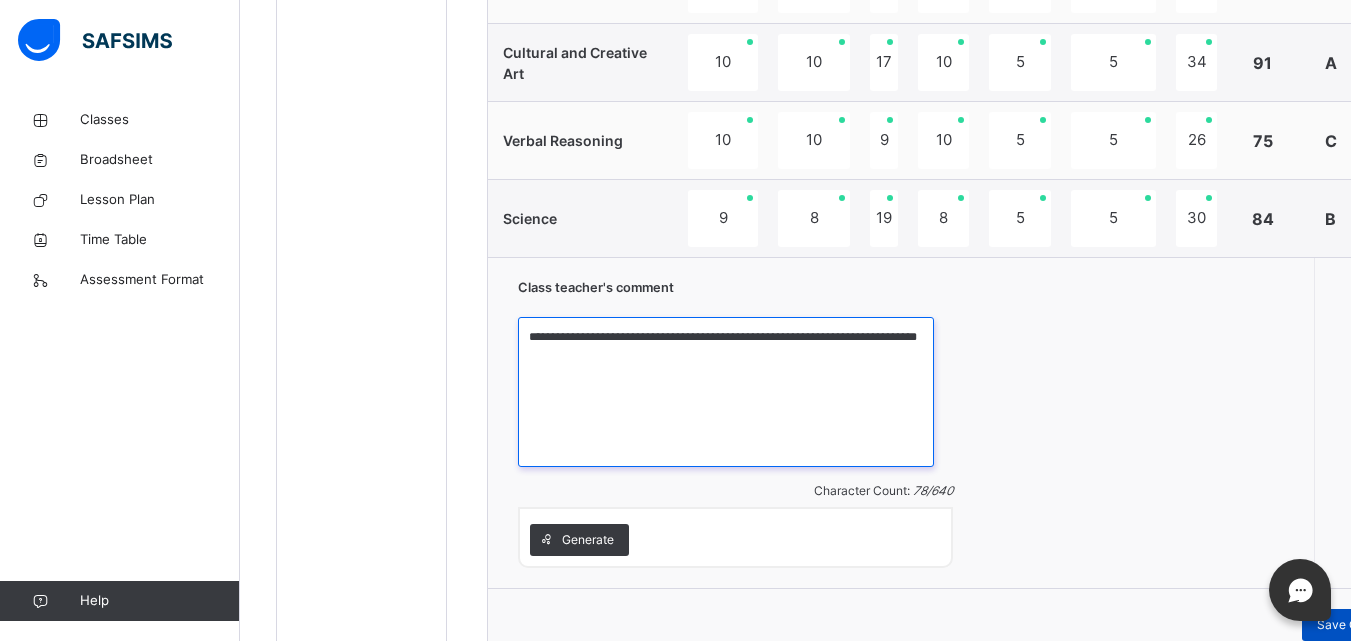 type on "**********" 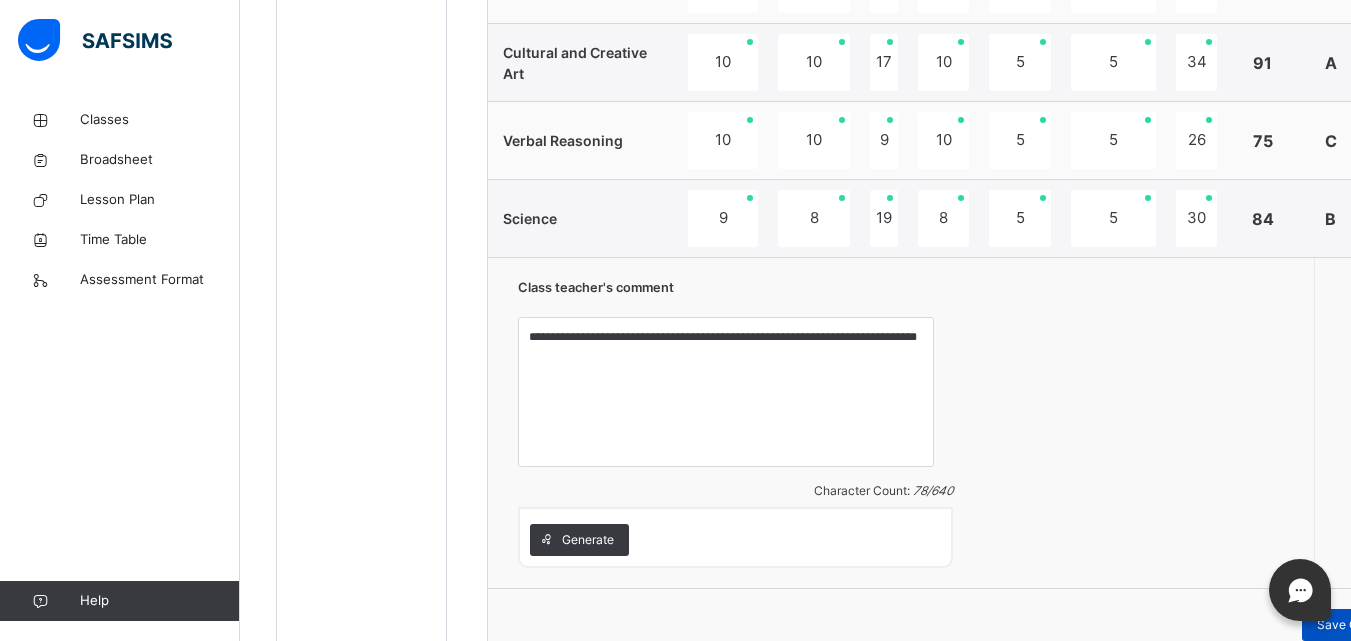 click on "Save Comment" at bounding box center (1360, 625) 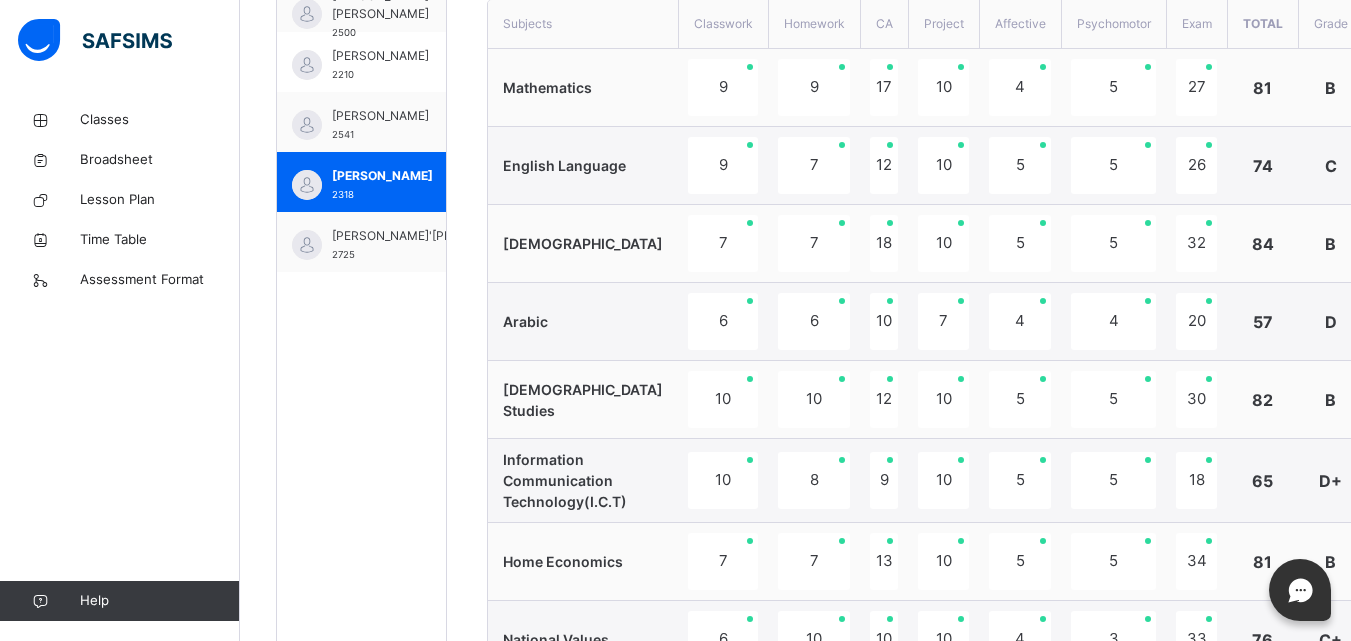 scroll, scrollTop: 558, scrollLeft: 0, axis: vertical 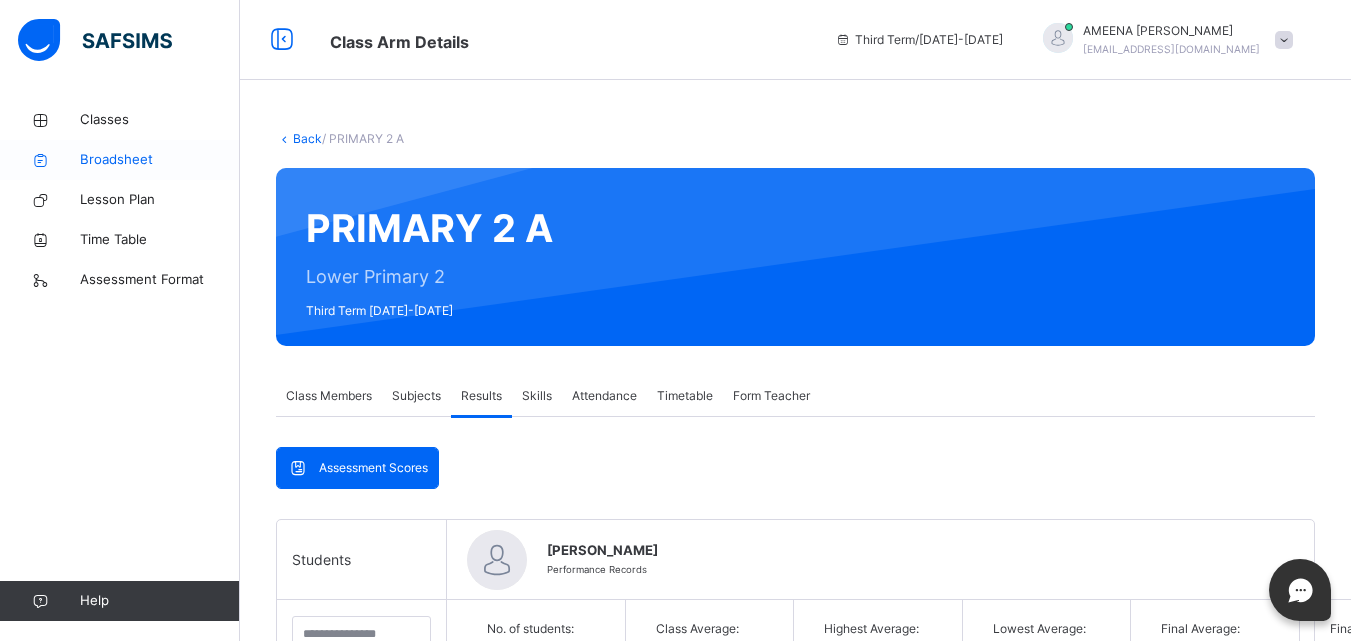 click on "Broadsheet" at bounding box center (160, 160) 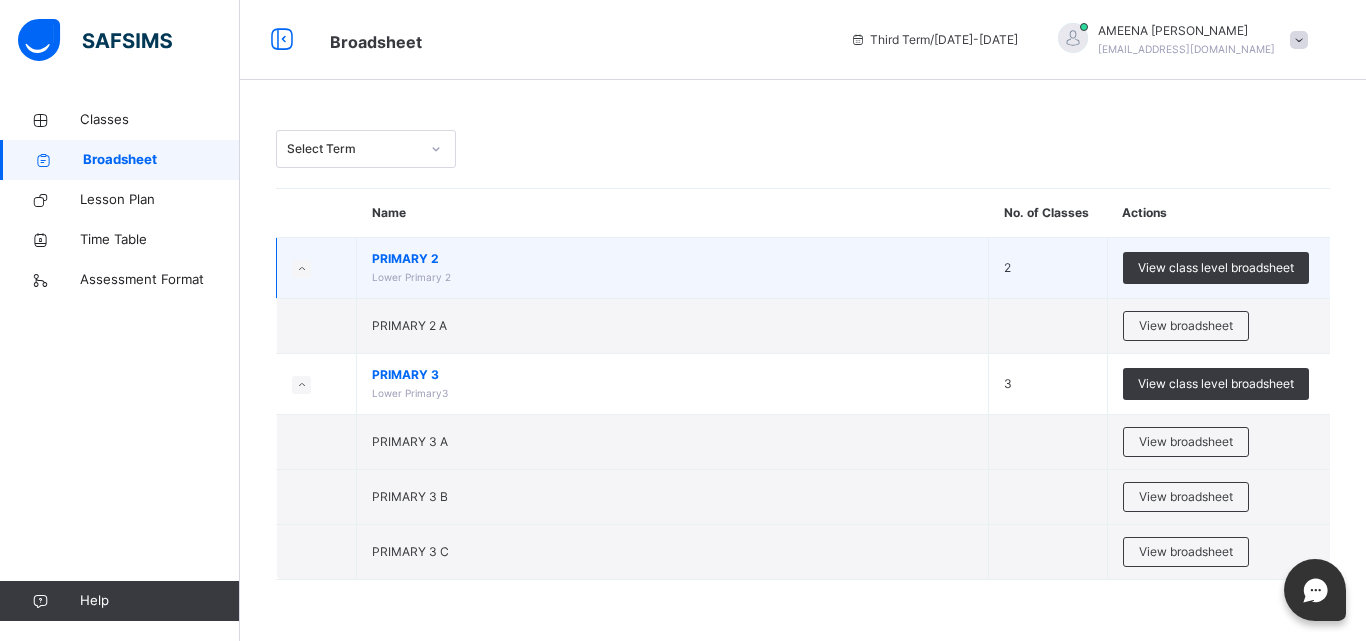 click on "PRIMARY 2     Lower Primary 2" at bounding box center (673, 268) 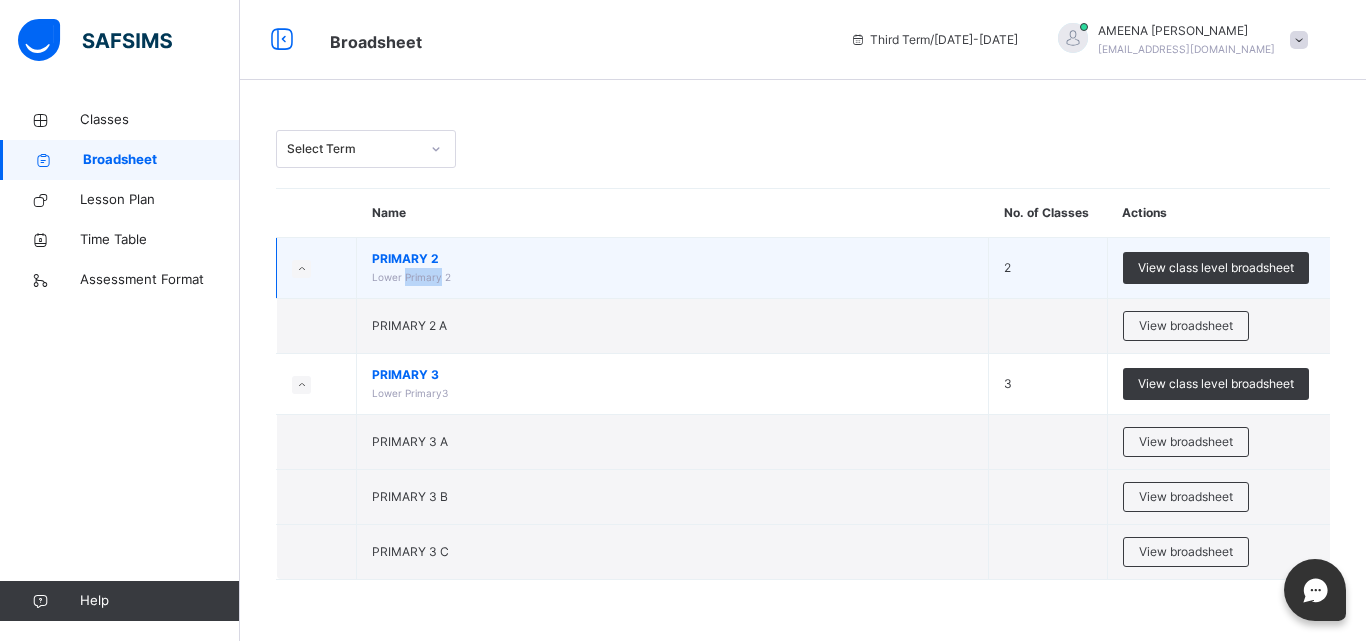 click on "PRIMARY 2     Lower Primary 2" at bounding box center (673, 268) 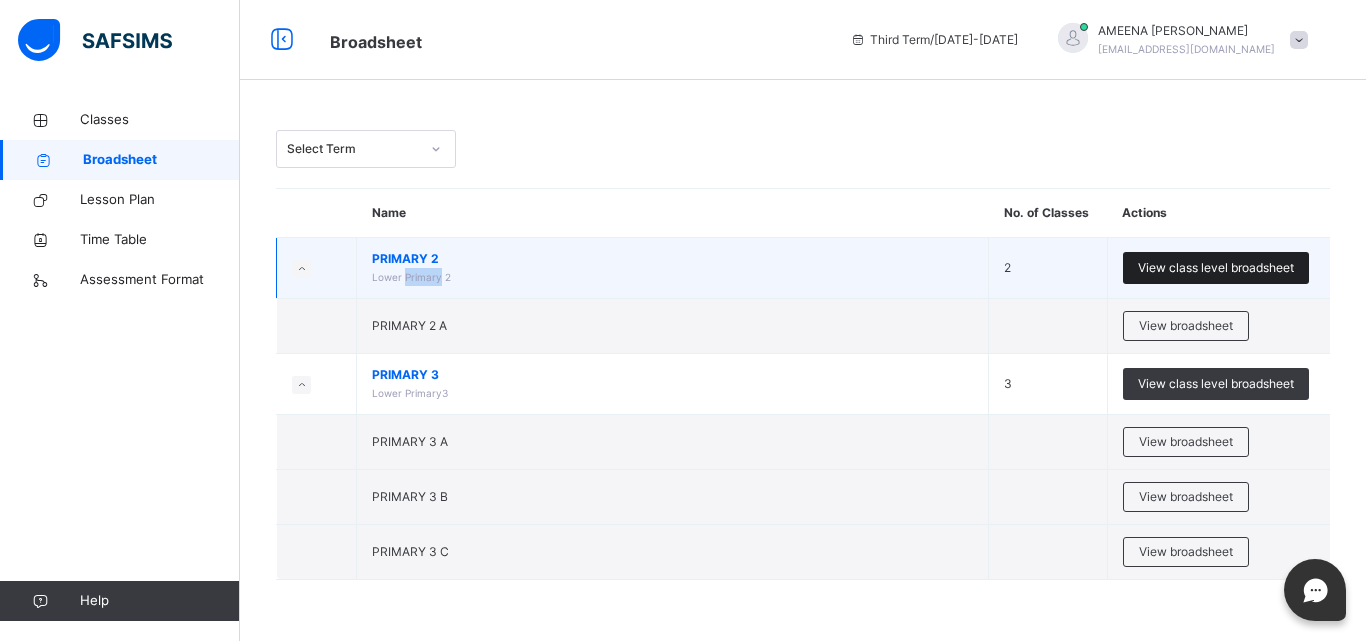 click on "View class level broadsheet" at bounding box center (1216, 268) 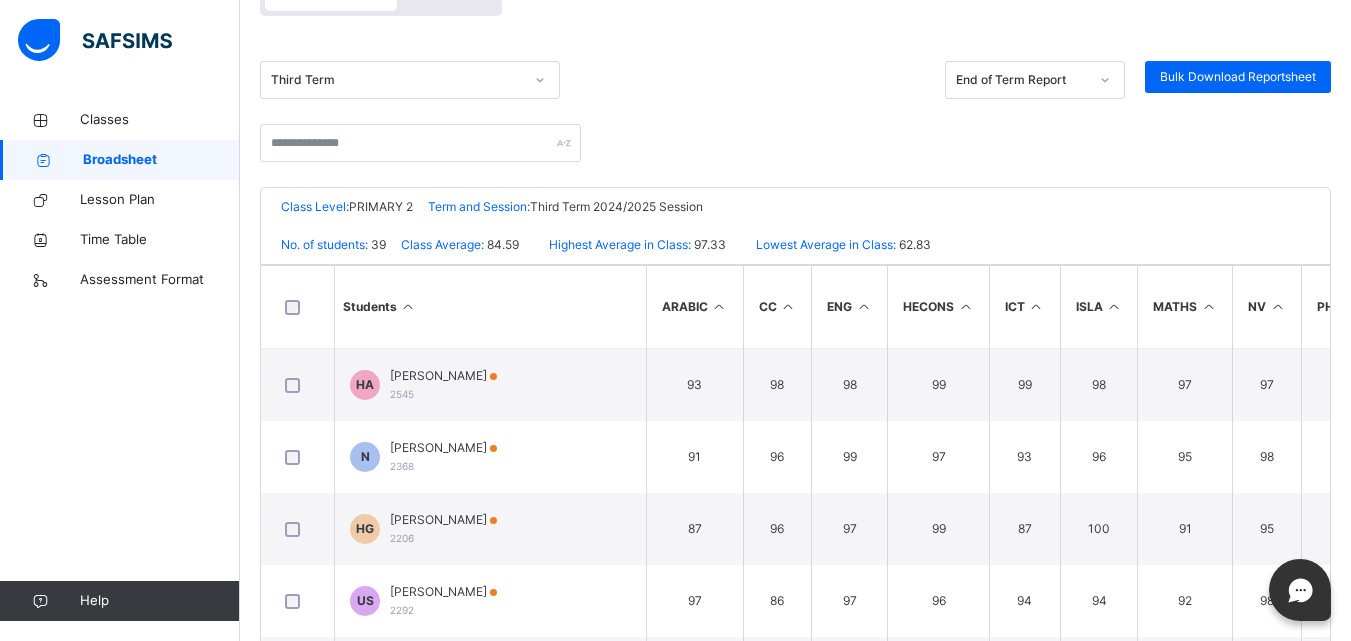 scroll, scrollTop: 293, scrollLeft: 0, axis: vertical 